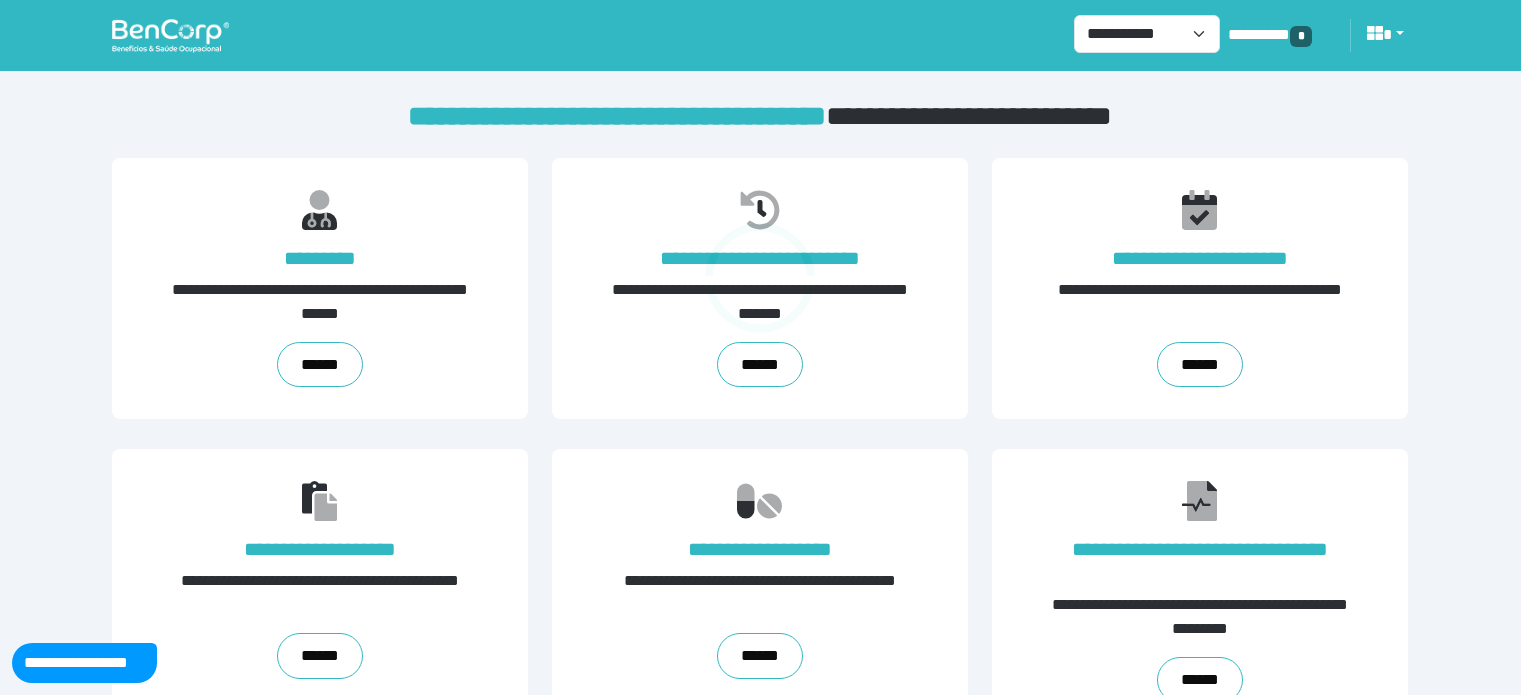 scroll, scrollTop: 0, scrollLeft: 0, axis: both 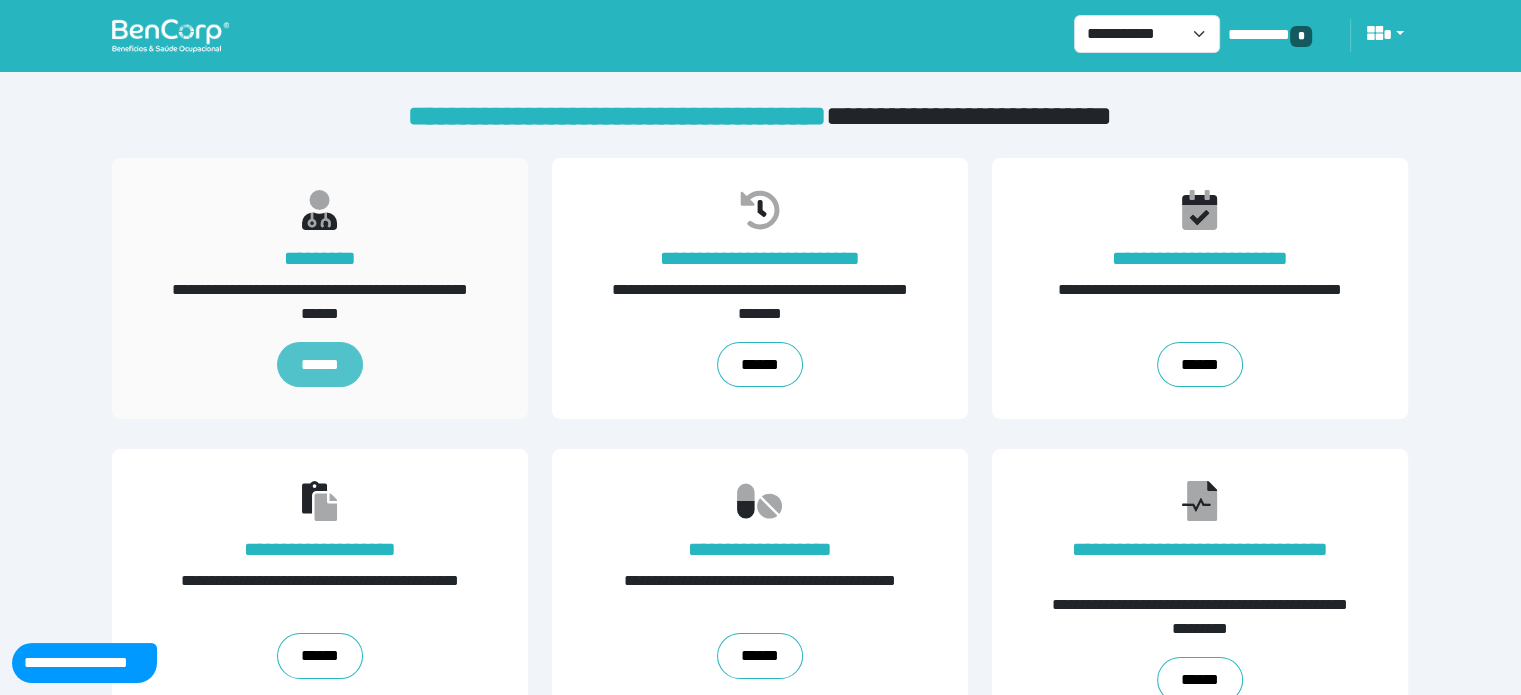 click on "******" at bounding box center [320, 365] 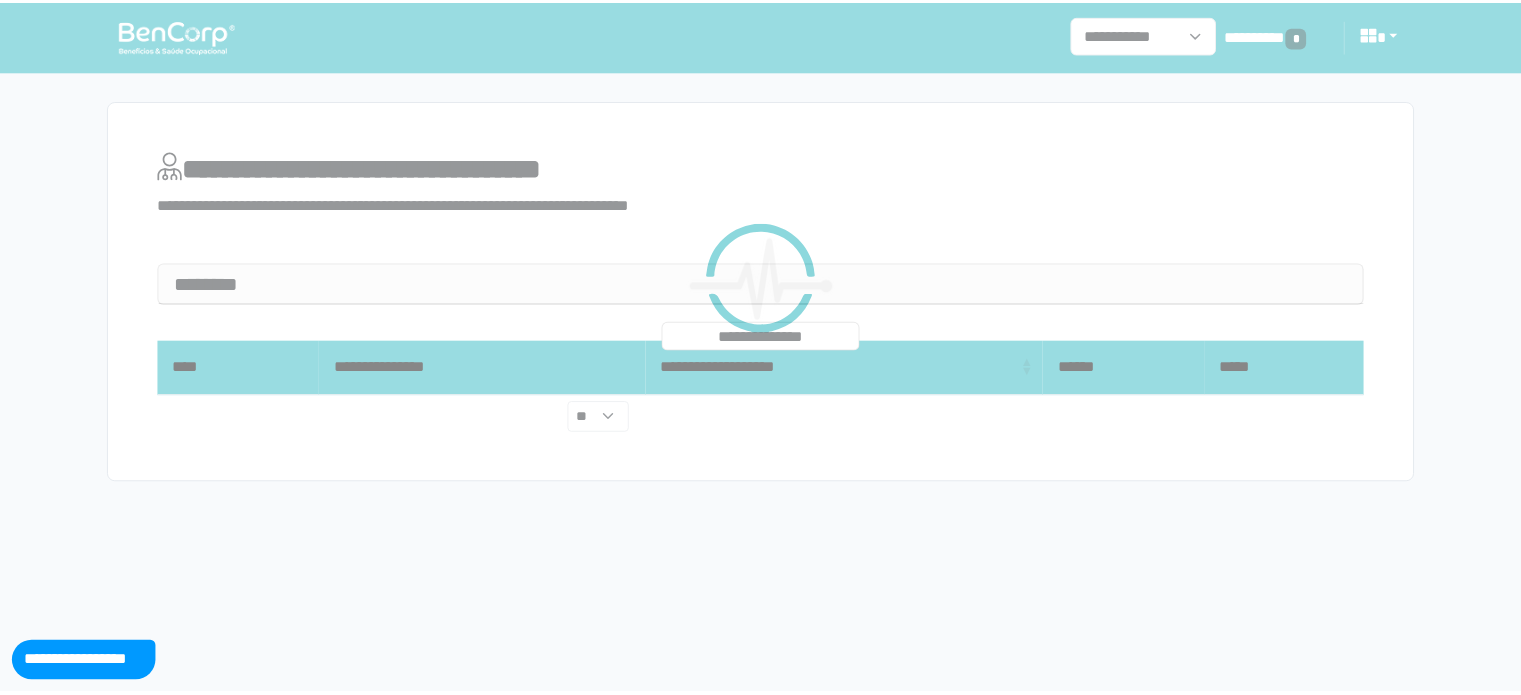 scroll, scrollTop: 0, scrollLeft: 0, axis: both 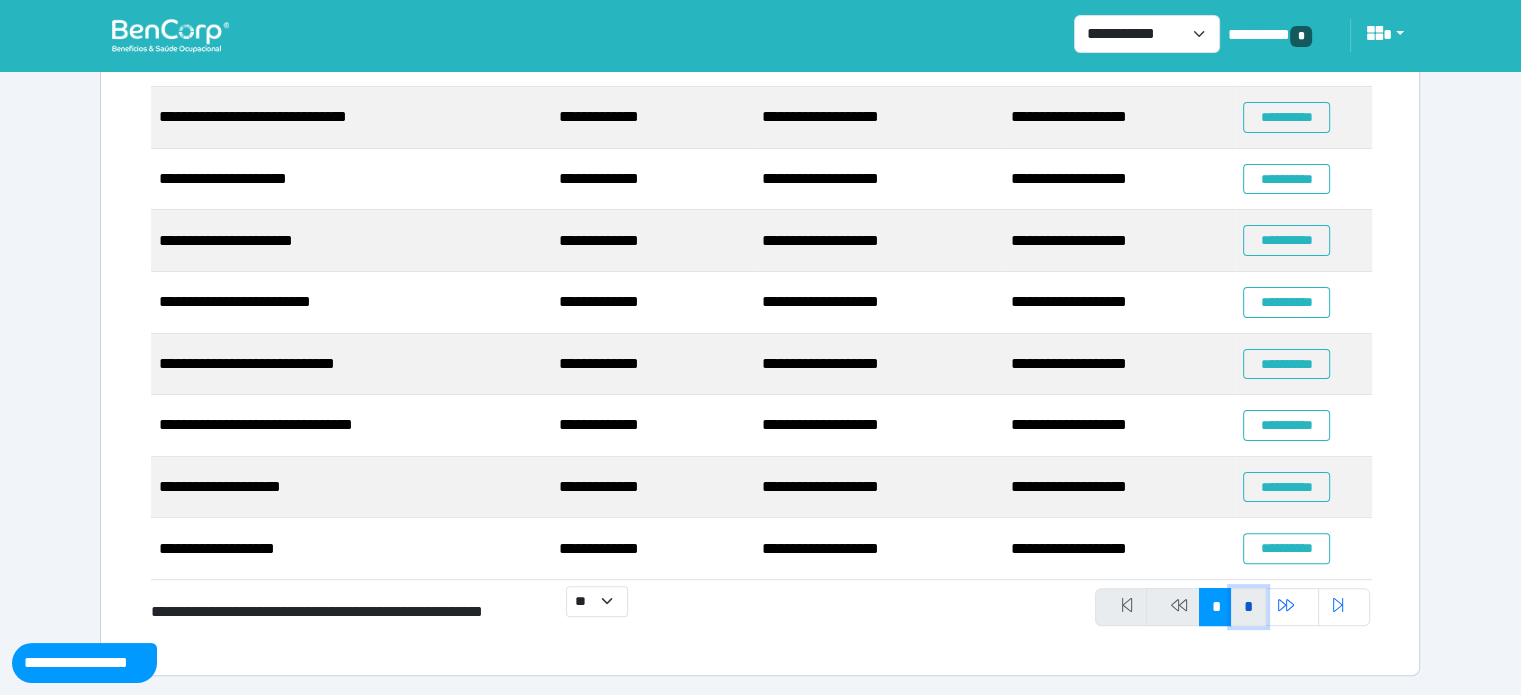 click on "*" at bounding box center [1248, 607] 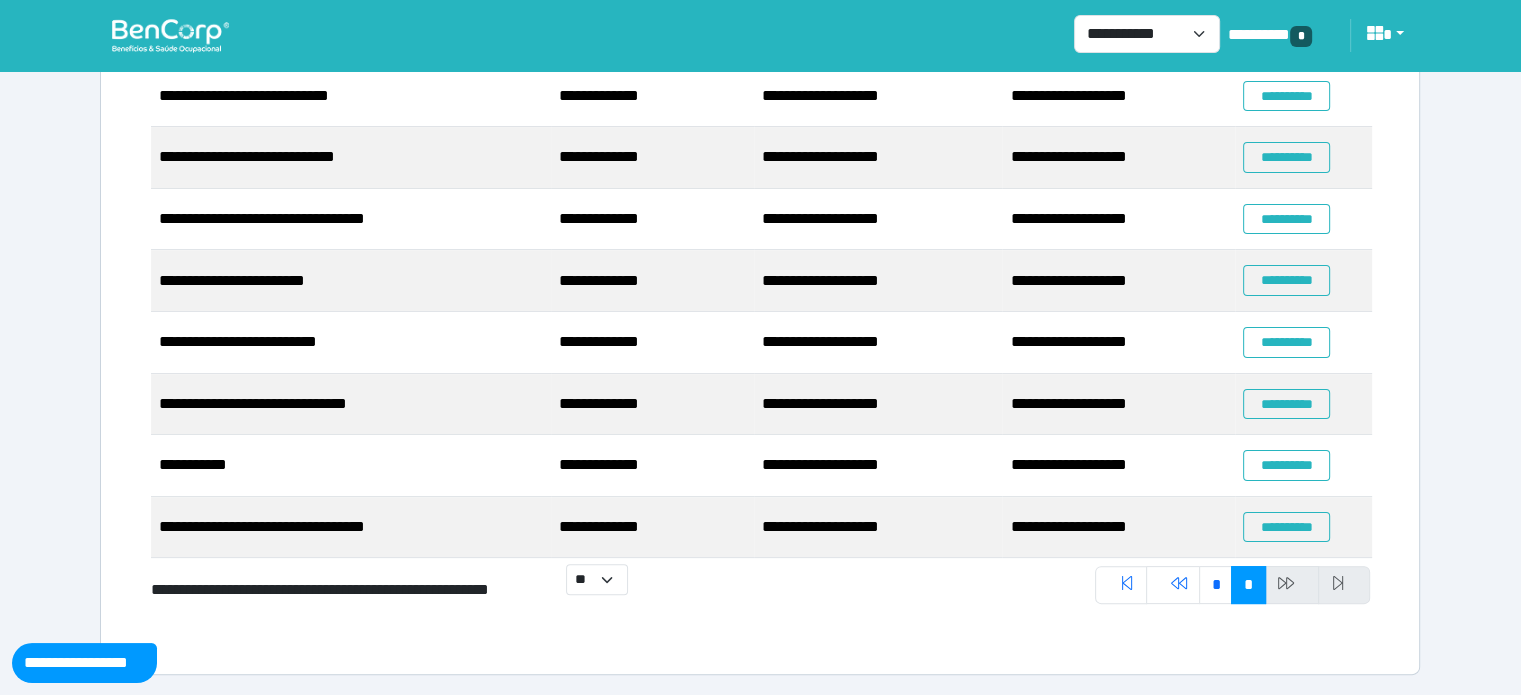 scroll, scrollTop: 371, scrollLeft: 0, axis: vertical 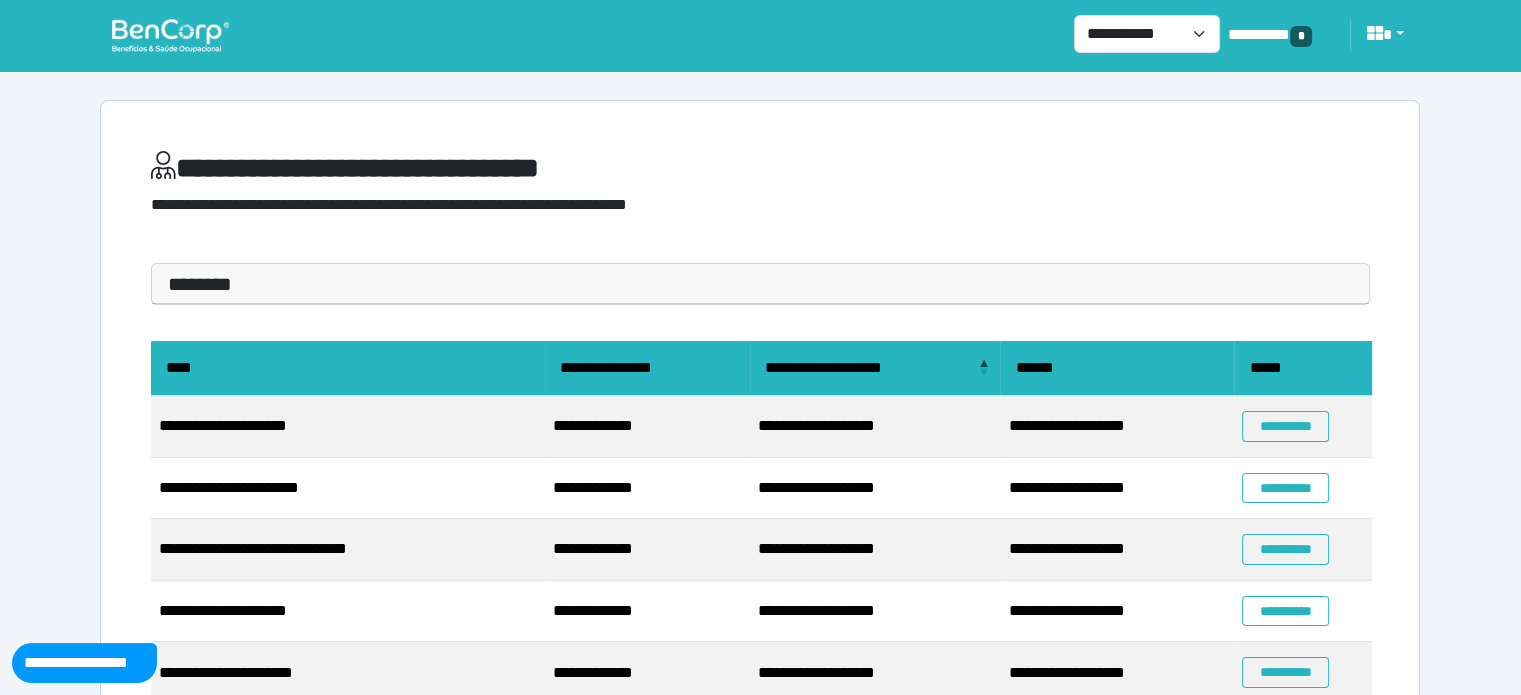 click at bounding box center [170, 35] 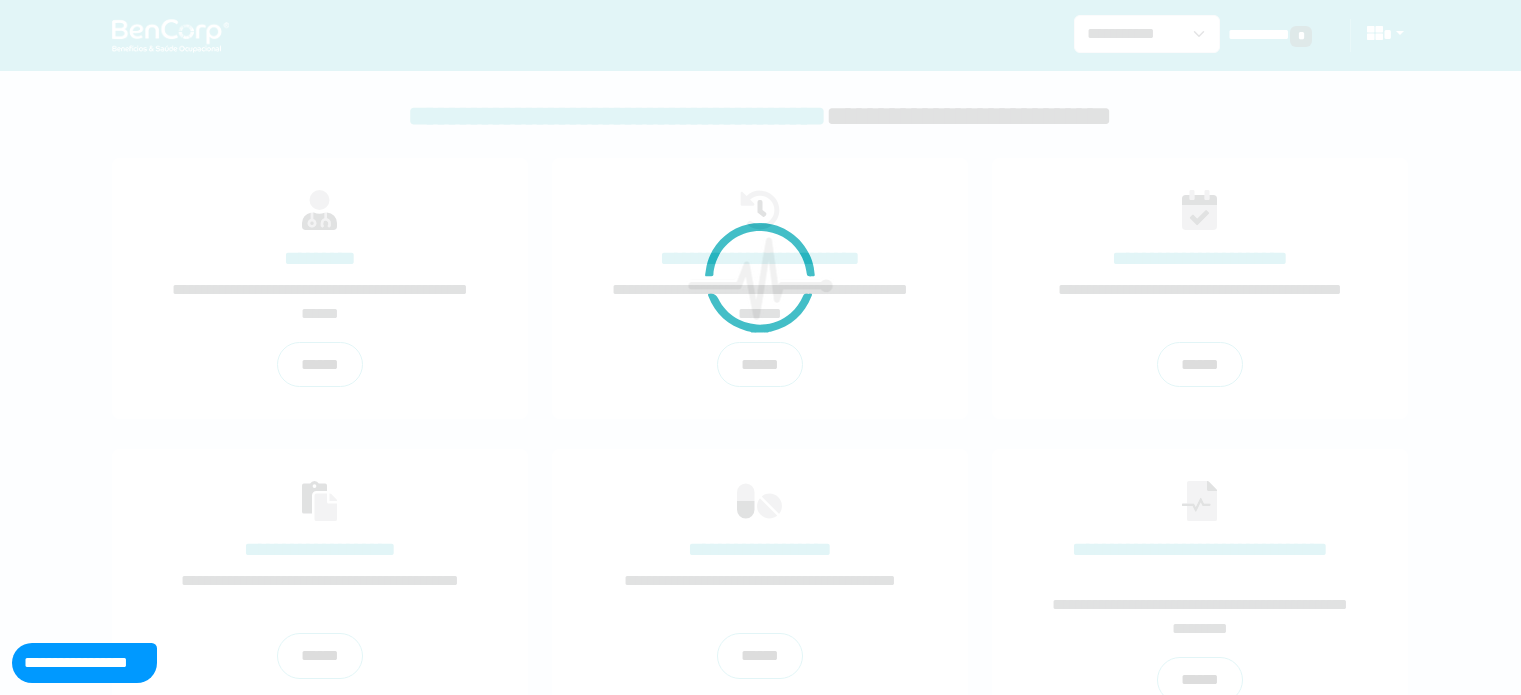 scroll, scrollTop: 0, scrollLeft: 0, axis: both 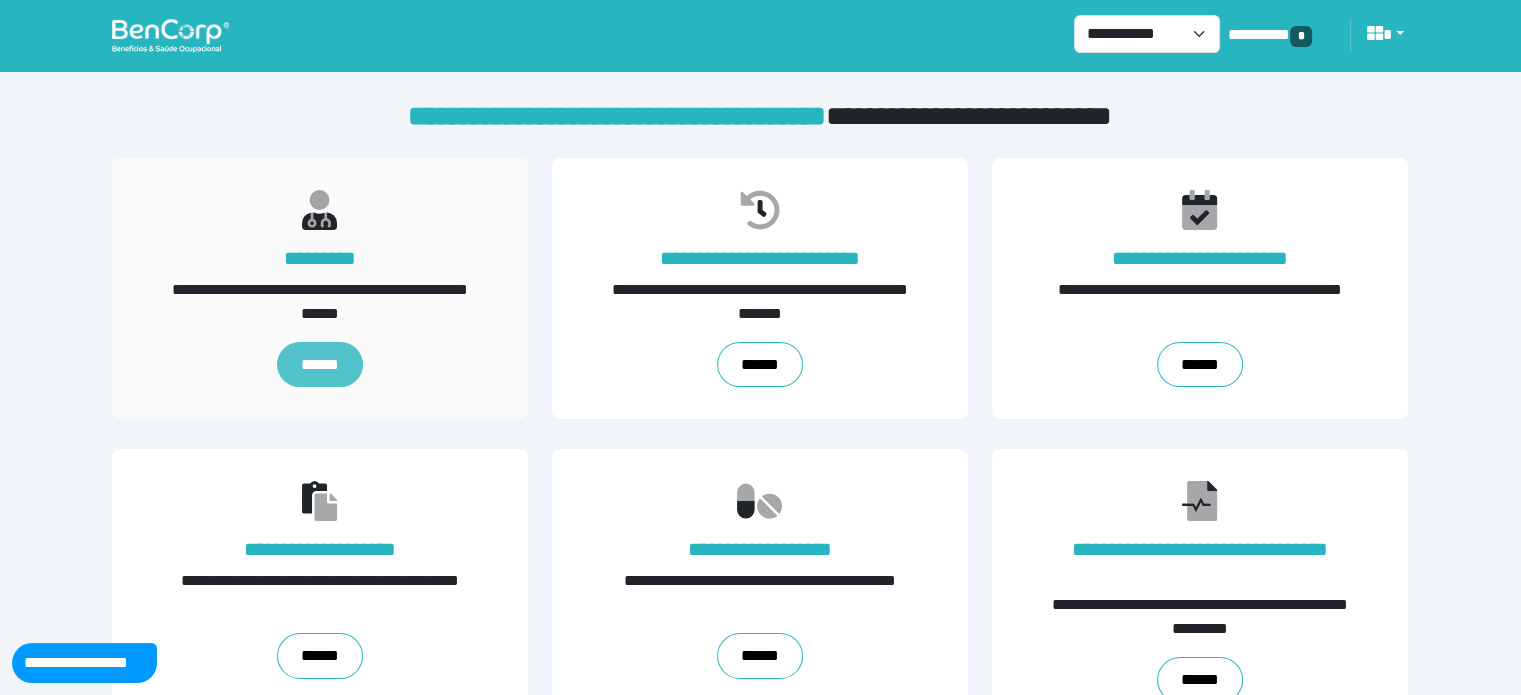 click on "******" at bounding box center (320, 365) 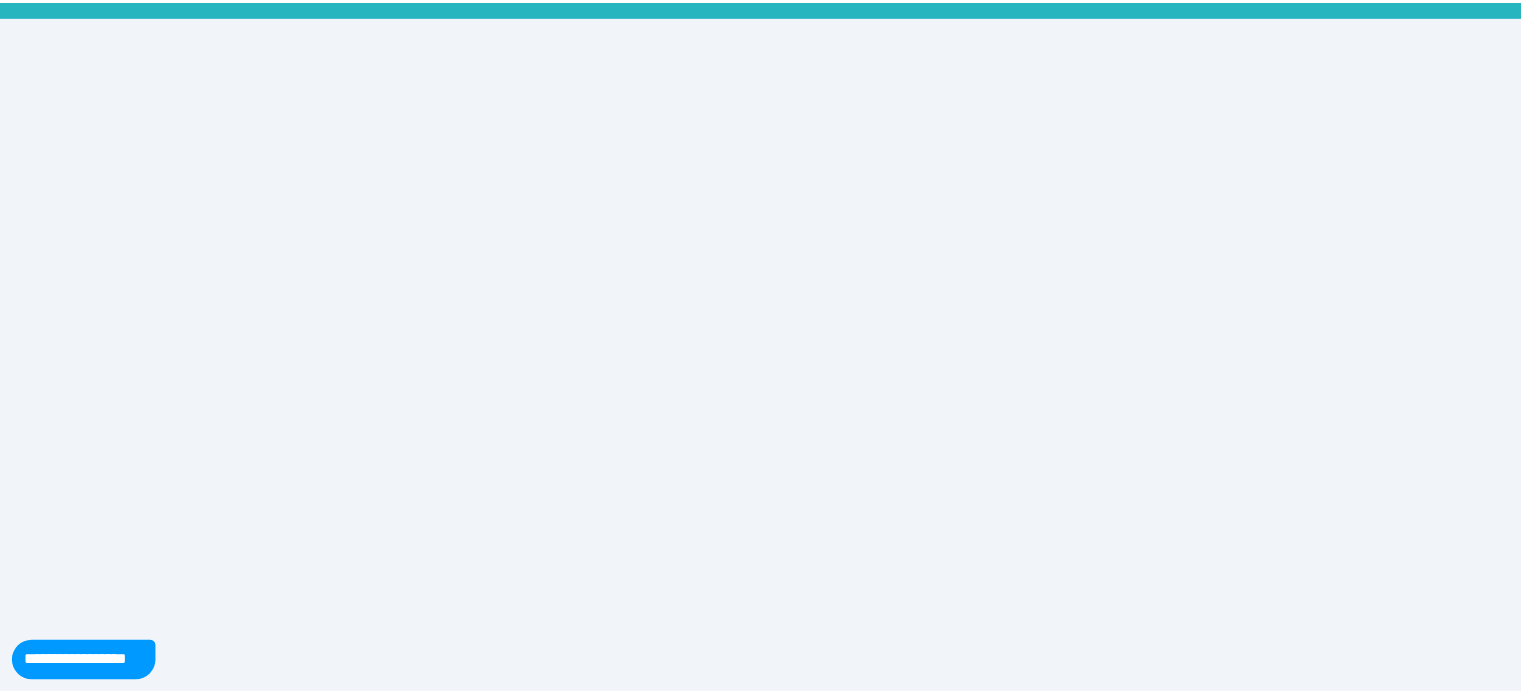 scroll, scrollTop: 0, scrollLeft: 0, axis: both 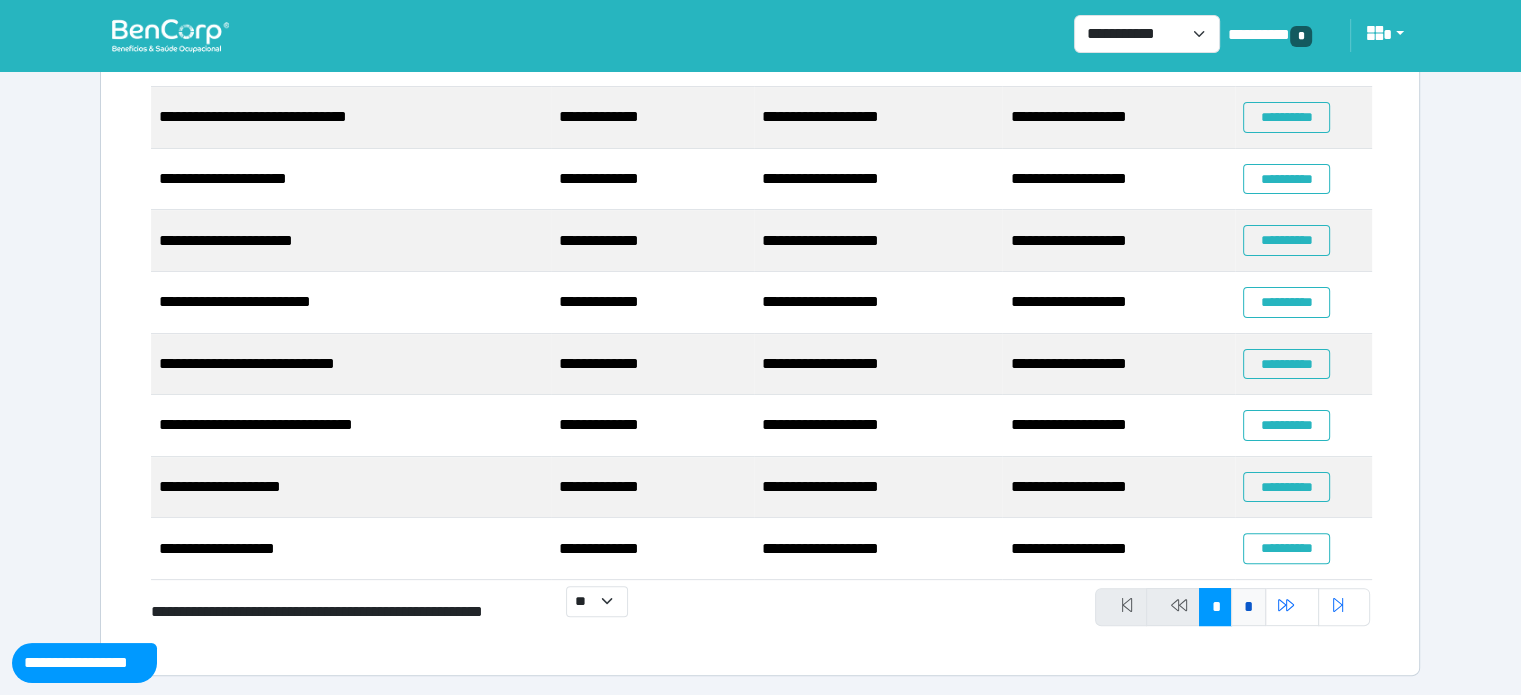 drag, startPoint x: 1248, startPoint y: 626, endPoint x: 1249, endPoint y: 592, distance: 34.0147 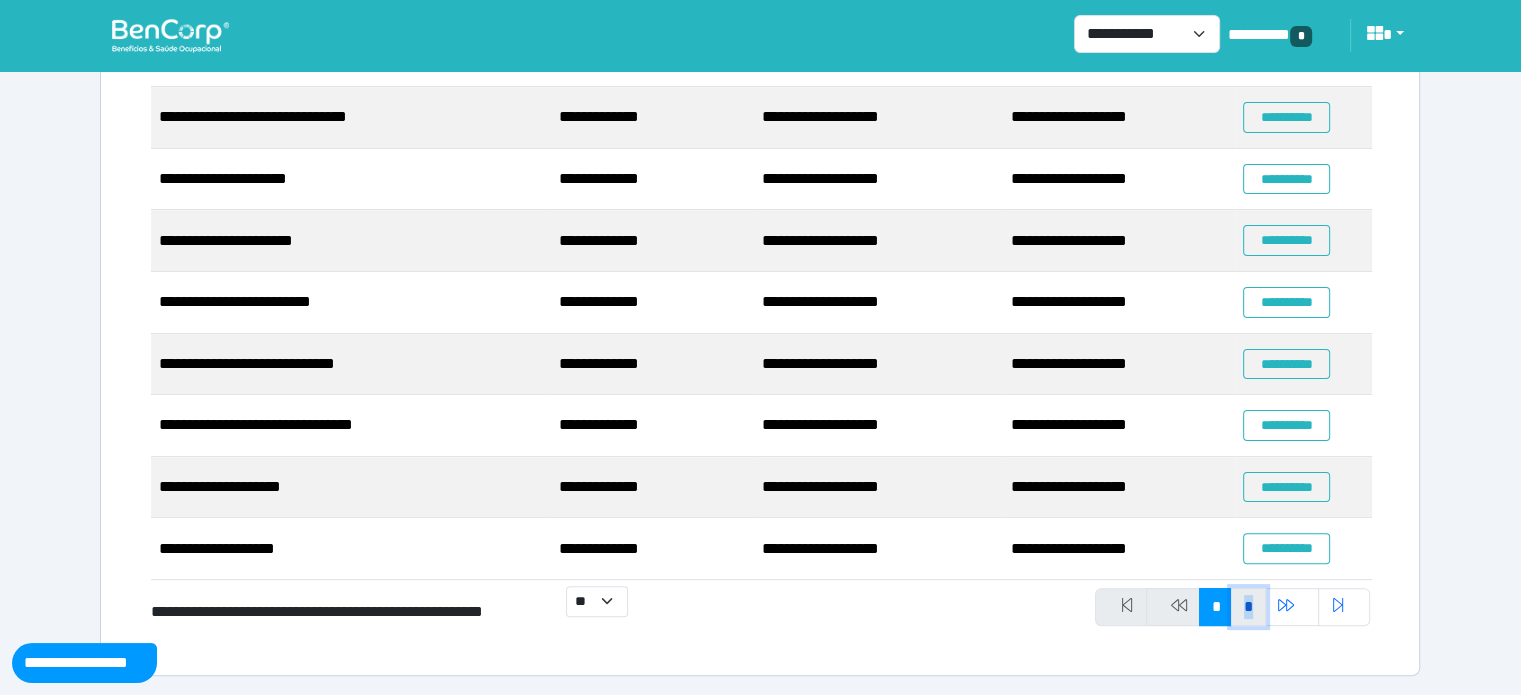 click on "*" at bounding box center [1248, 607] 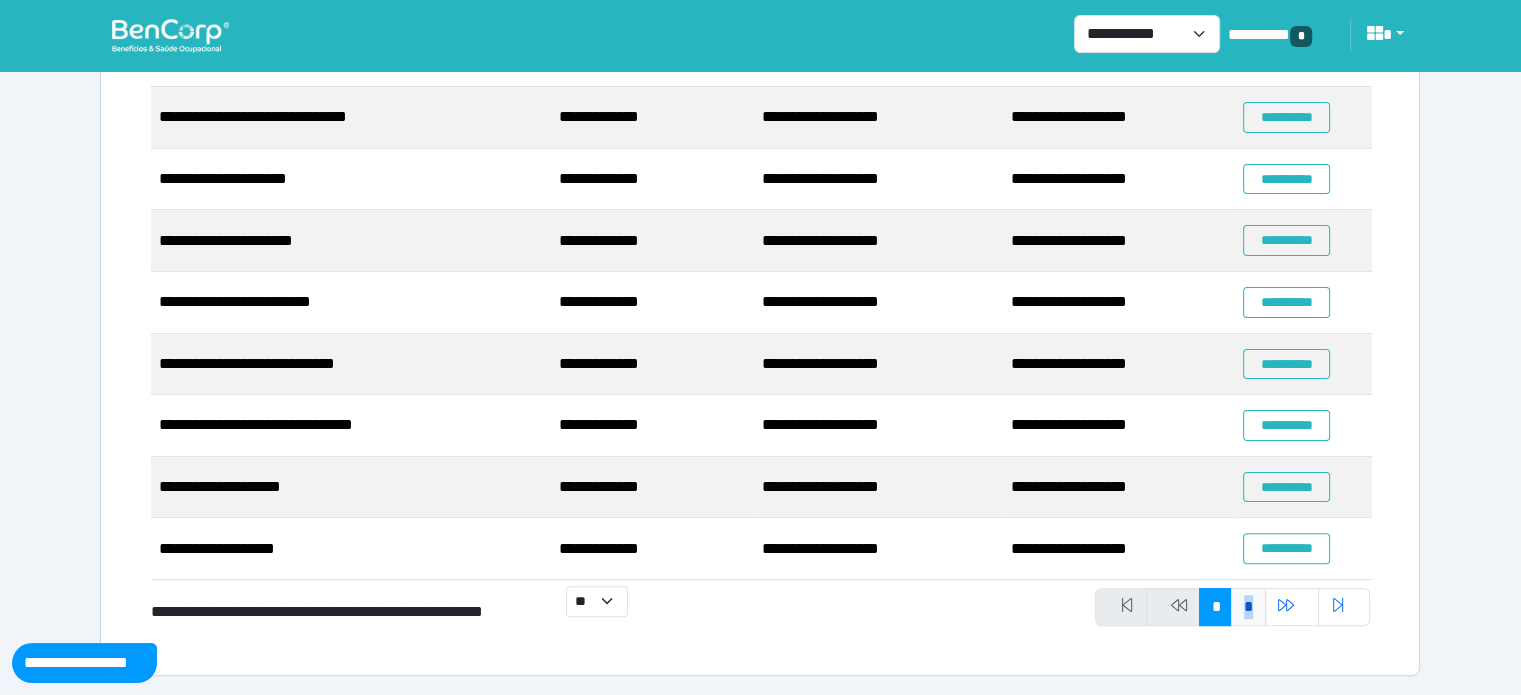 scroll, scrollTop: 371, scrollLeft: 0, axis: vertical 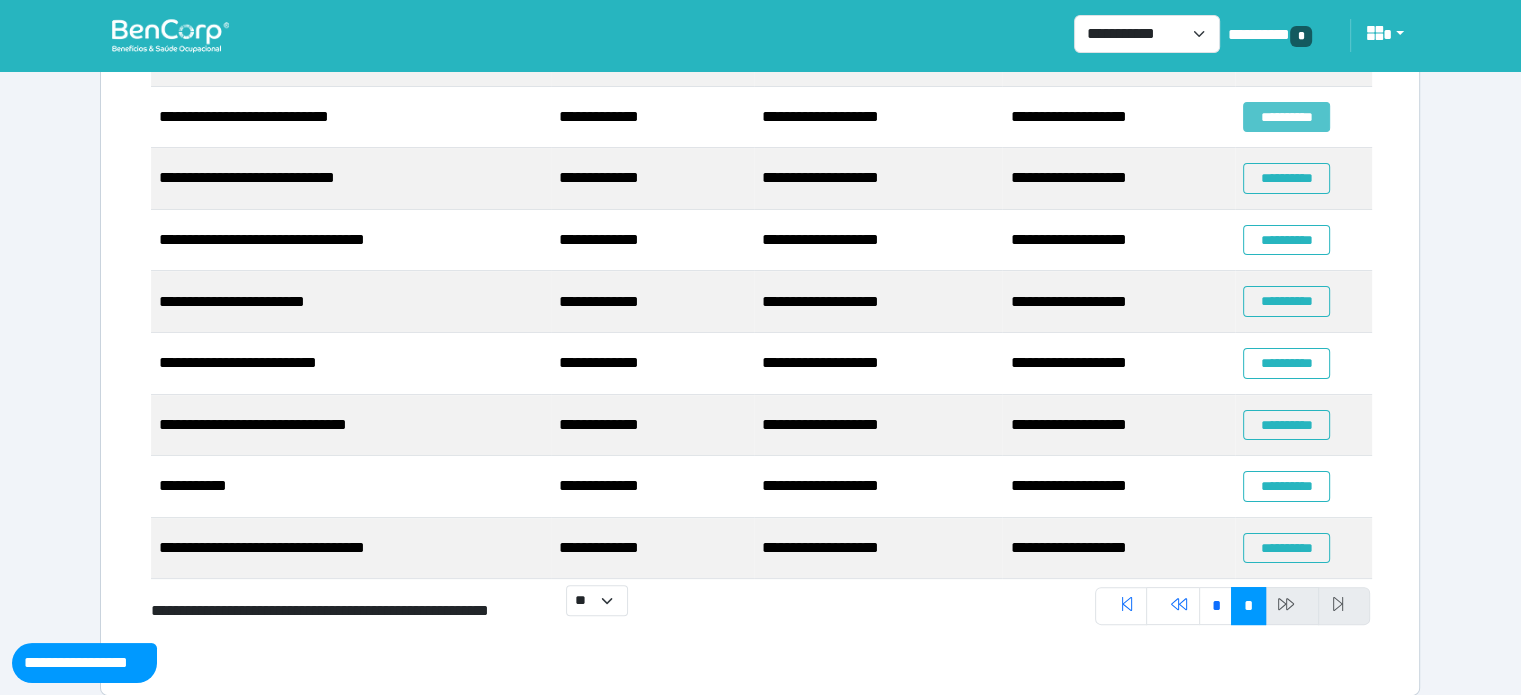 click on "**********" at bounding box center [1286, 117] 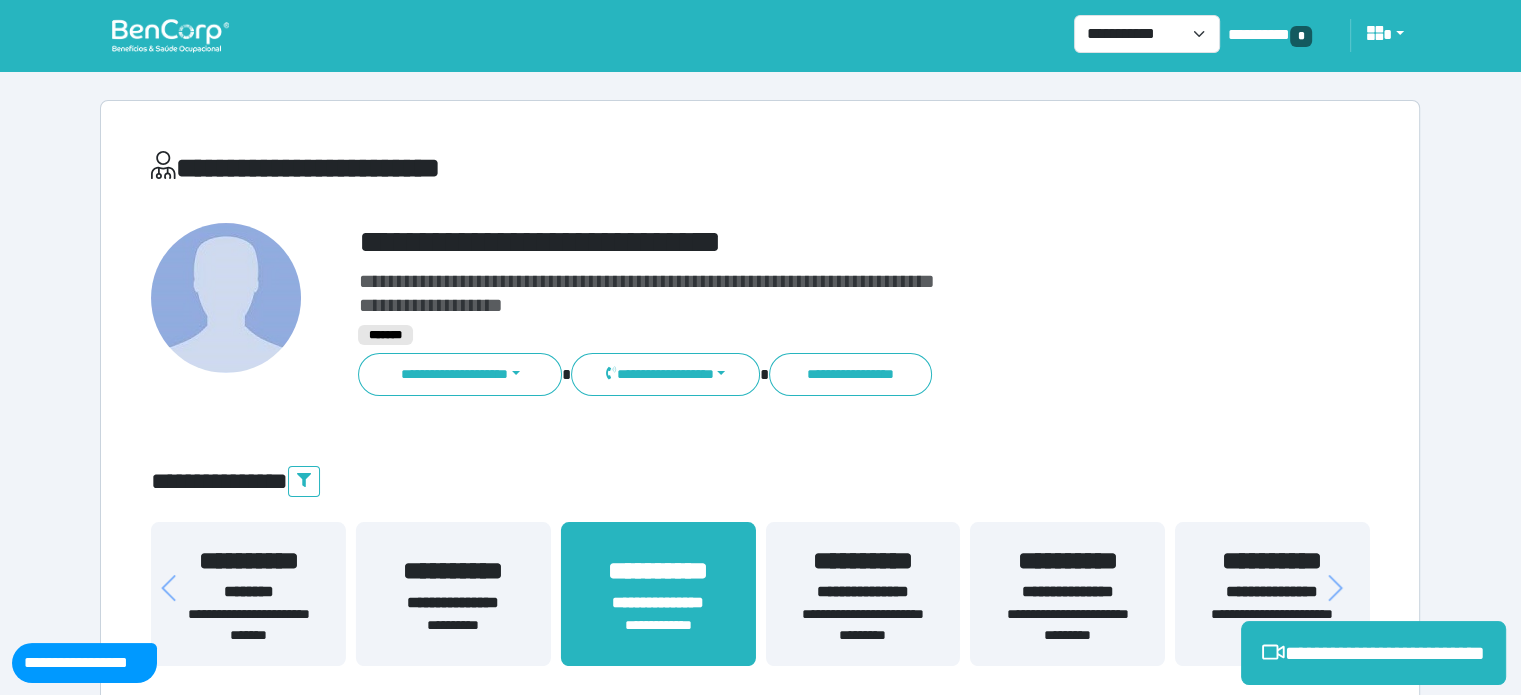 scroll, scrollTop: 0, scrollLeft: 0, axis: both 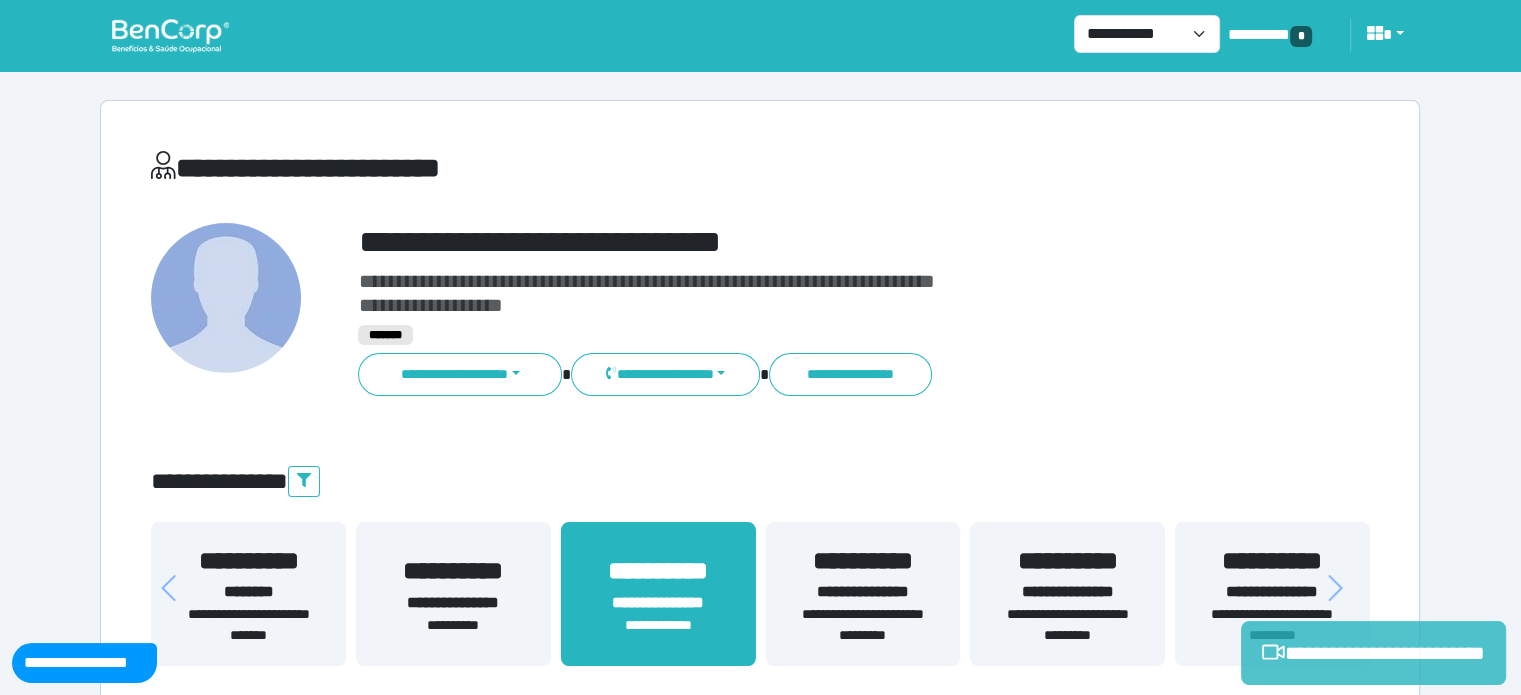click on "**********" at bounding box center [1373, 653] 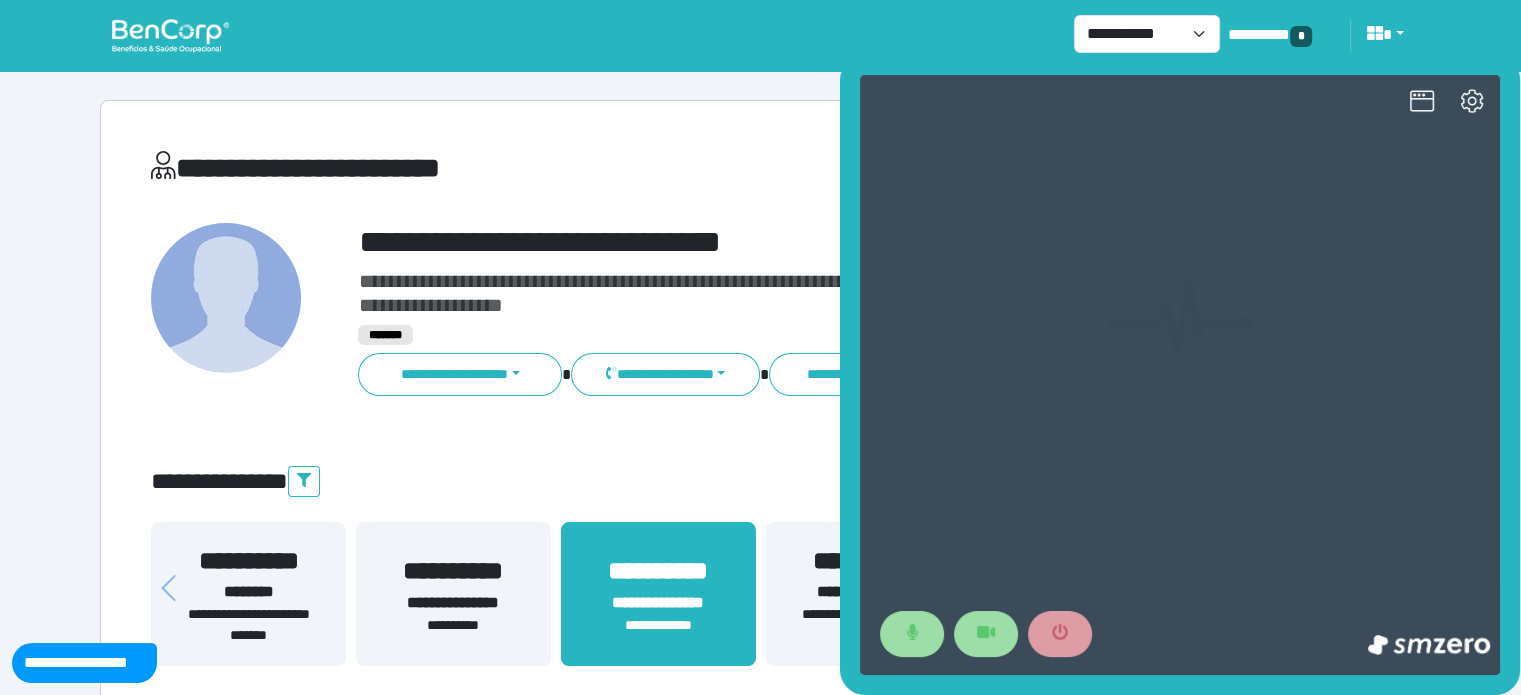 scroll, scrollTop: 0, scrollLeft: 0, axis: both 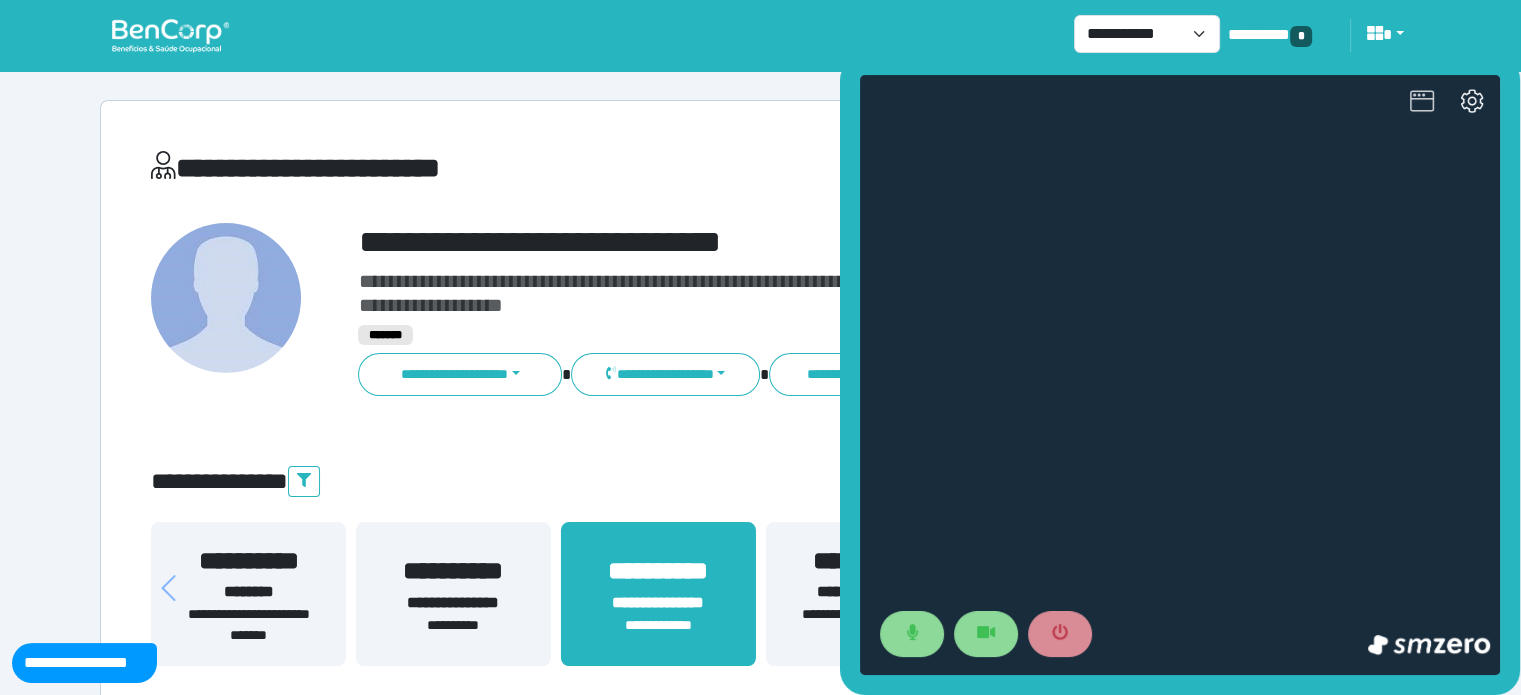 click at bounding box center [1422, 103] 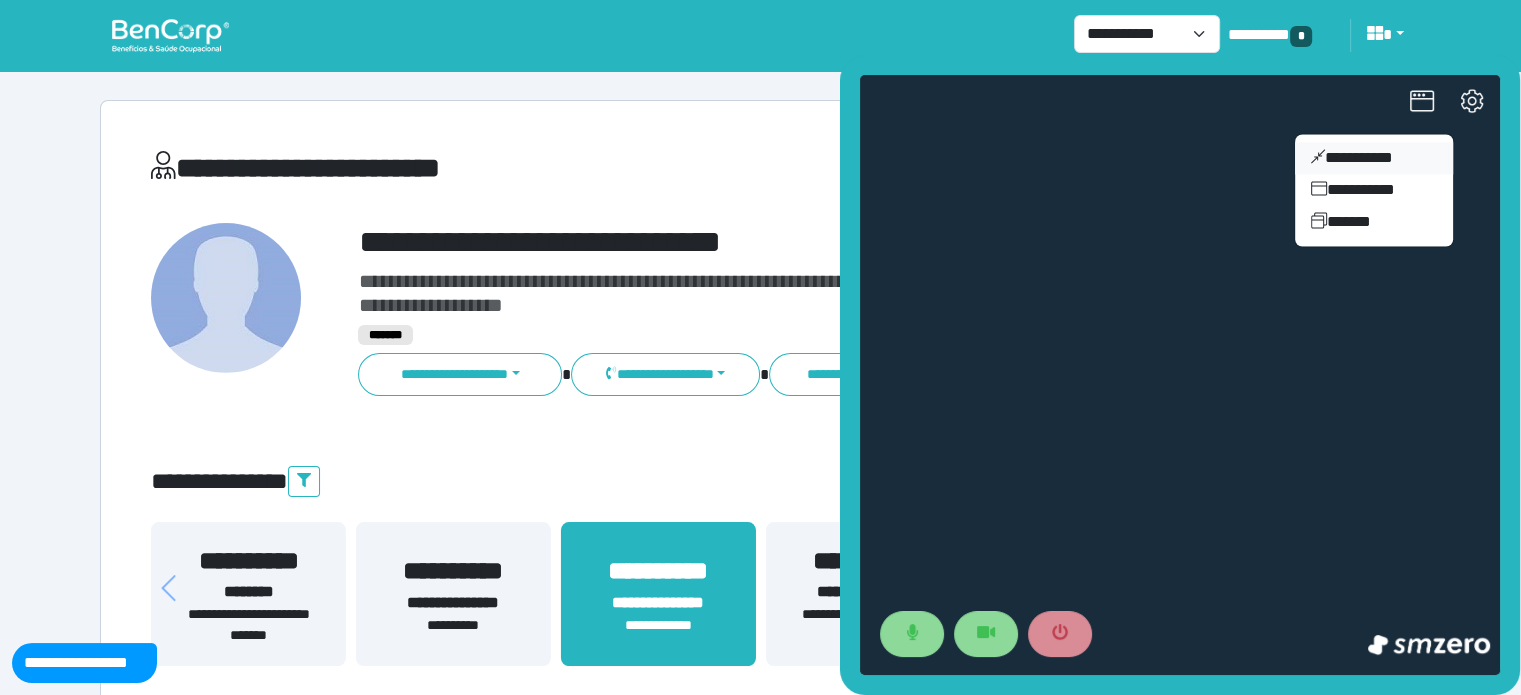 click on "**********" at bounding box center (1374, 158) 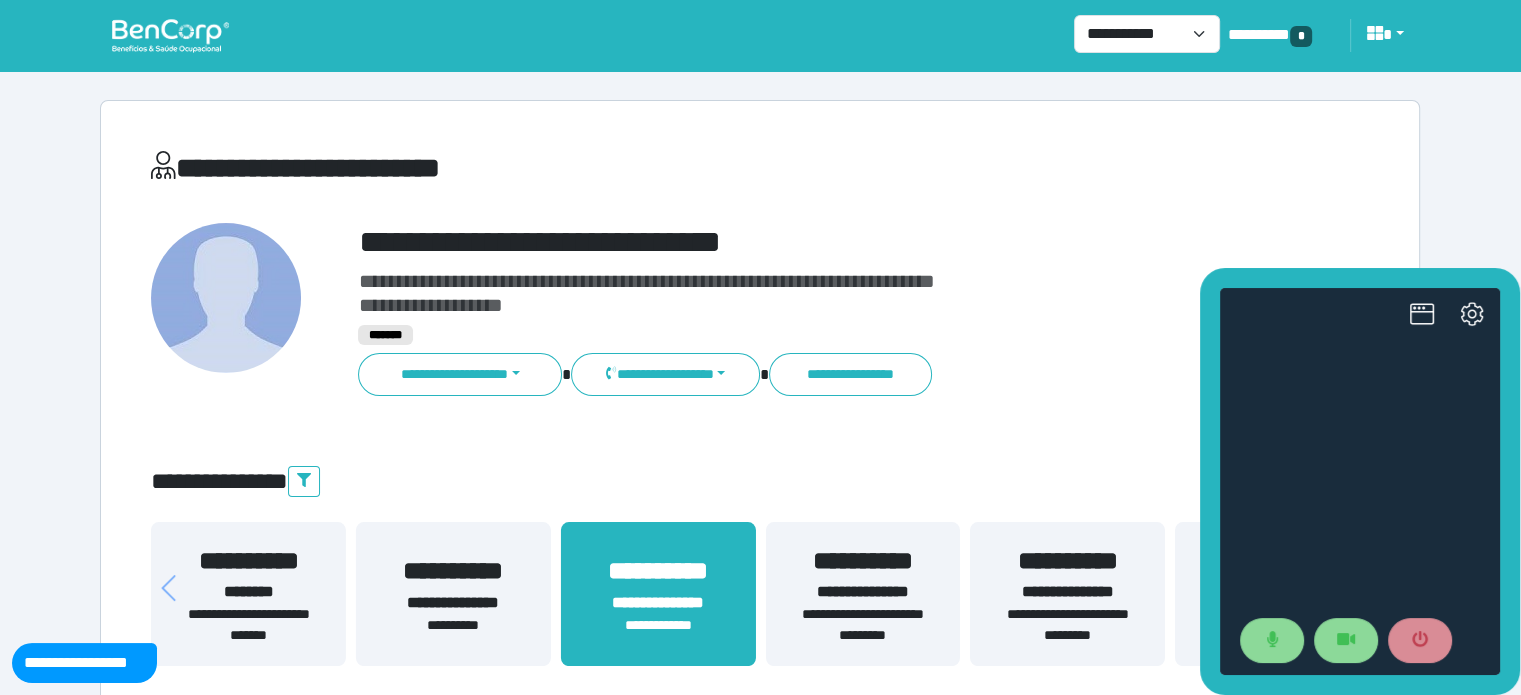 click on "**********" at bounding box center (812, 242) 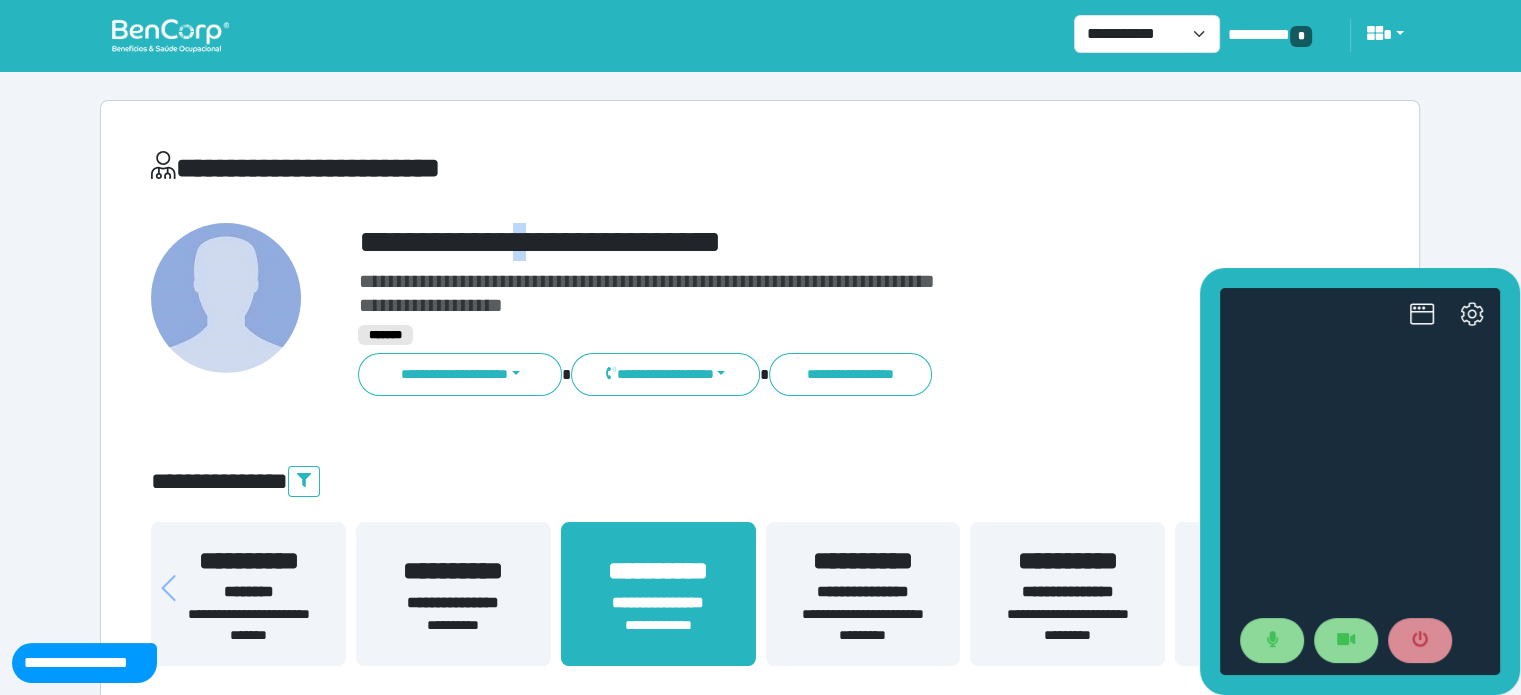 click on "**********" at bounding box center [812, 242] 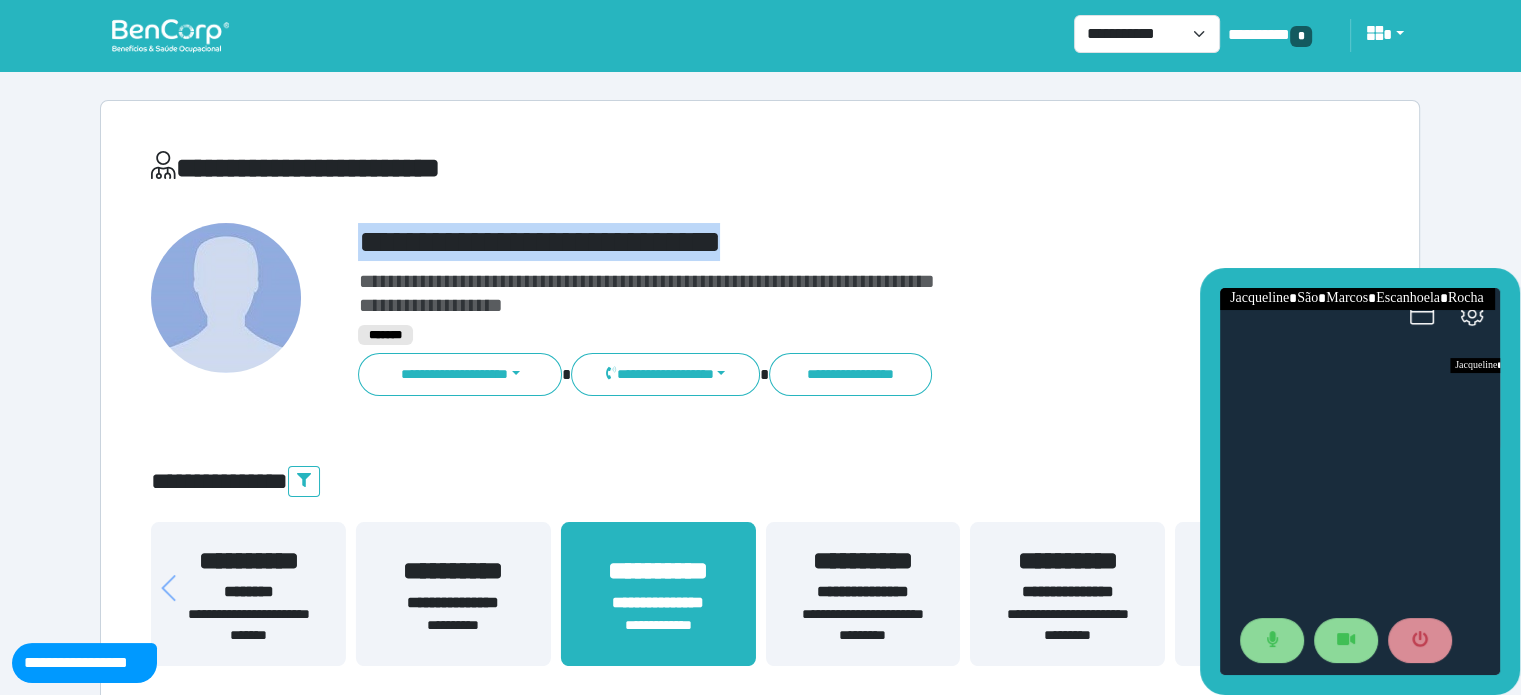 click on "**********" at bounding box center (812, 242) 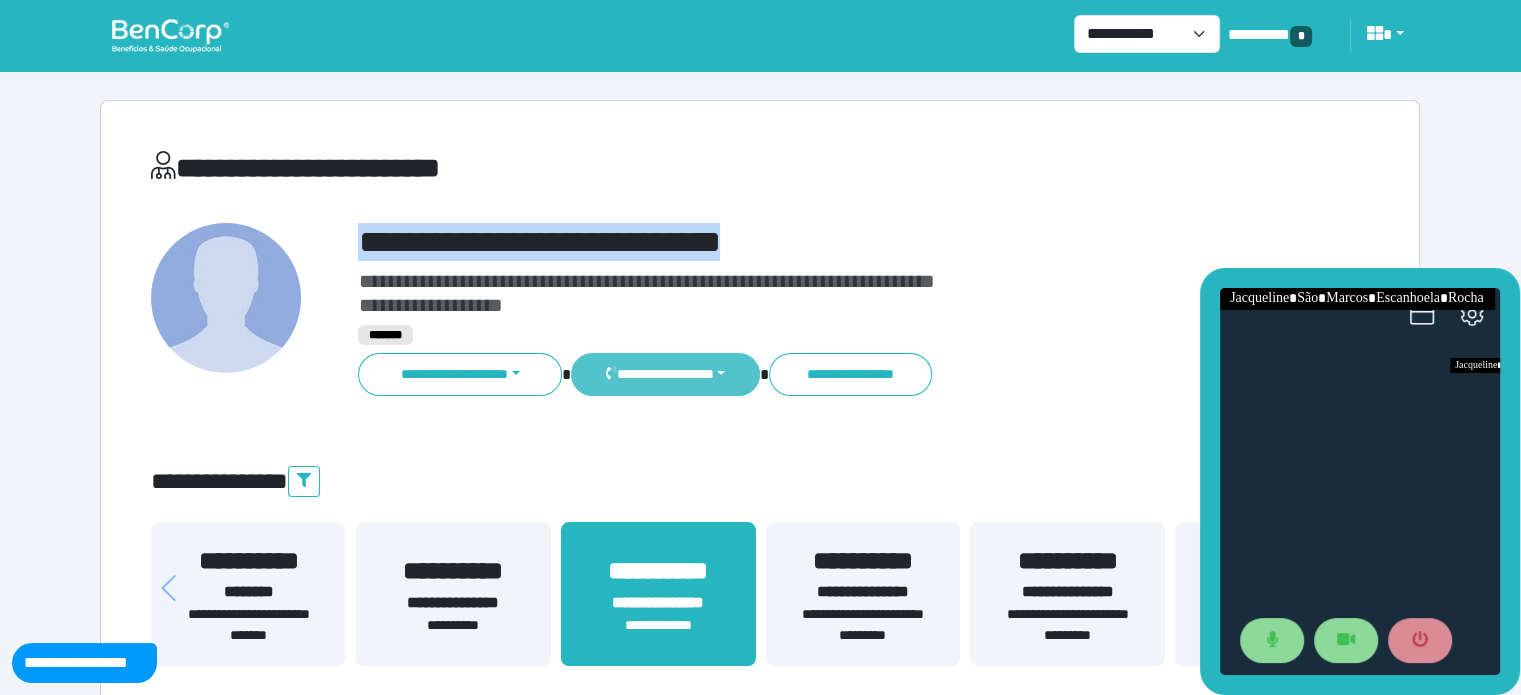 click on "**********" at bounding box center (665, 374) 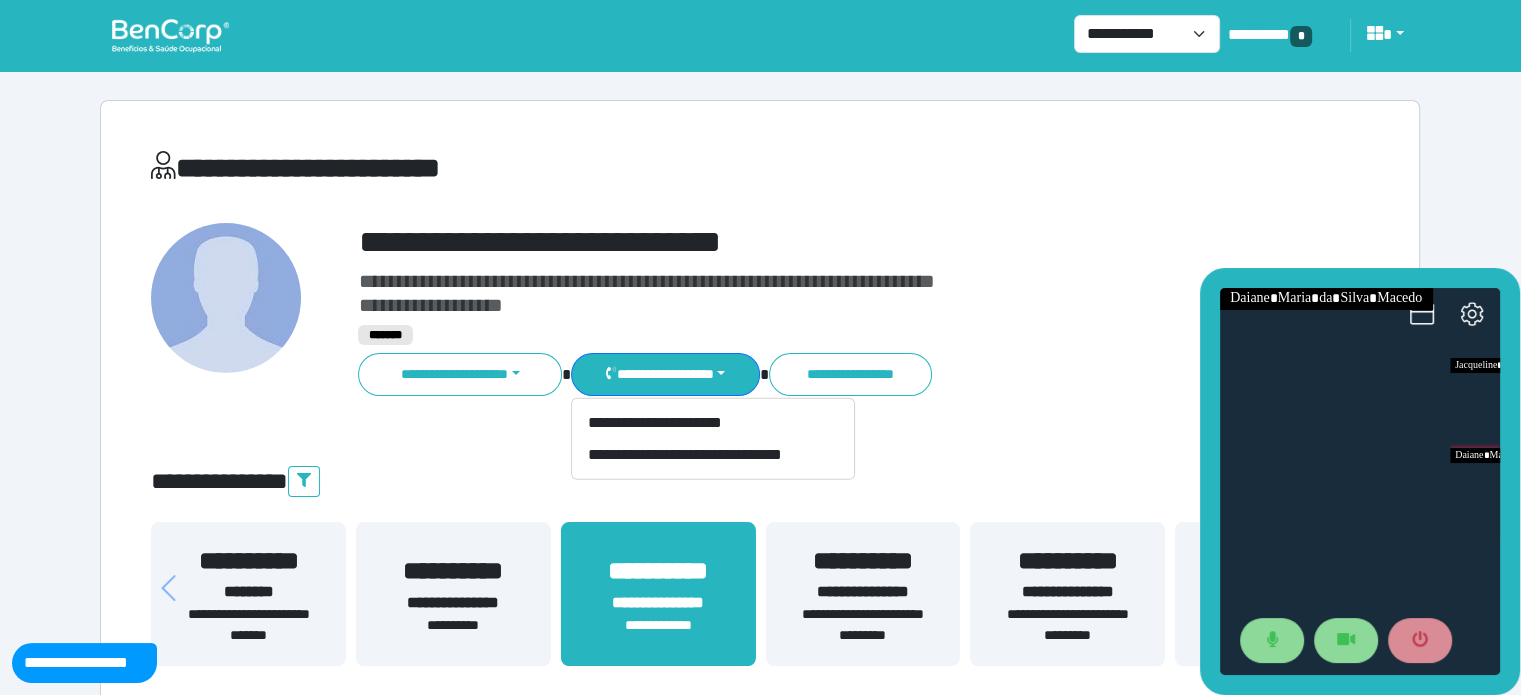 click on "**********" at bounding box center (760, 4530) 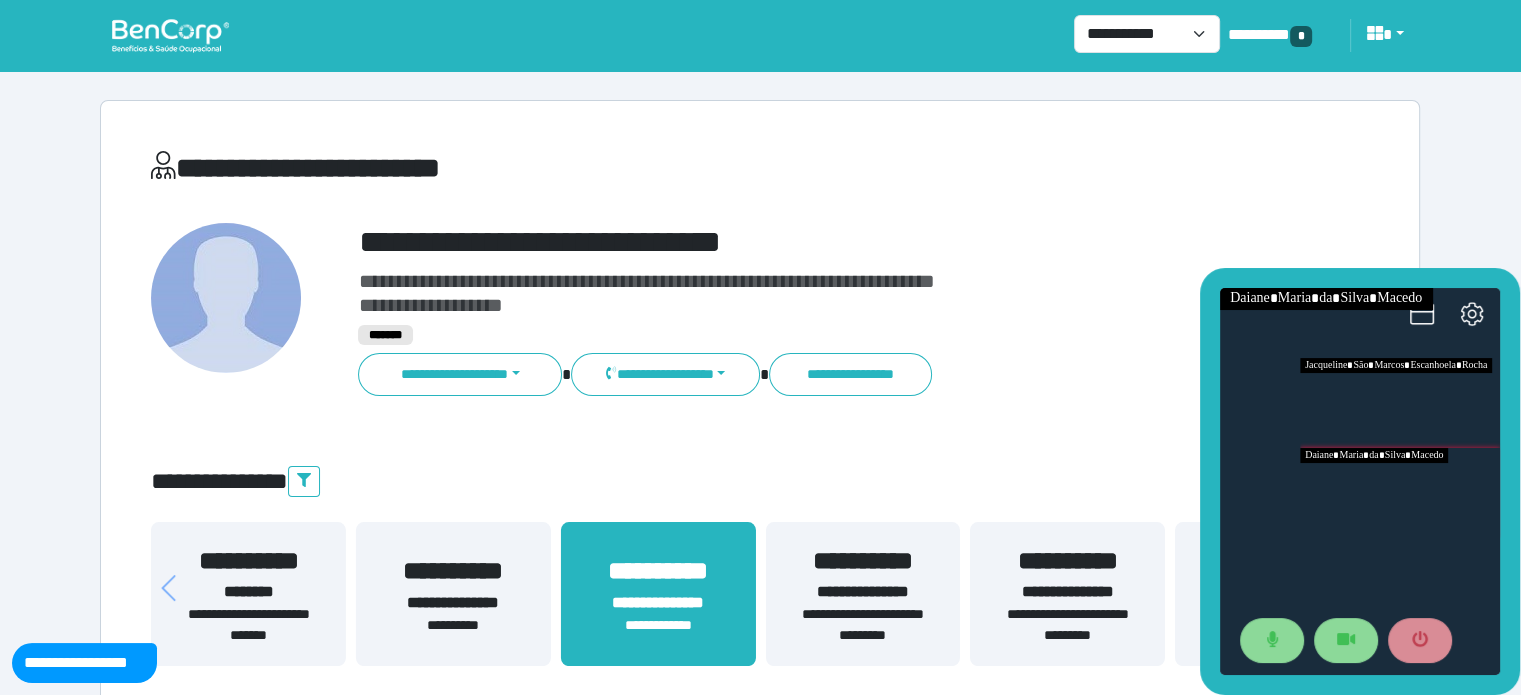 click at bounding box center [1400, 403] 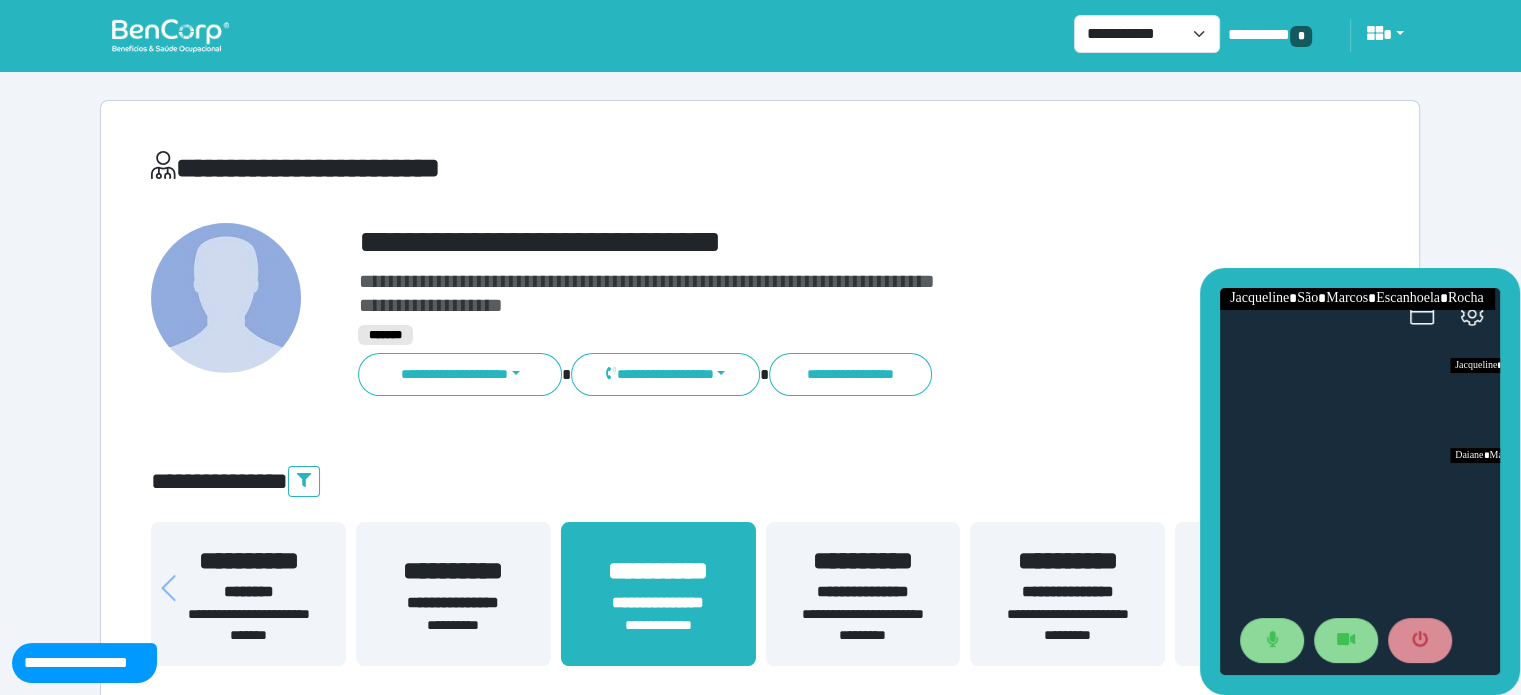 click on "********" at bounding box center (248, 592) 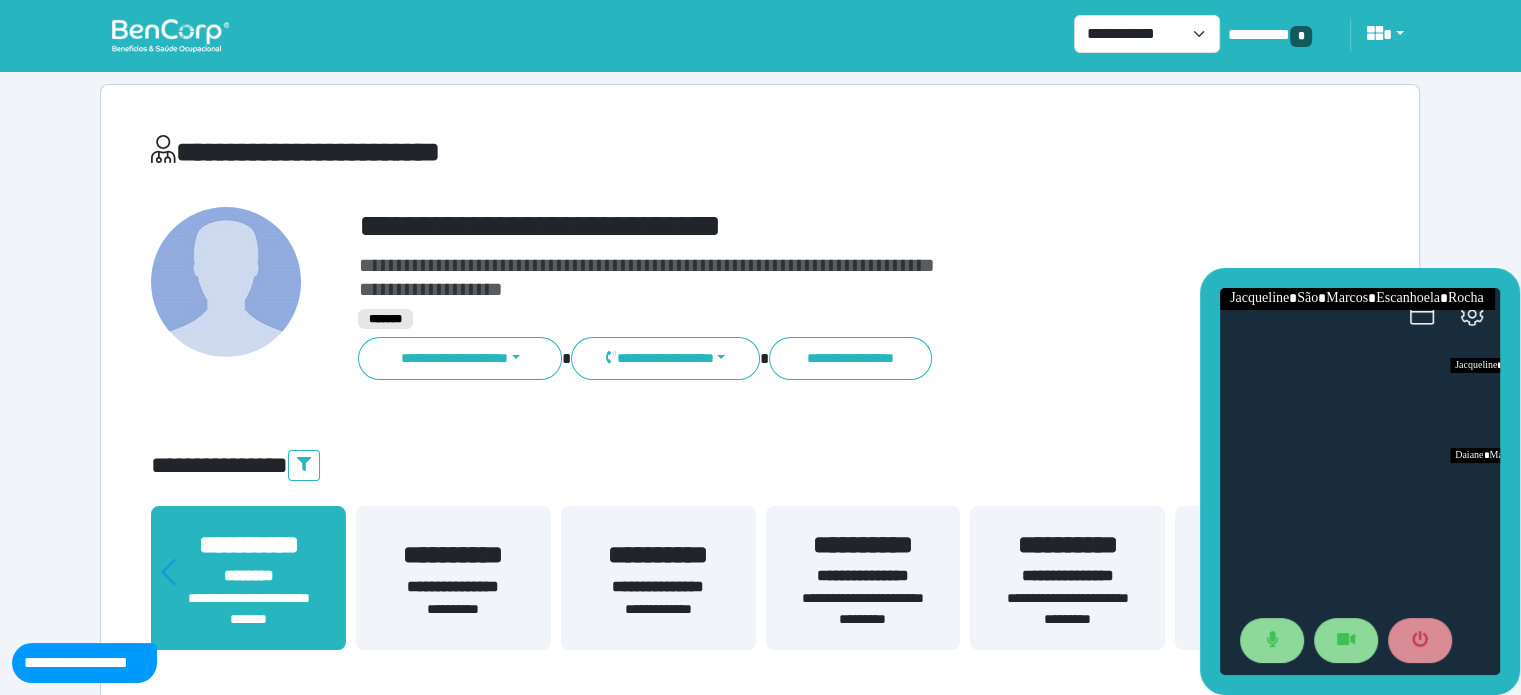 scroll, scrollTop: 0, scrollLeft: 0, axis: both 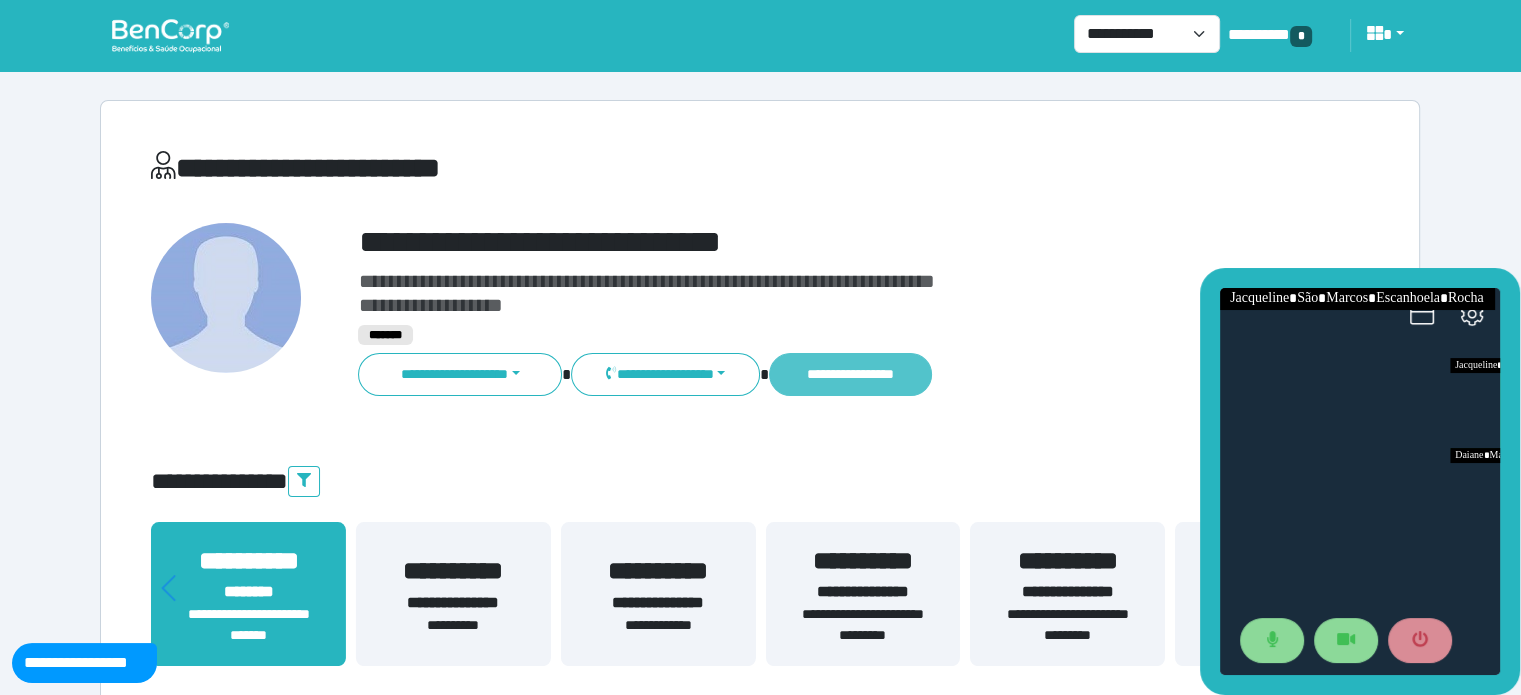 click on "**********" at bounding box center [850, 374] 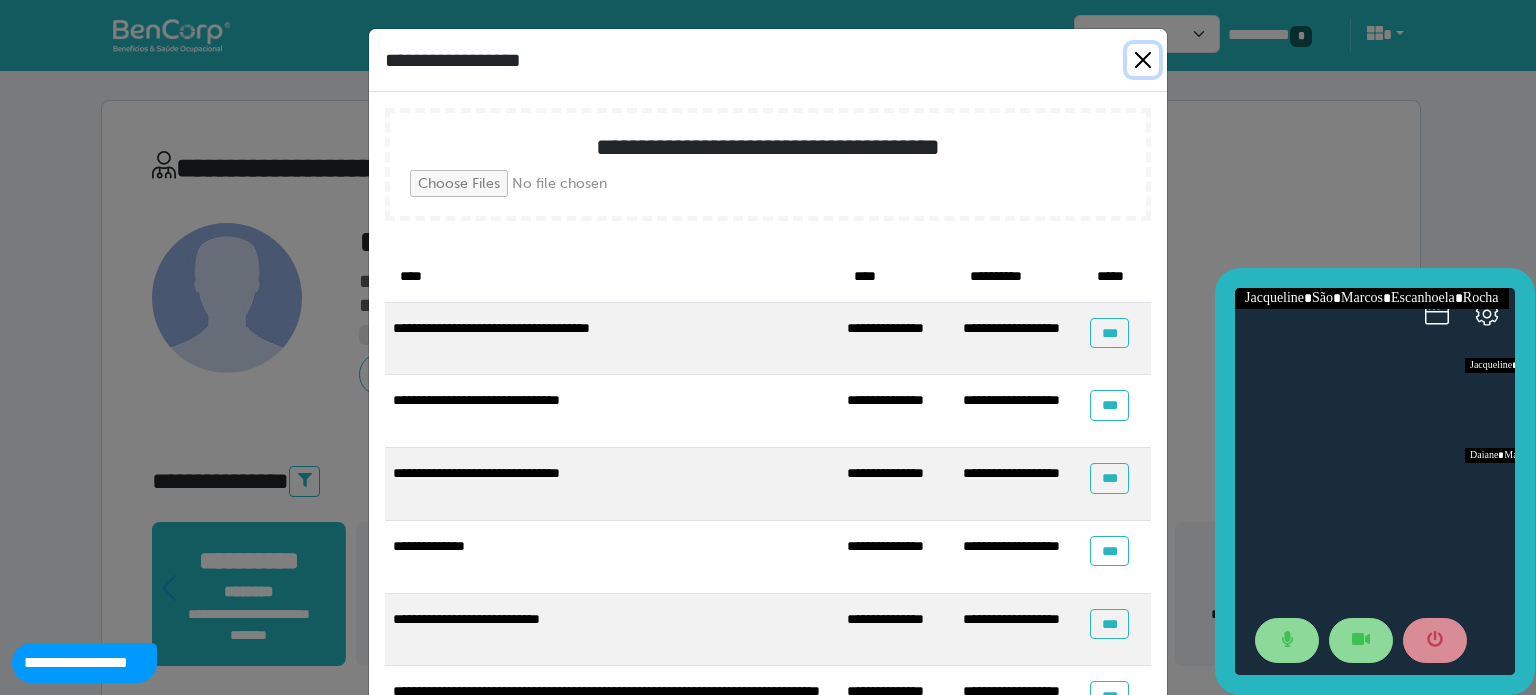 click at bounding box center (1143, 60) 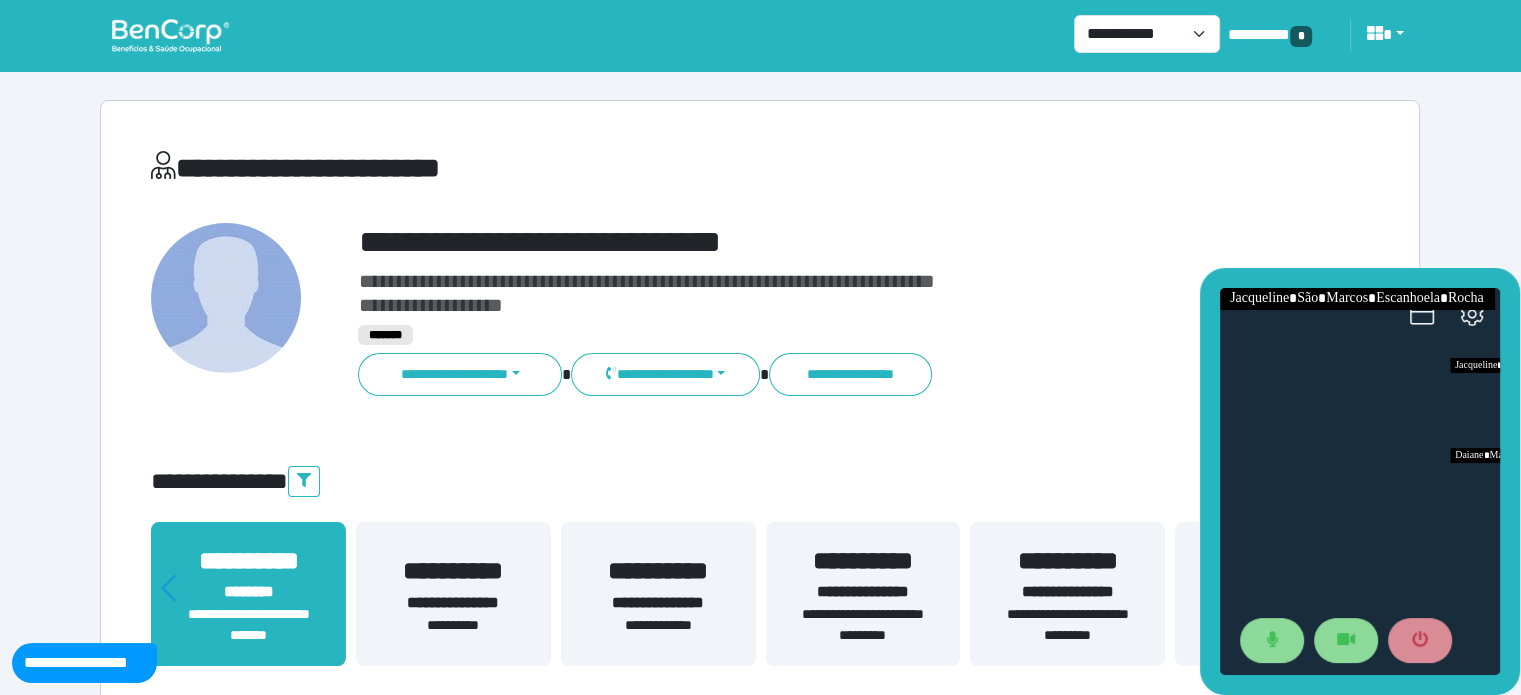 click on "**********" at bounding box center (658, 625) 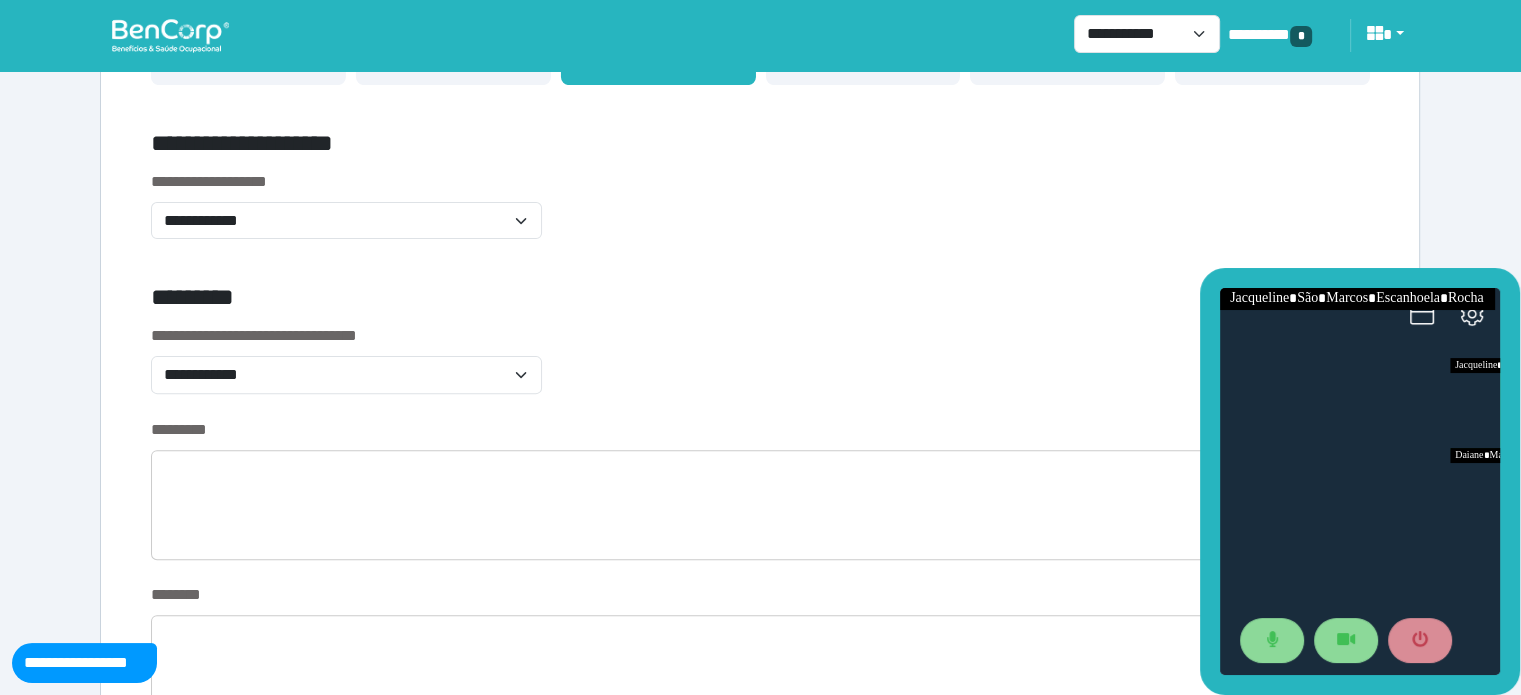 scroll, scrollTop: 603, scrollLeft: 0, axis: vertical 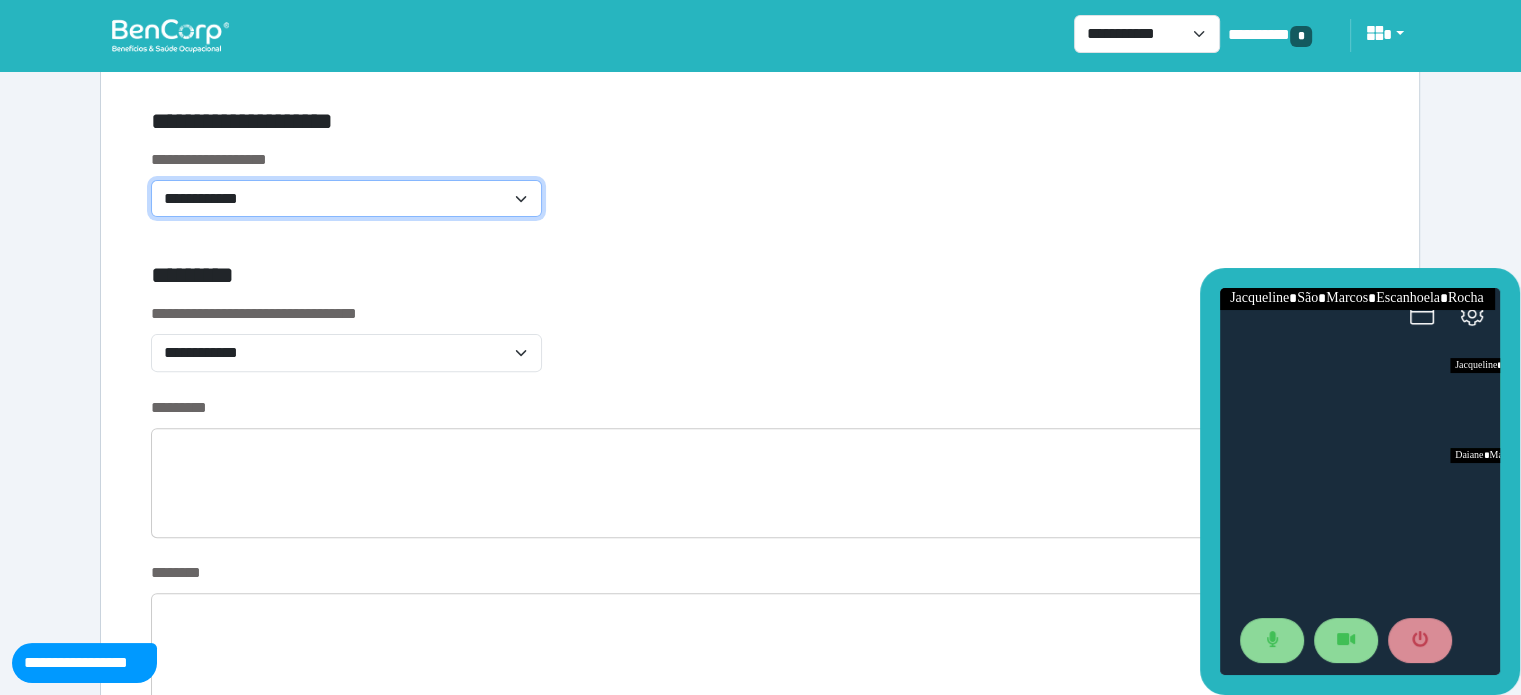 click on "**********" at bounding box center (346, 199) 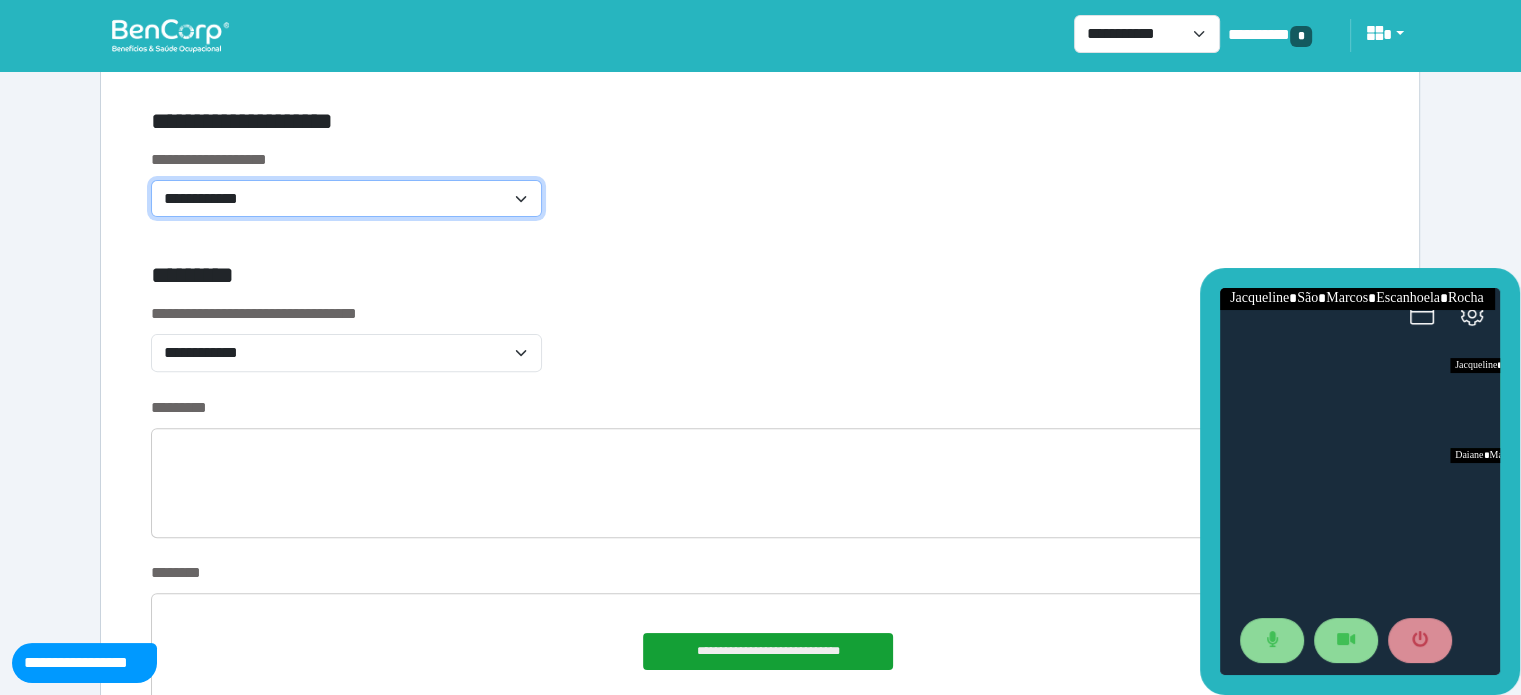scroll, scrollTop: 332, scrollLeft: 0, axis: vertical 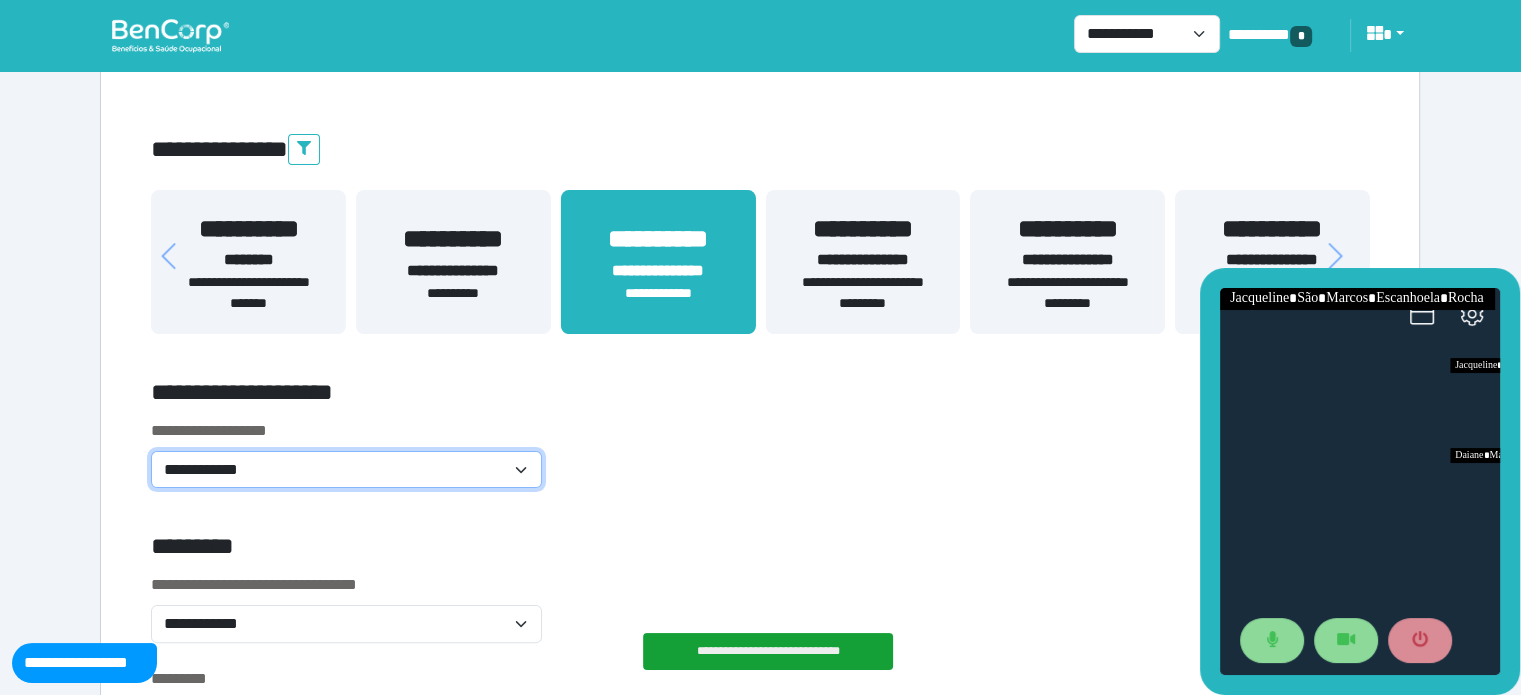 click on "**********" at bounding box center [248, 293] 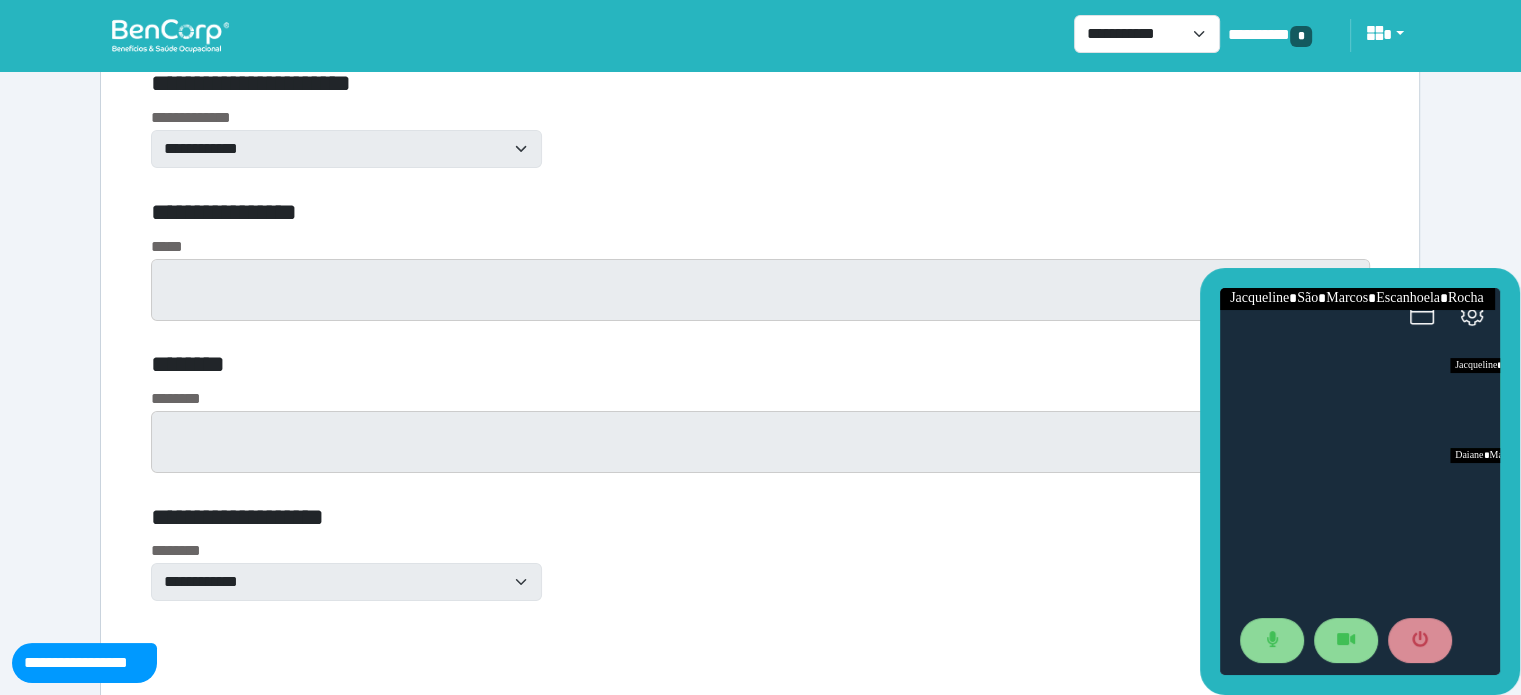 scroll, scrollTop: 6692, scrollLeft: 0, axis: vertical 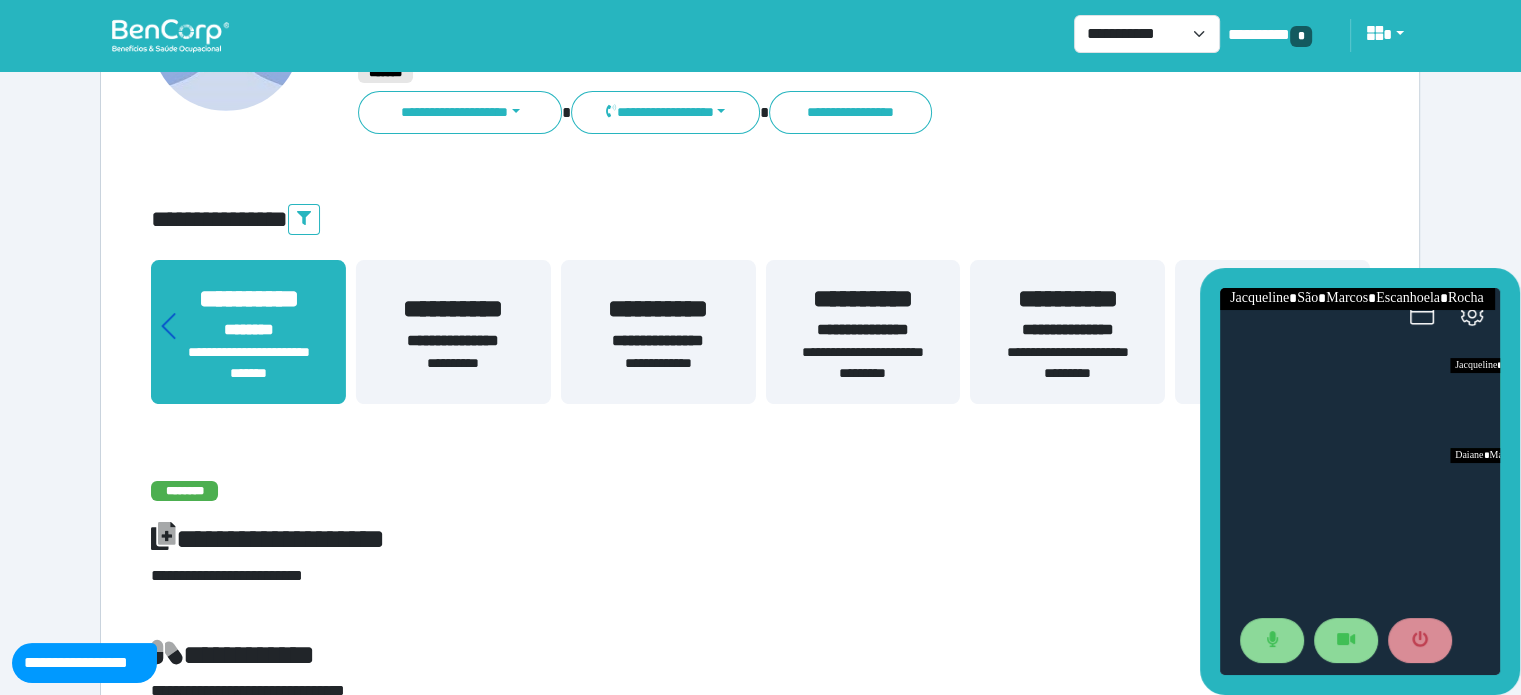 click 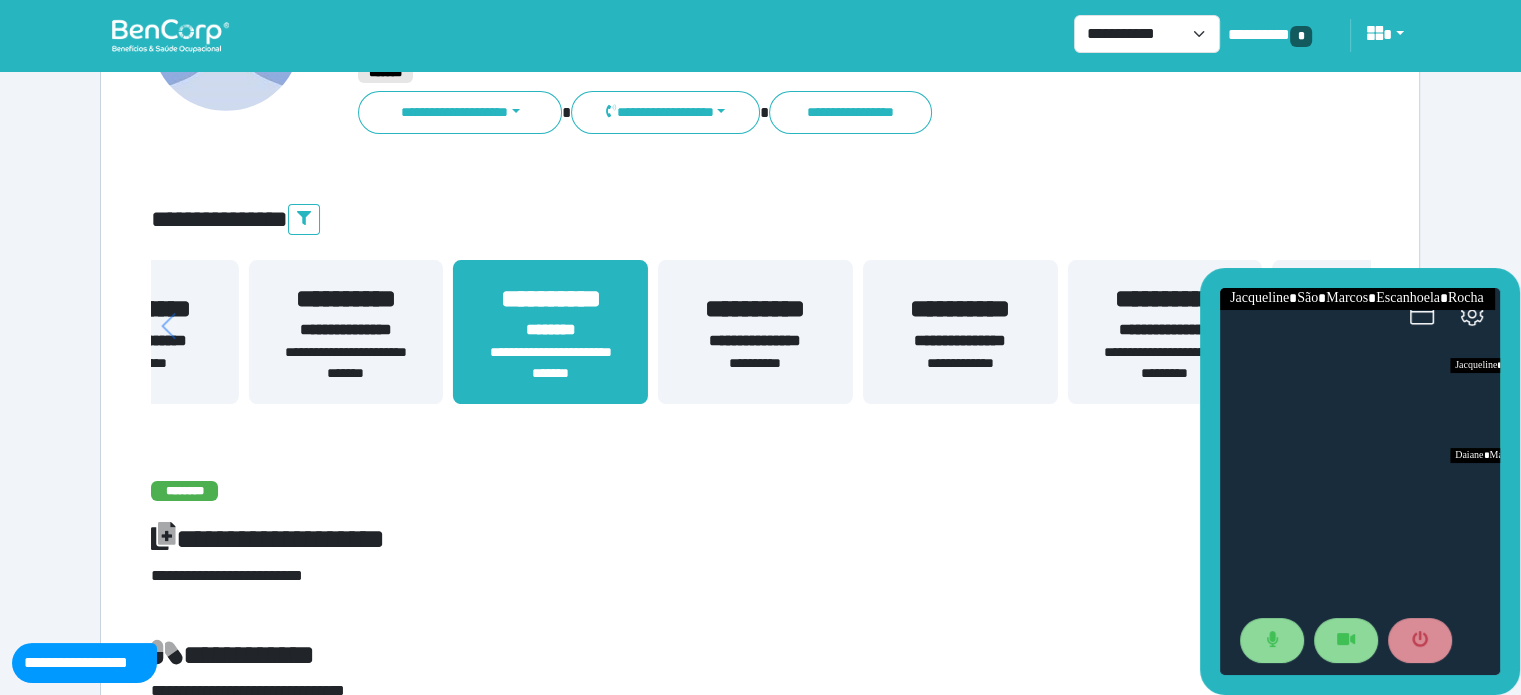 drag, startPoint x: 292, startPoint y: 308, endPoint x: 594, endPoint y: 316, distance: 302.10593 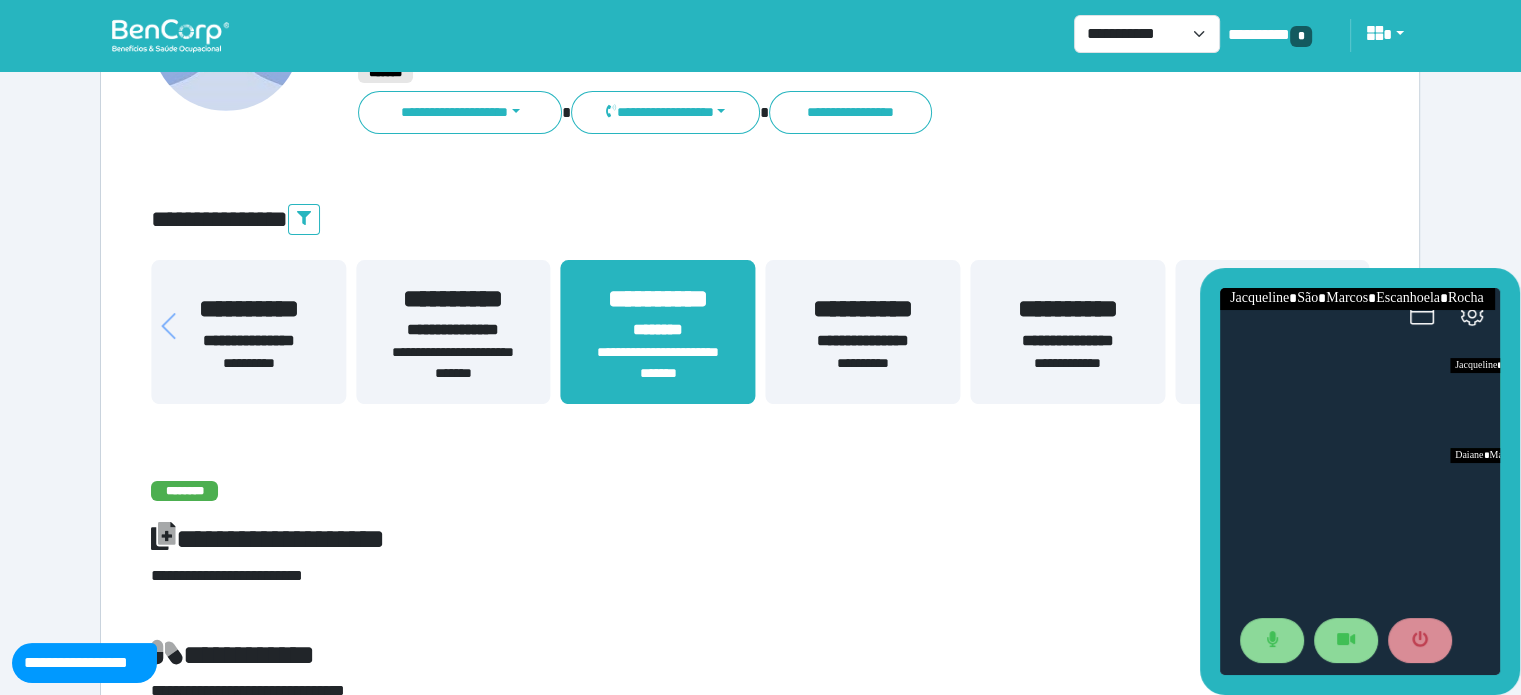 click on "**********" at bounding box center [453, 363] 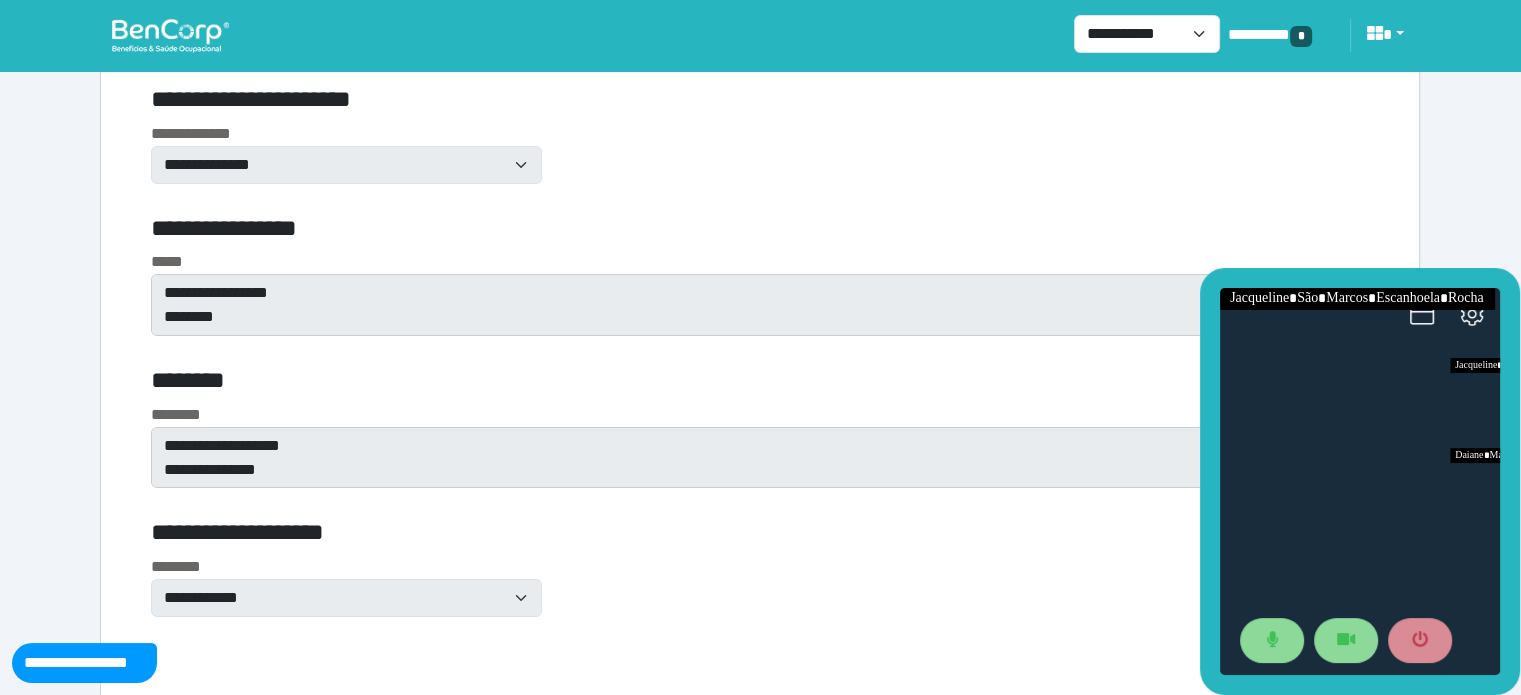 scroll, scrollTop: 6977, scrollLeft: 0, axis: vertical 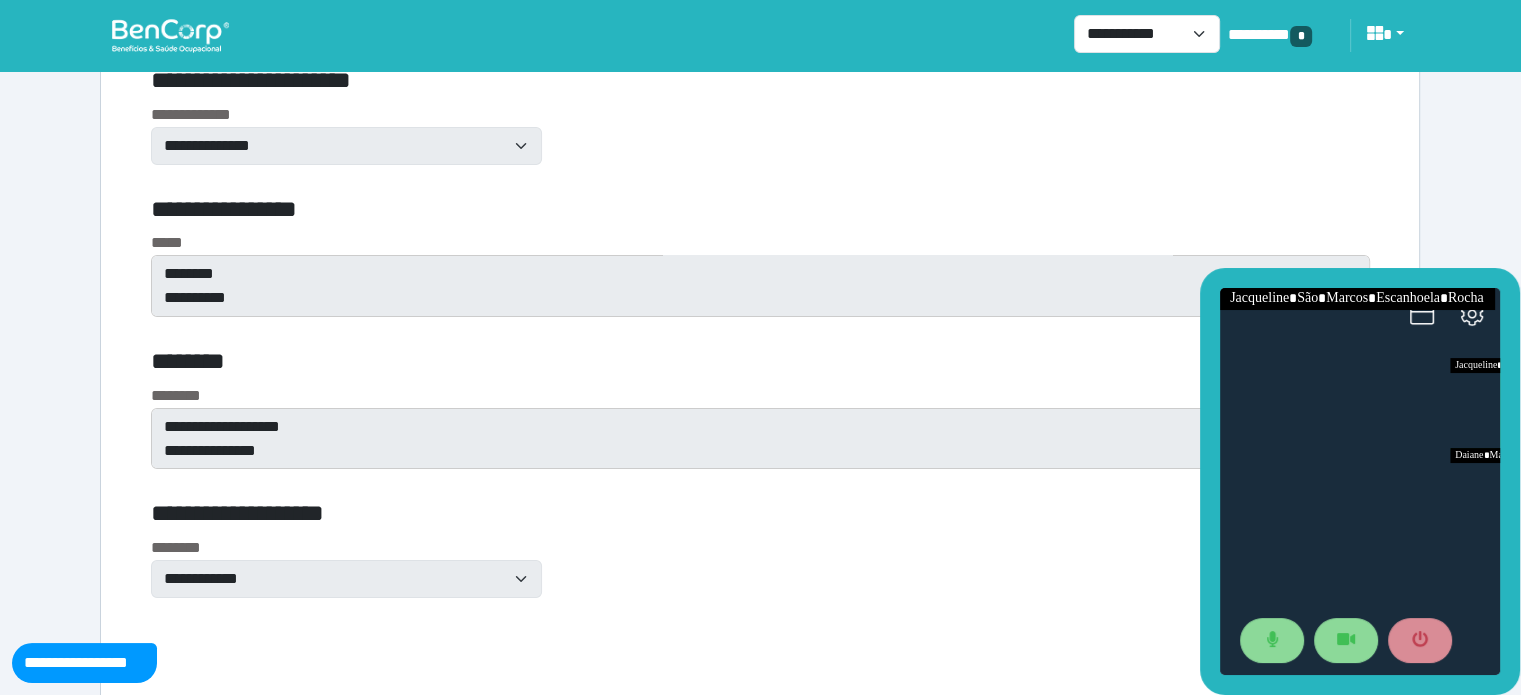 click on "**********" at bounding box center [760, -1631] 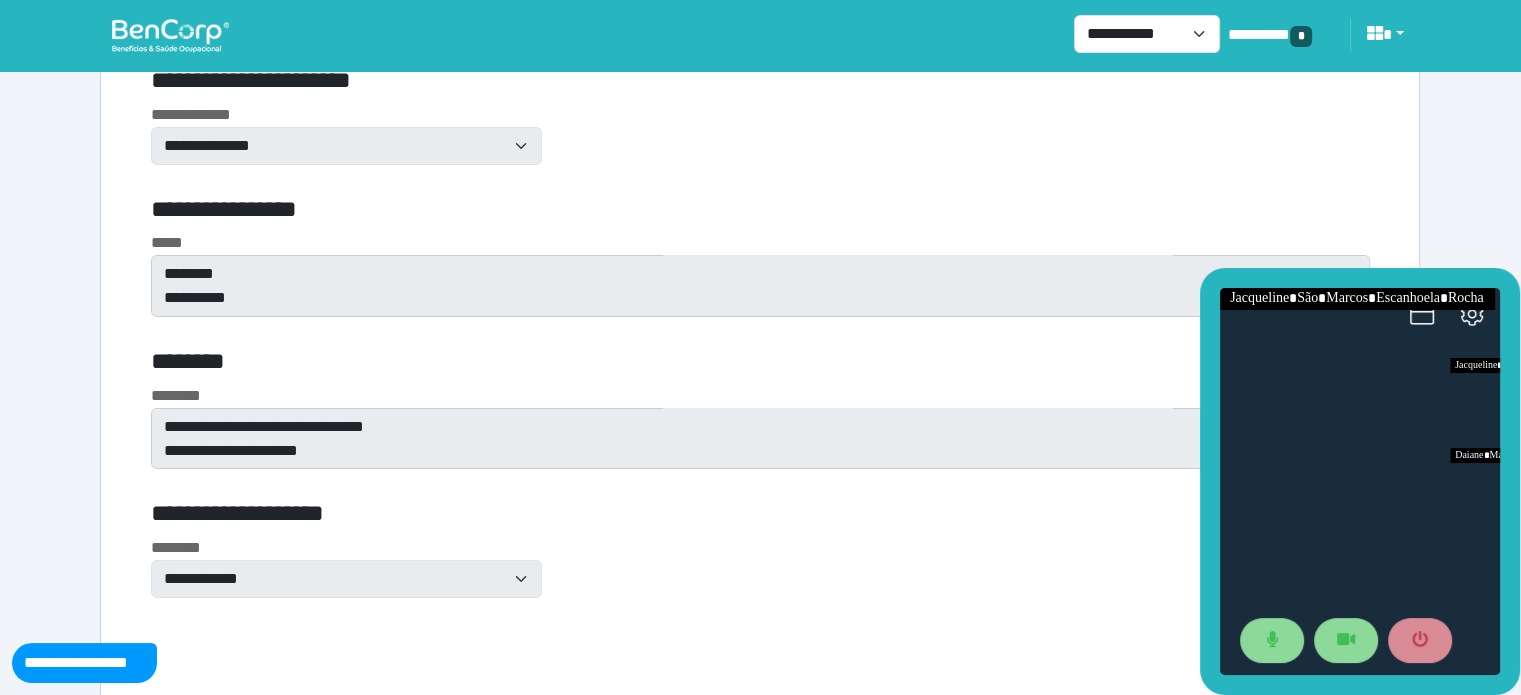 click on "**********" at bounding box center [760, -1631] 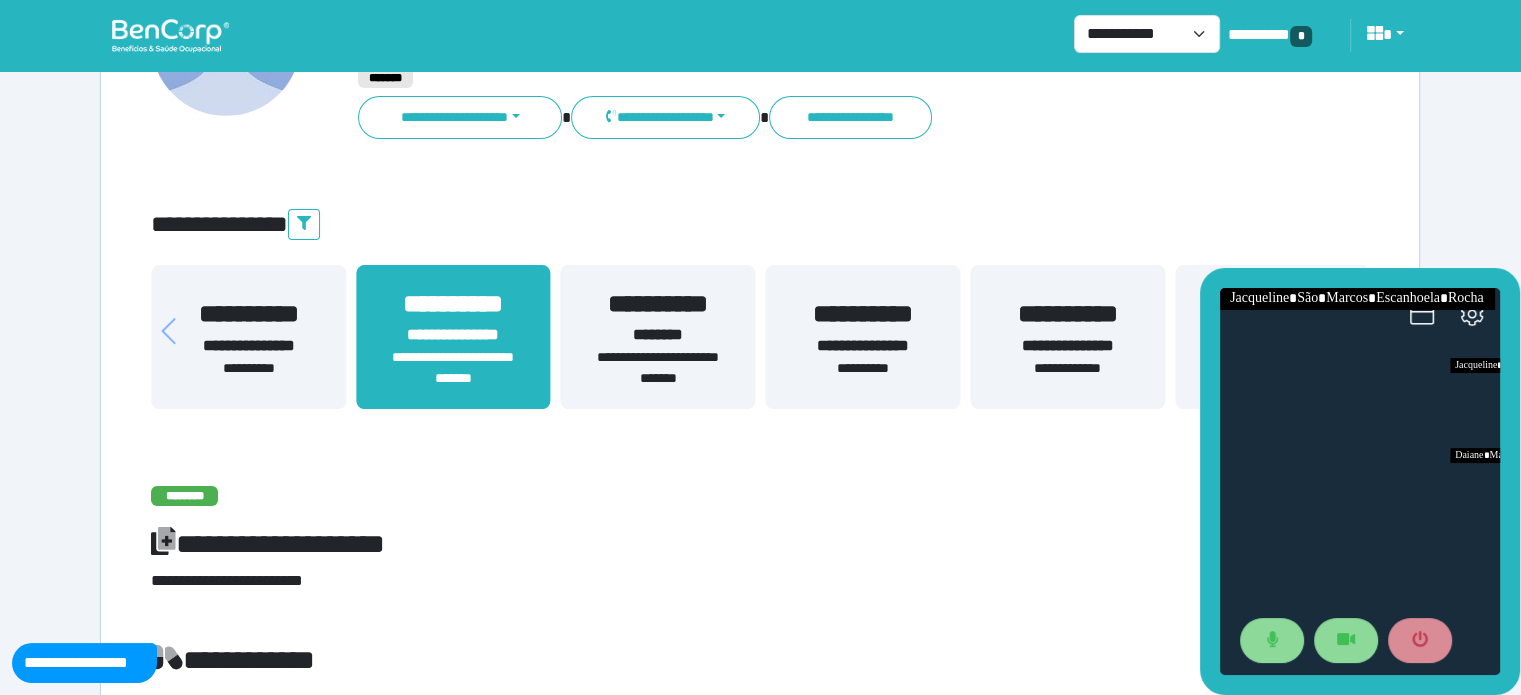scroll, scrollTop: 191, scrollLeft: 0, axis: vertical 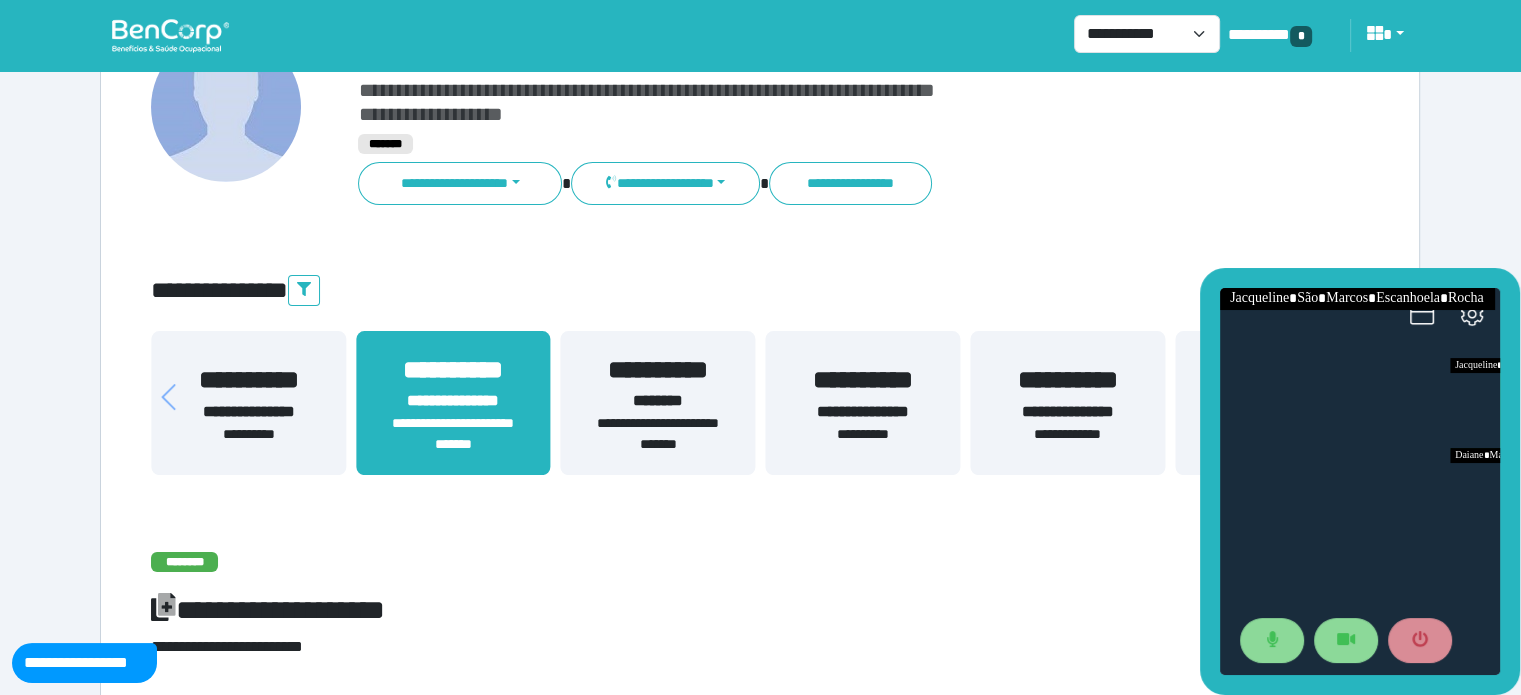 click on "**********" at bounding box center [1067, 434] 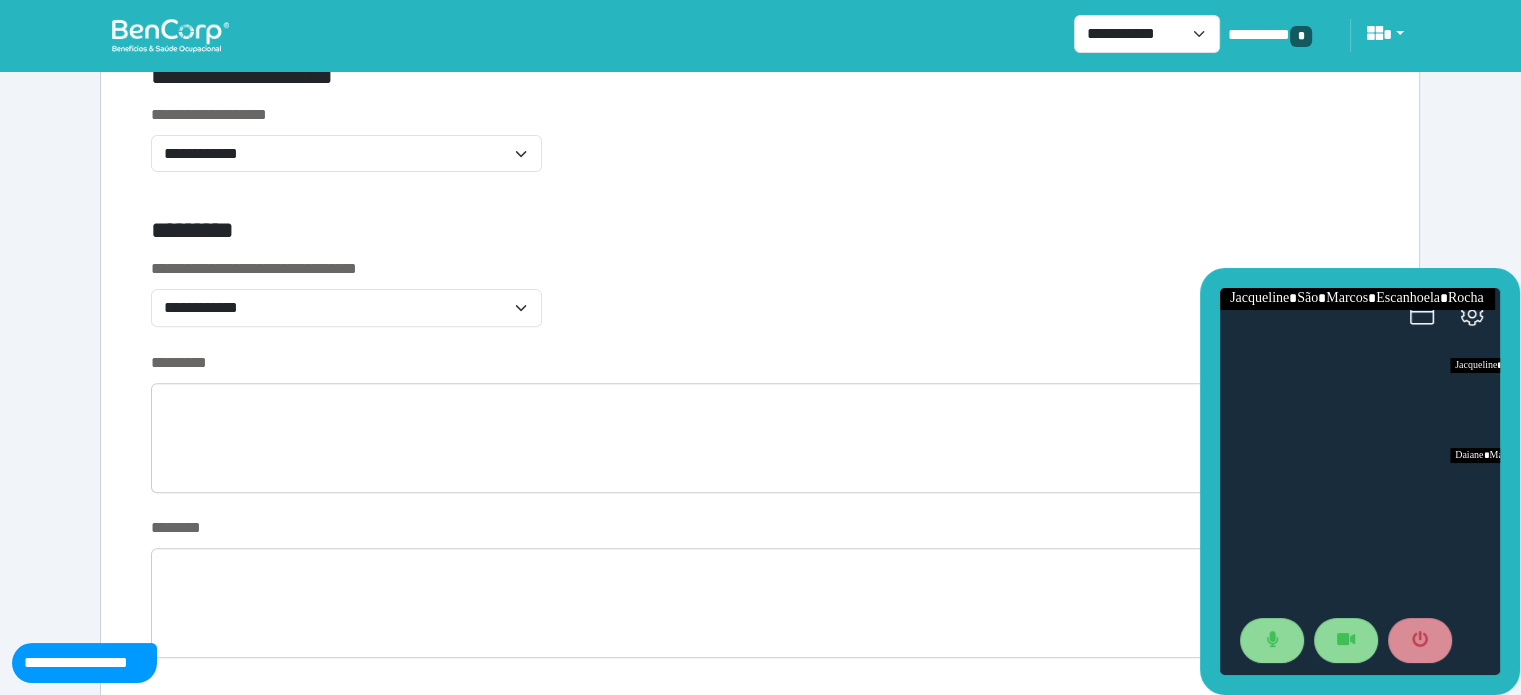 scroll, scrollTop: 660, scrollLeft: 0, axis: vertical 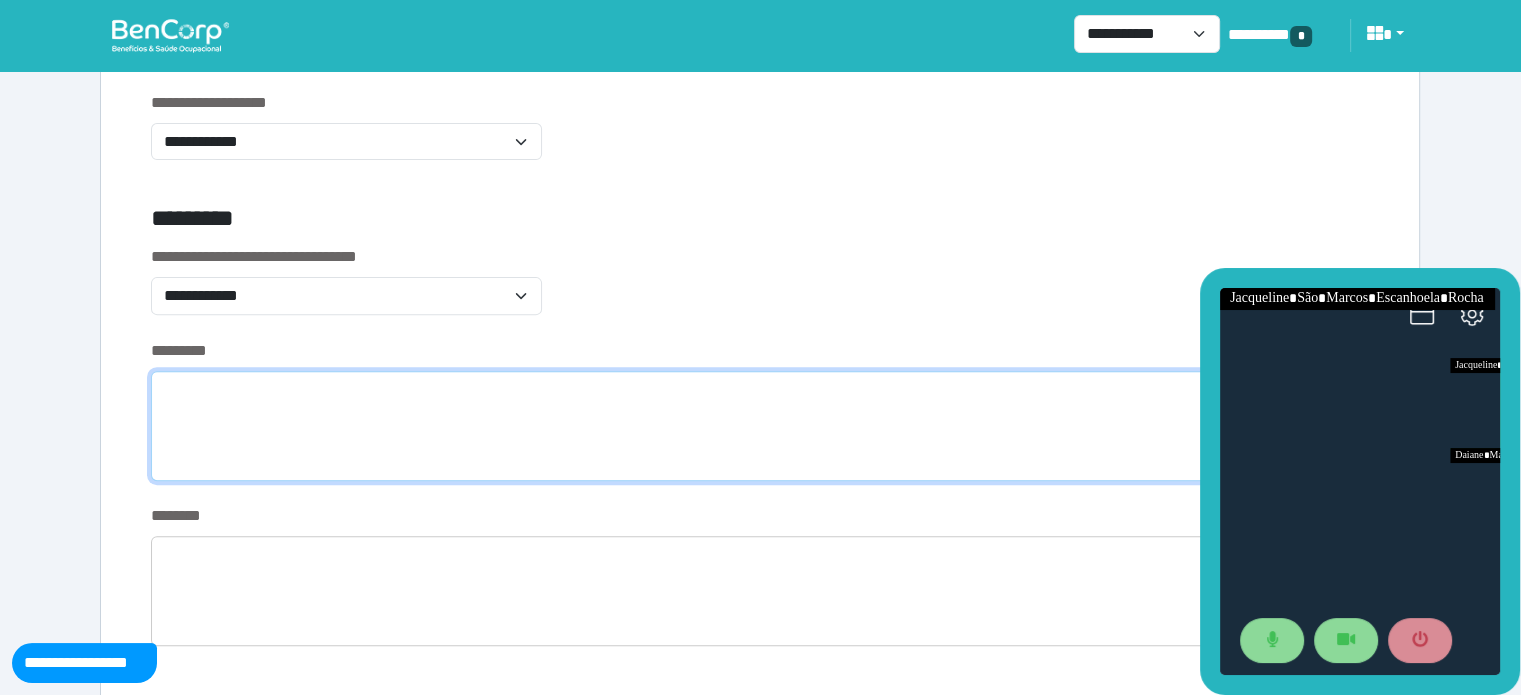 click at bounding box center (760, 426) 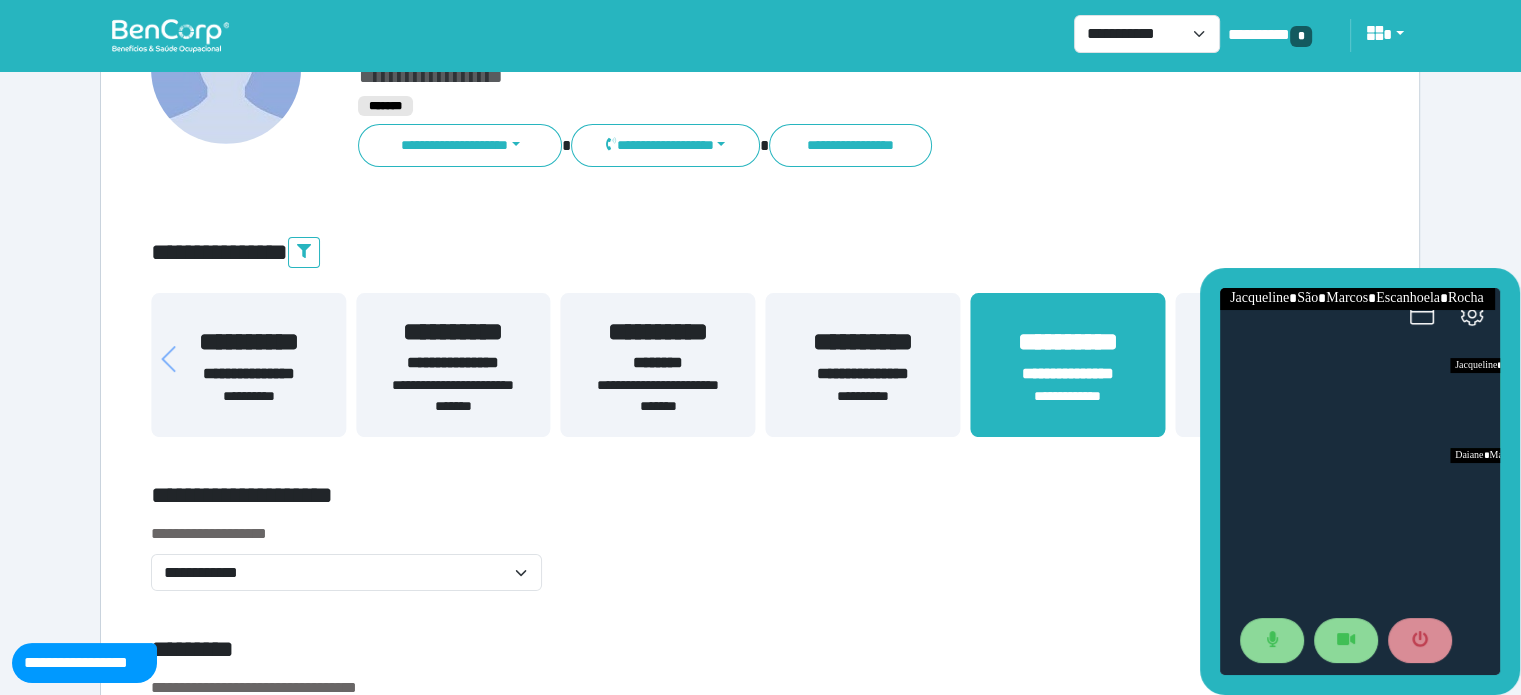 scroll, scrollTop: 218, scrollLeft: 0, axis: vertical 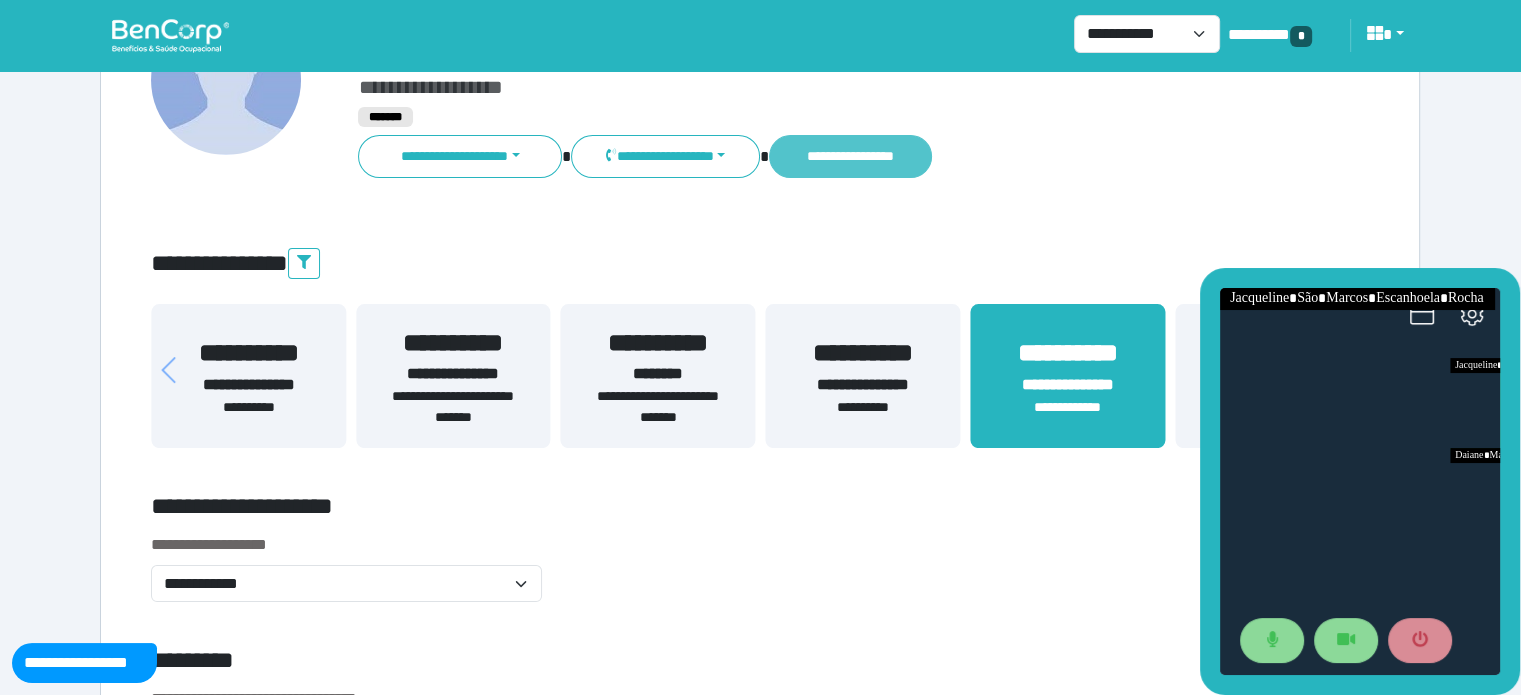 click on "**********" at bounding box center (850, 156) 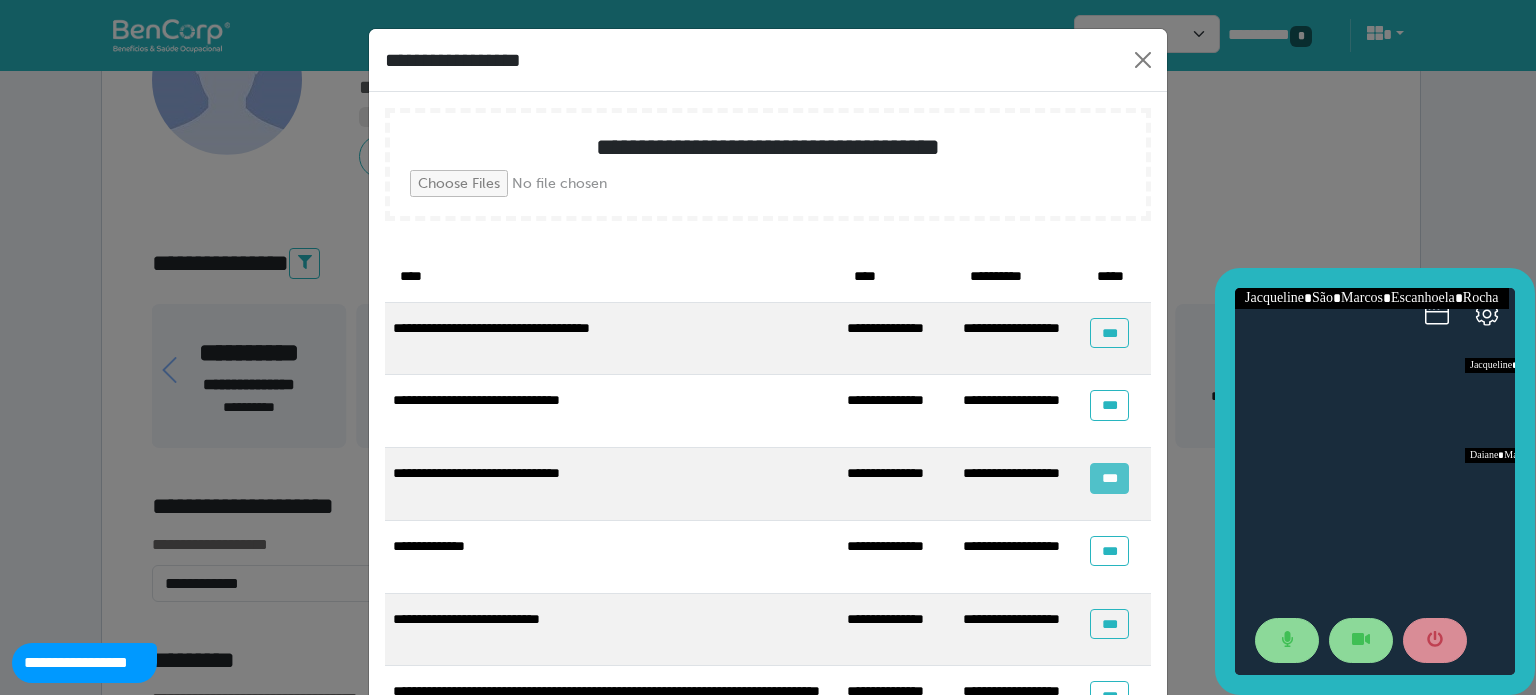 click on "***" at bounding box center [1109, 478] 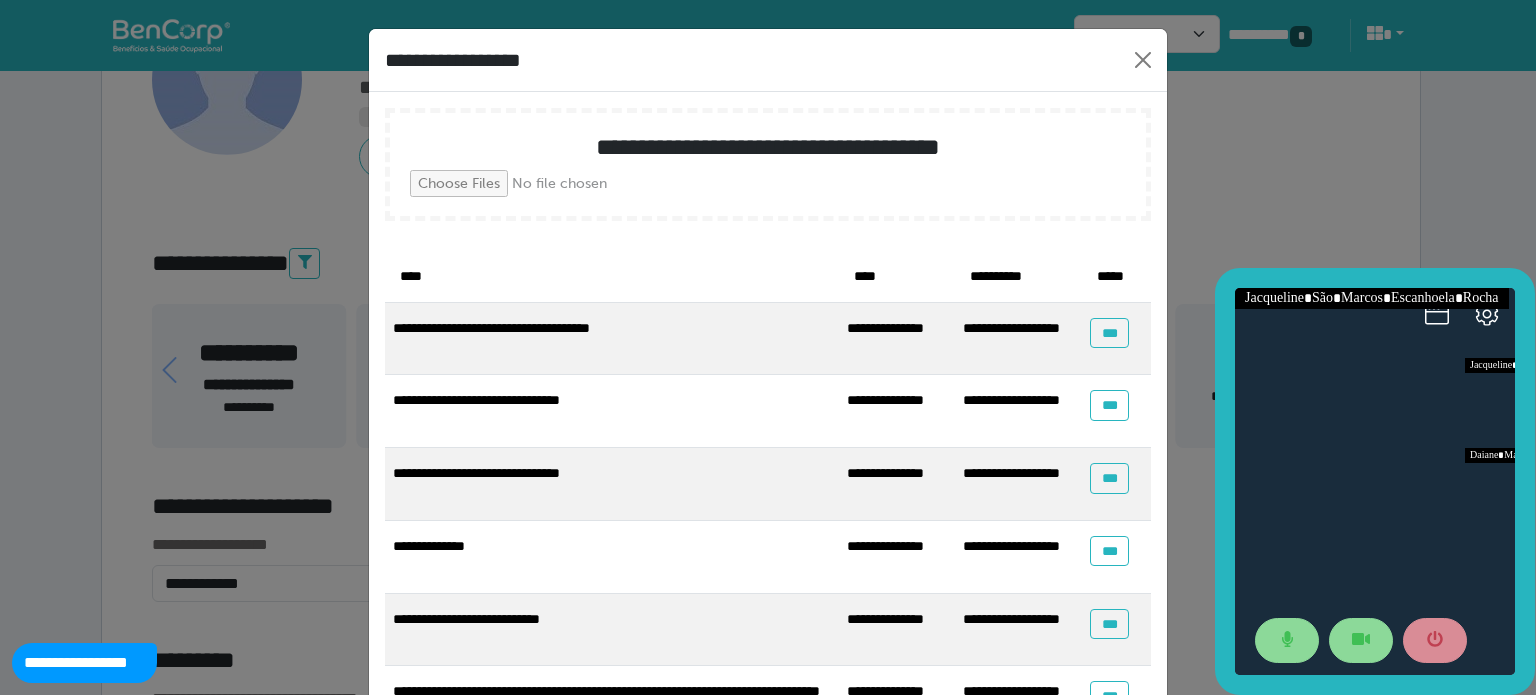 click on "**********" at bounding box center (768, 347) 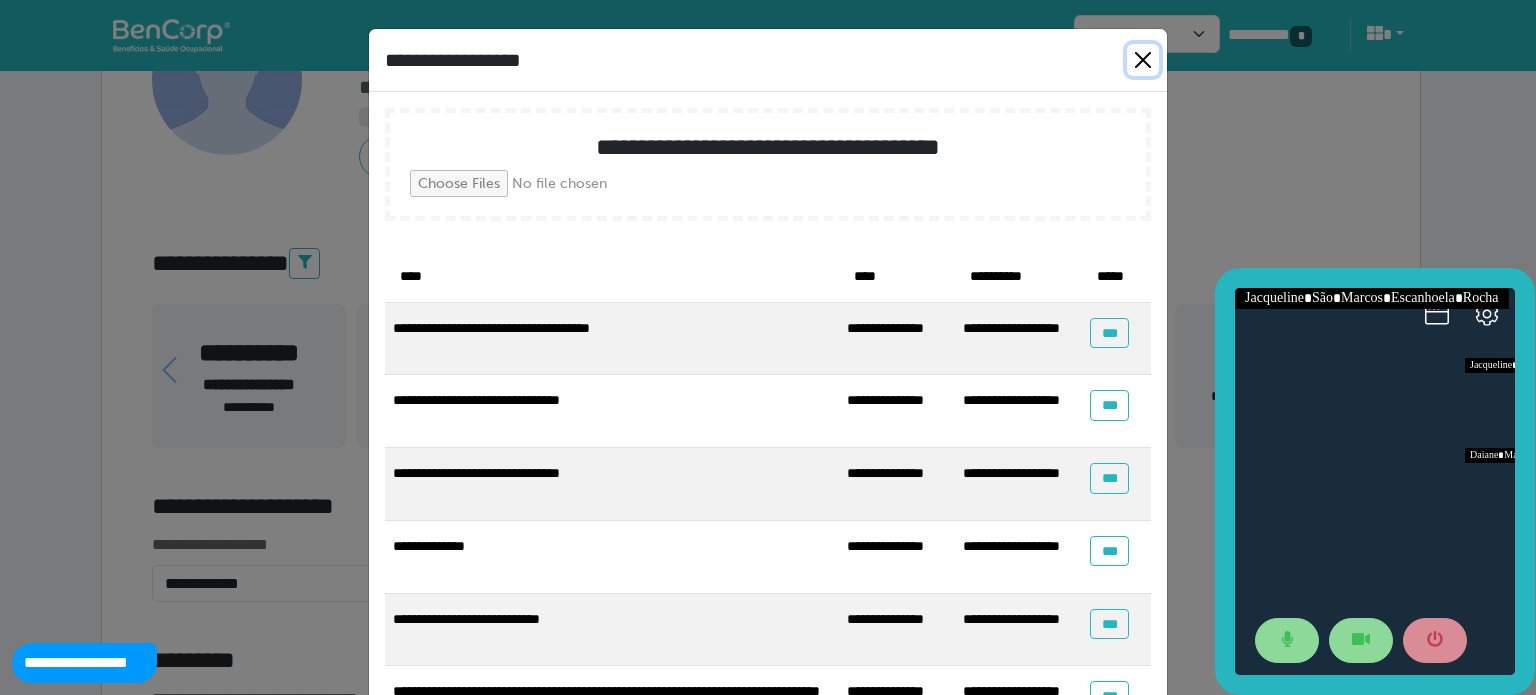click at bounding box center [1143, 60] 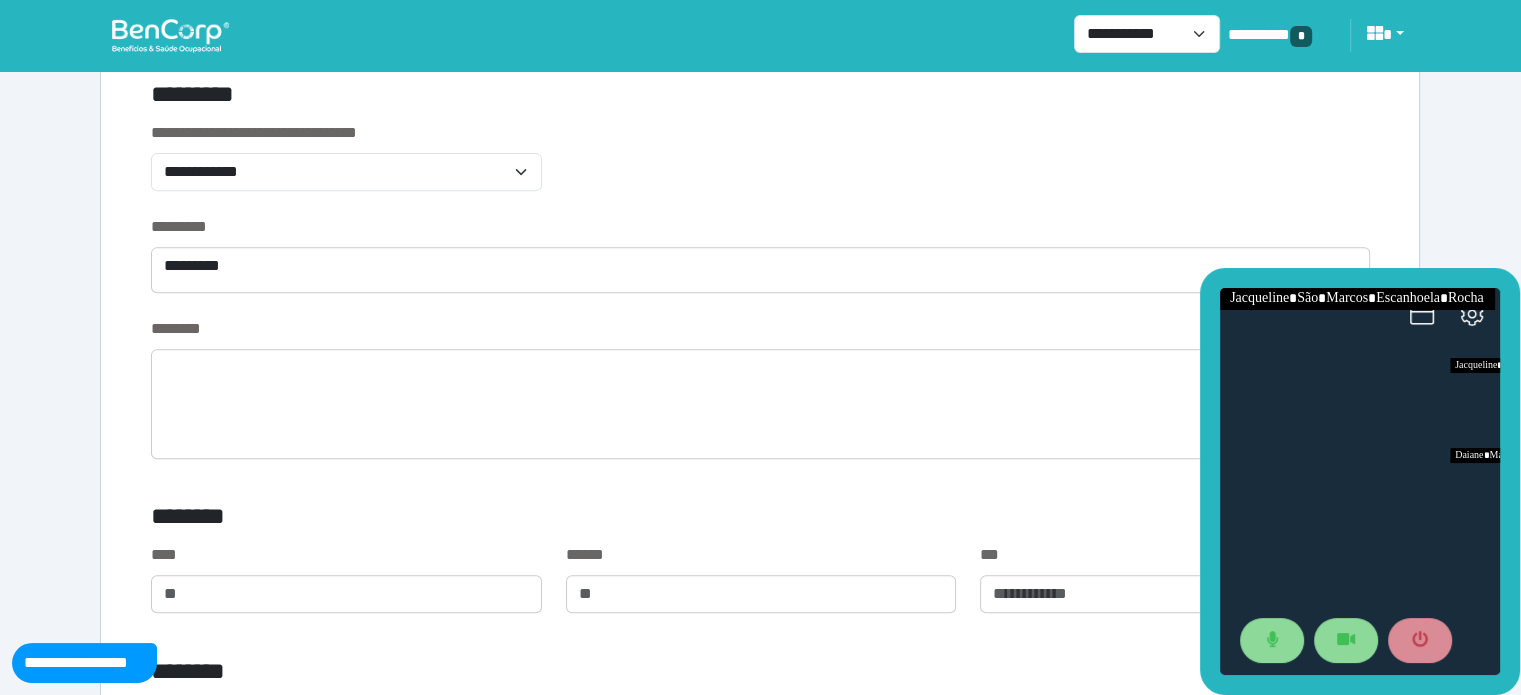 scroll, scrollTop: 806, scrollLeft: 0, axis: vertical 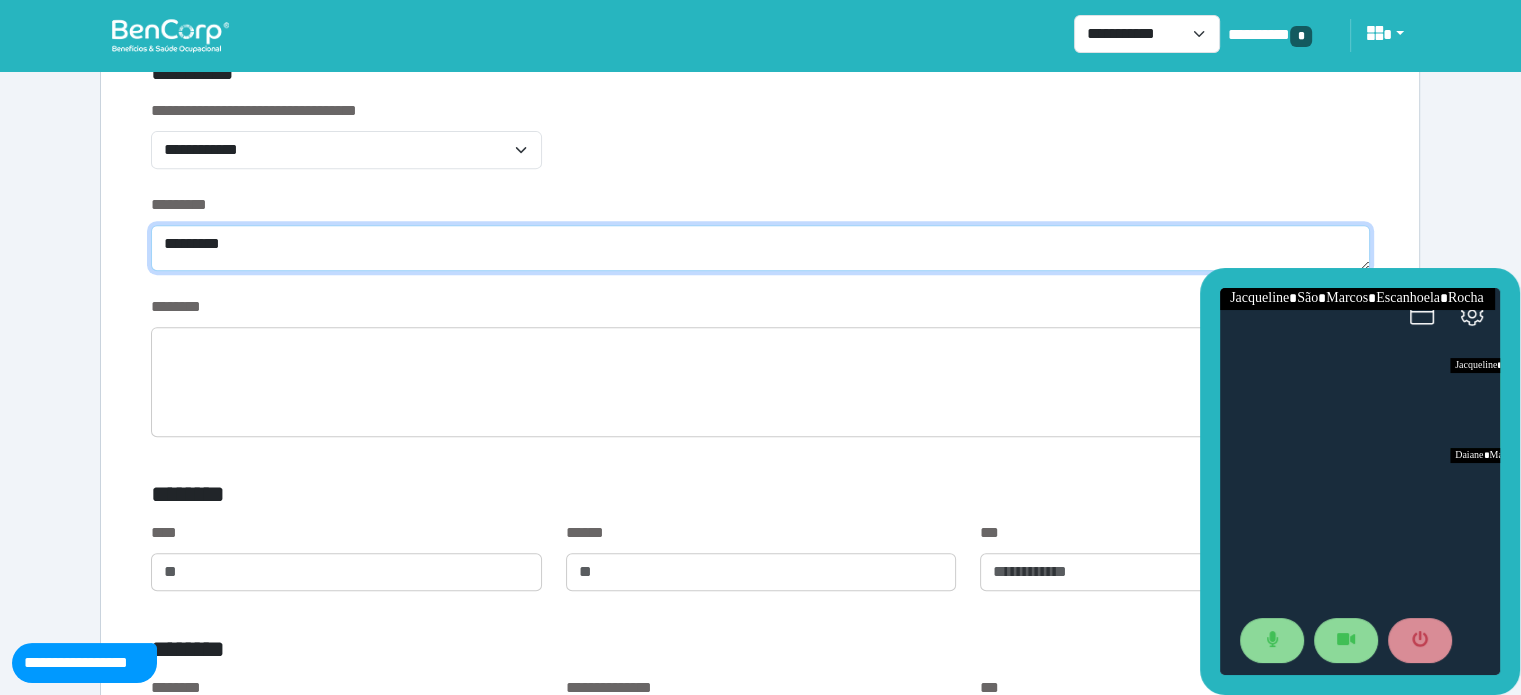 click on "*********" at bounding box center (760, 248) 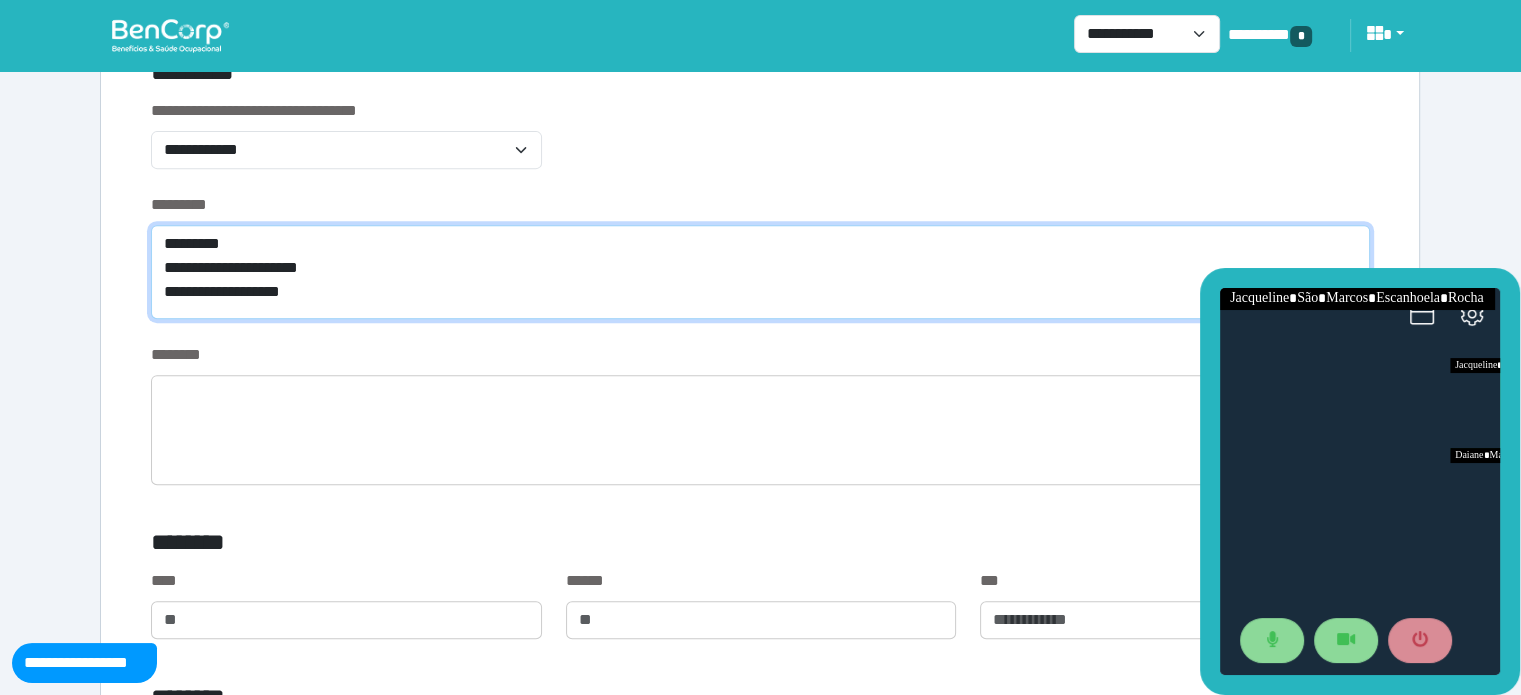 scroll, scrollTop: 0, scrollLeft: 0, axis: both 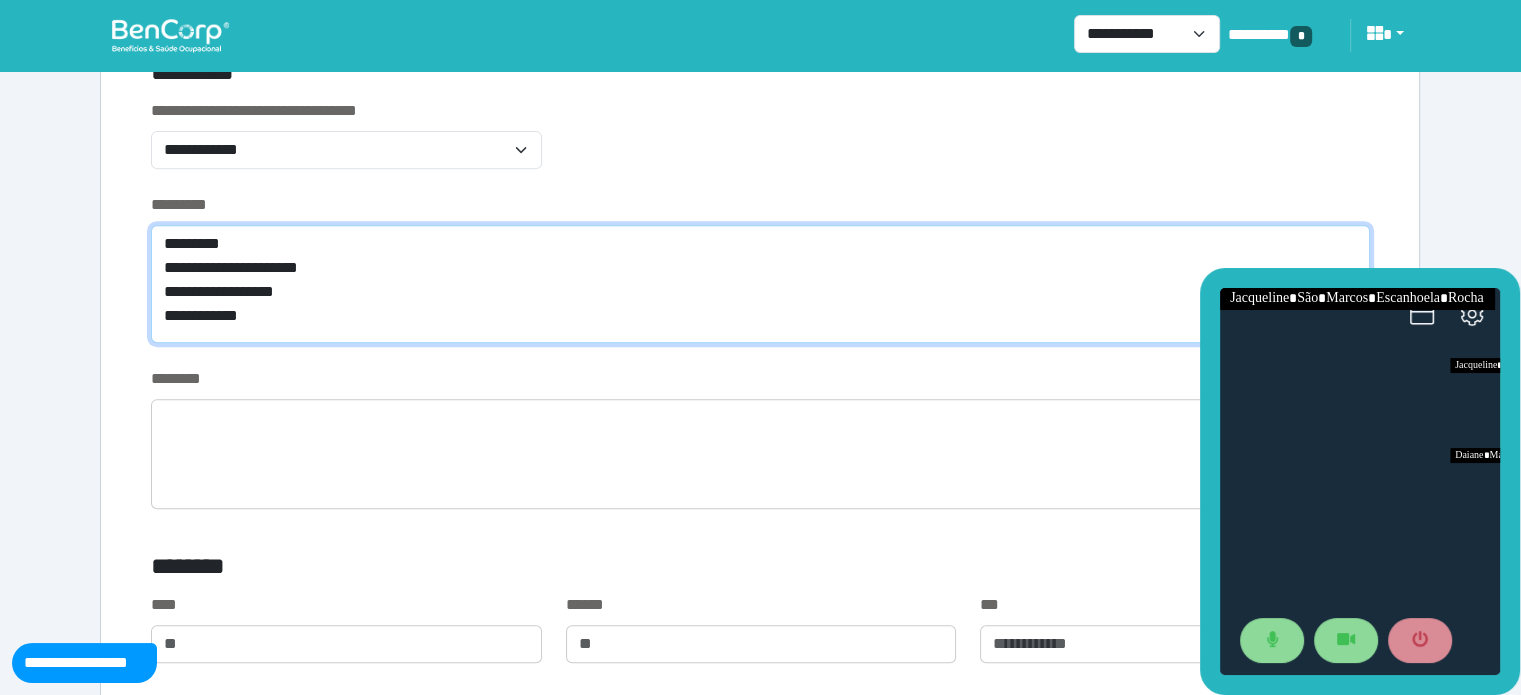 type on "**********" 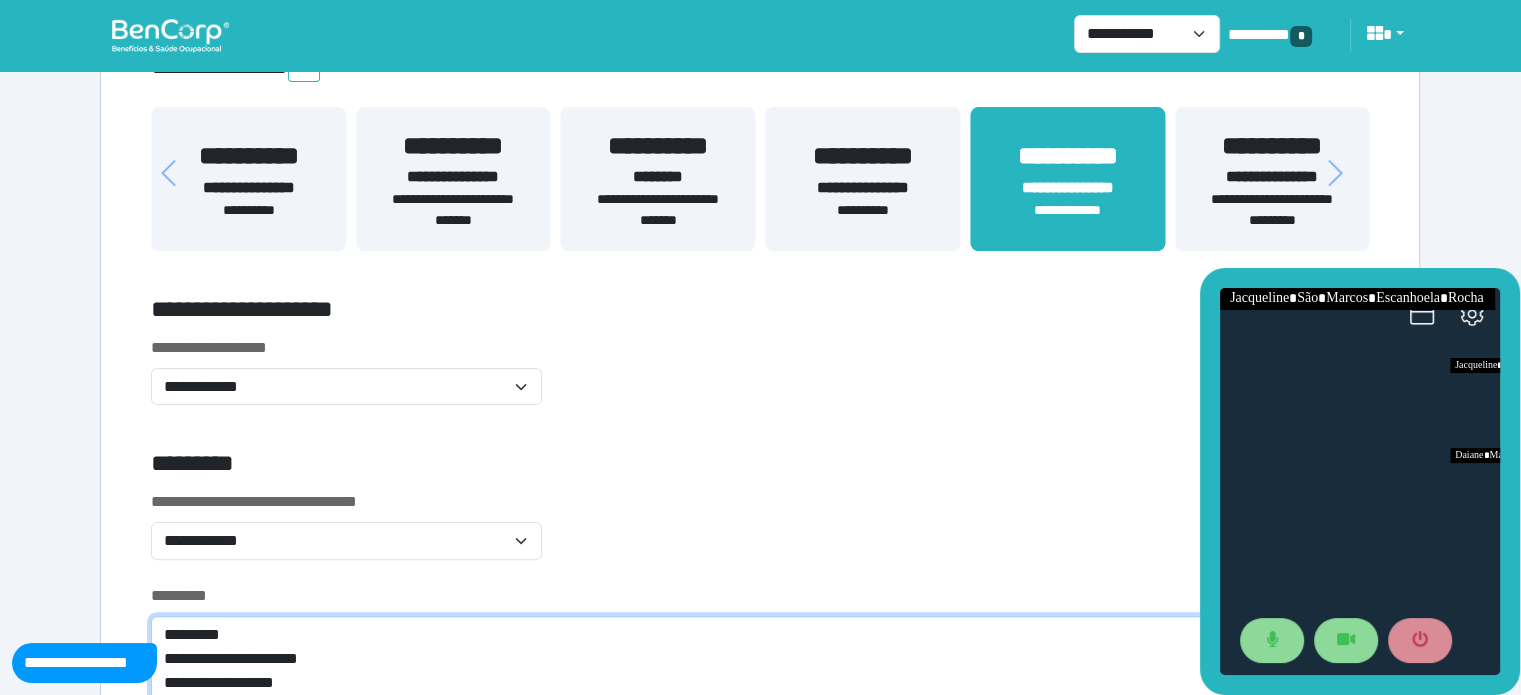 scroll, scrollTop: 186, scrollLeft: 0, axis: vertical 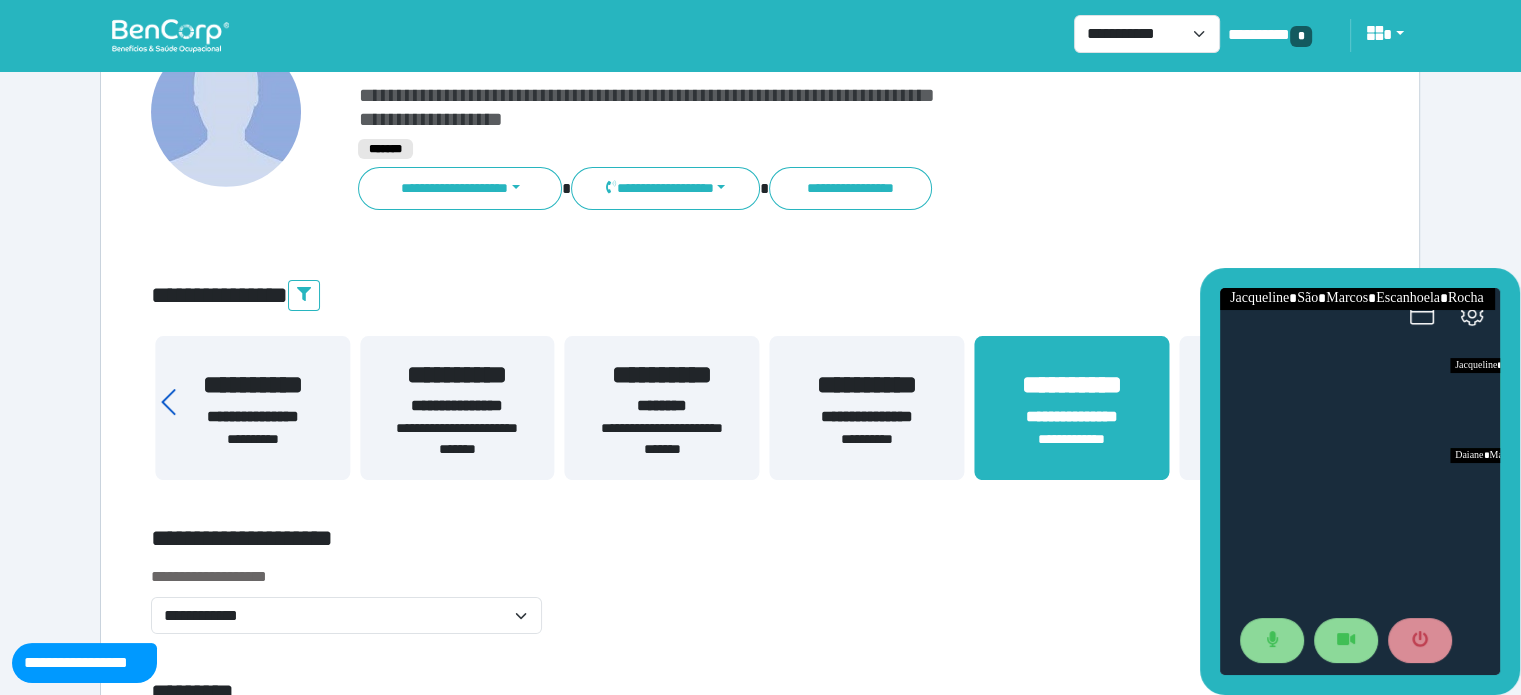 click on "**********" at bounding box center [760, 420] 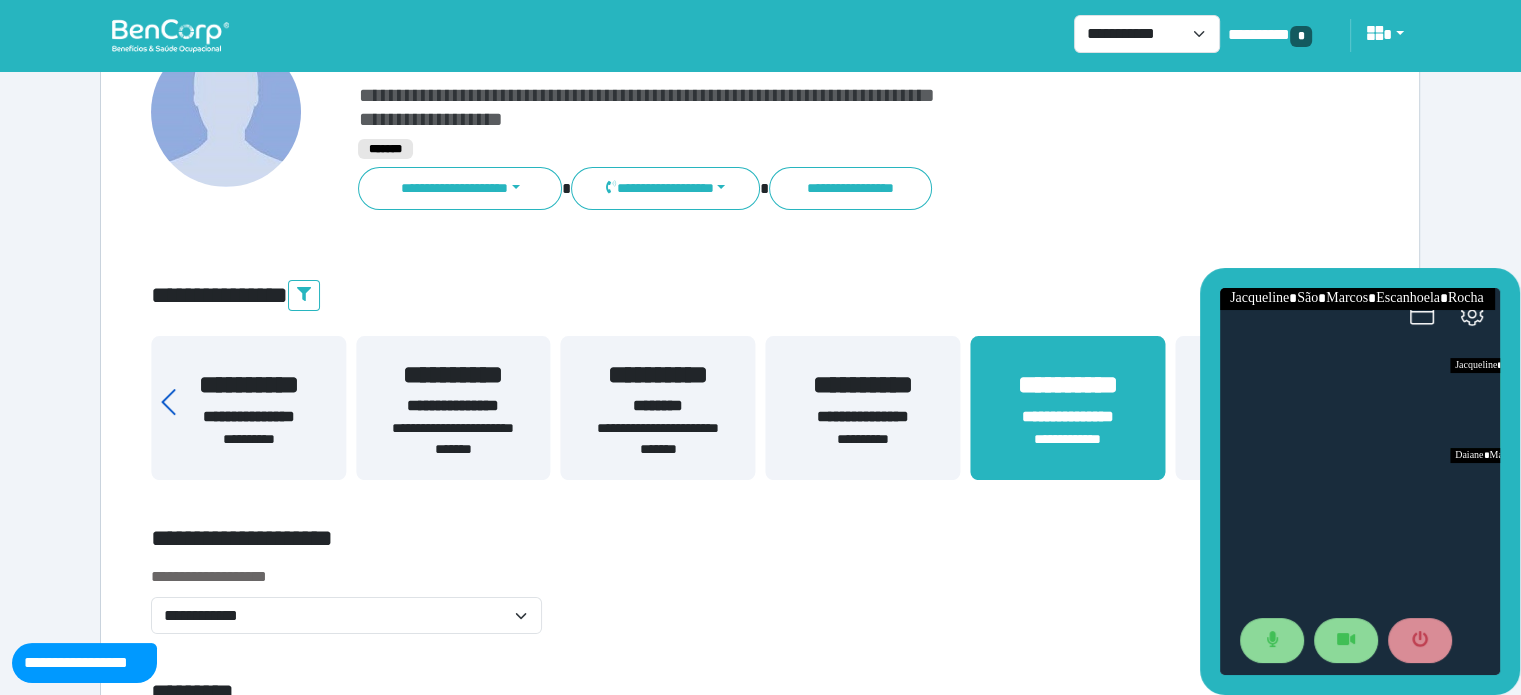 click 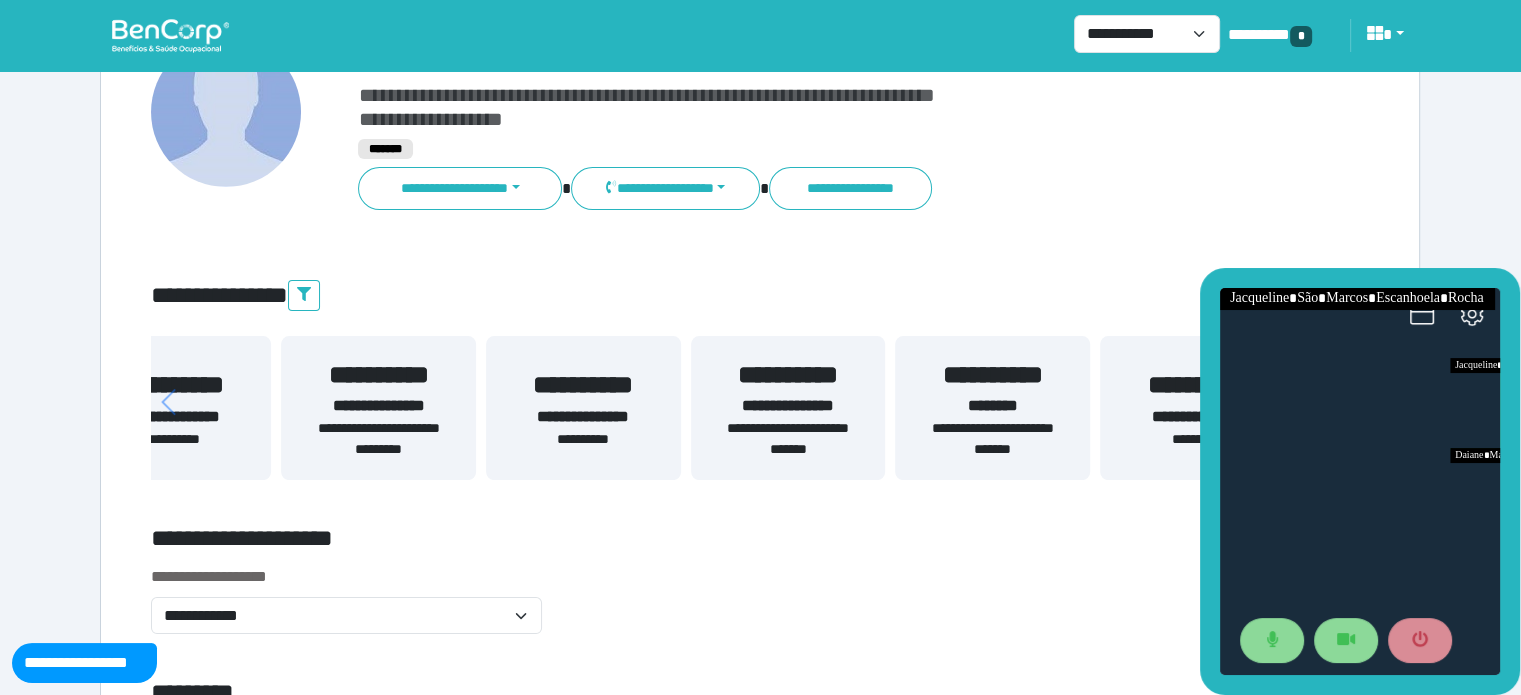 drag, startPoint x: 210, startPoint y: 395, endPoint x: 376, endPoint y: 389, distance: 166.1084 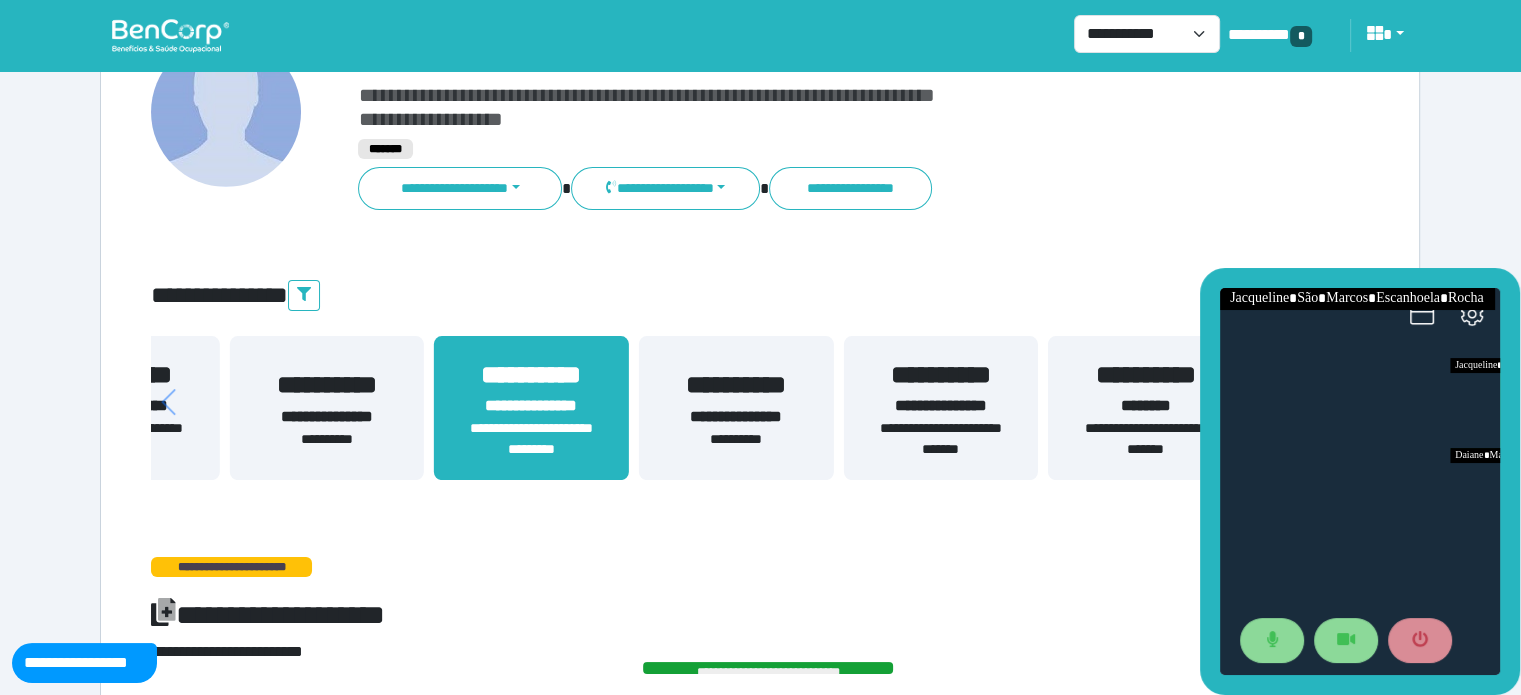 drag, startPoint x: 259, startPoint y: 413, endPoint x: 294, endPoint y: 414, distance: 35.014282 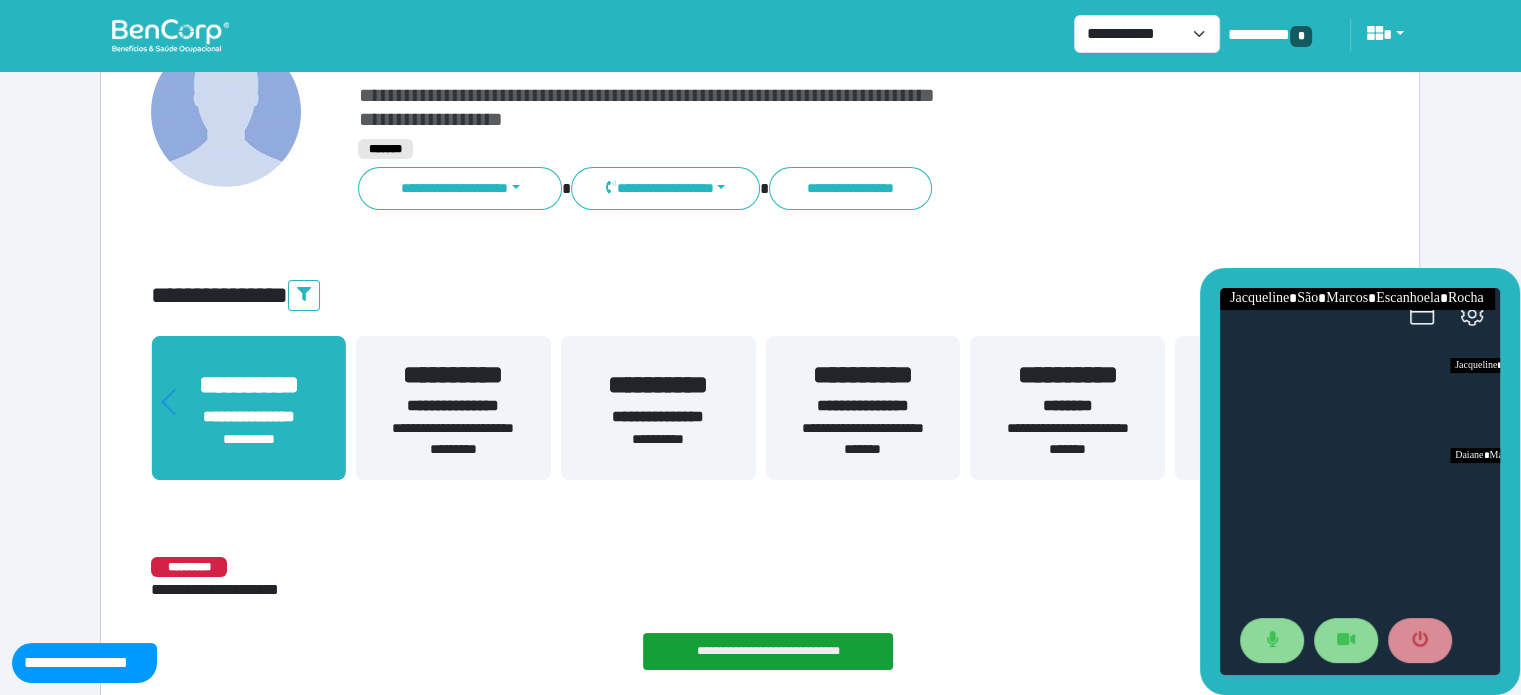 click on "**********" at bounding box center [863, 439] 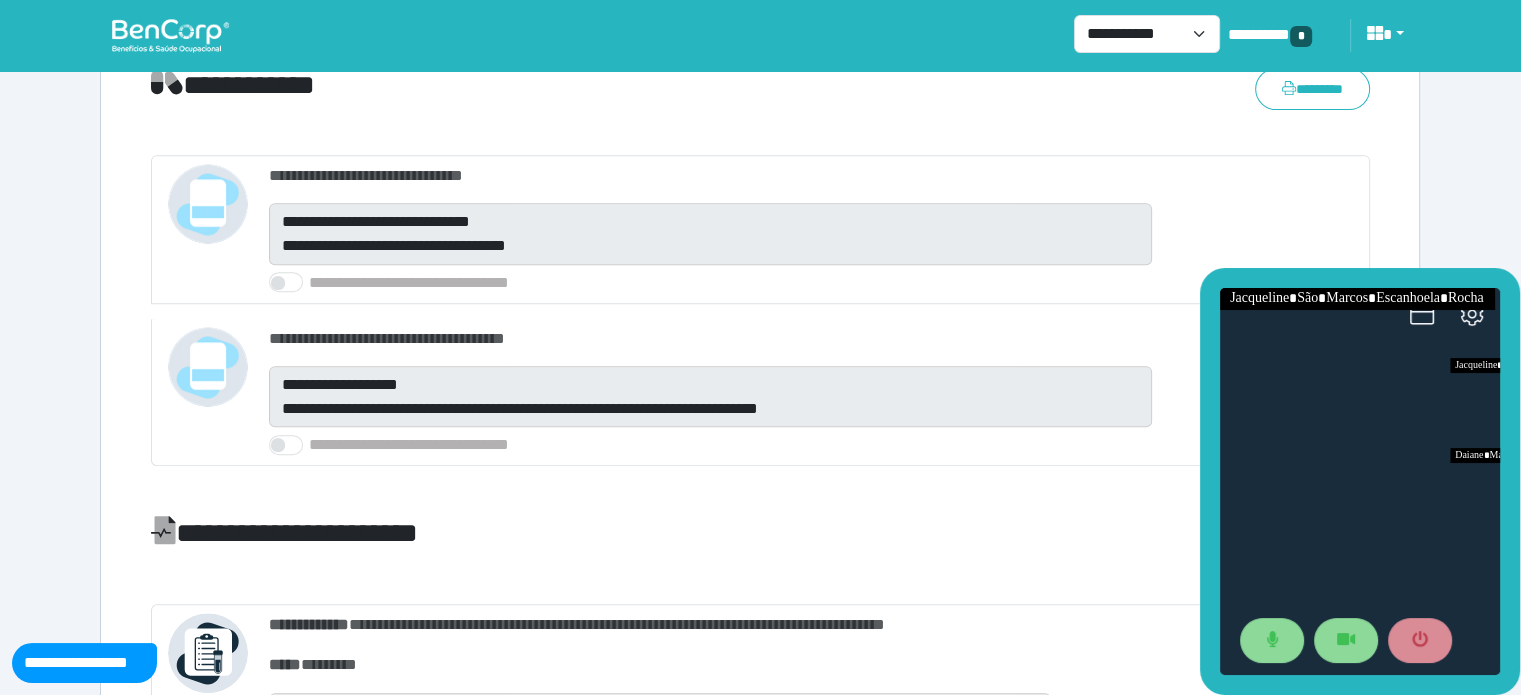 scroll, scrollTop: 822, scrollLeft: 0, axis: vertical 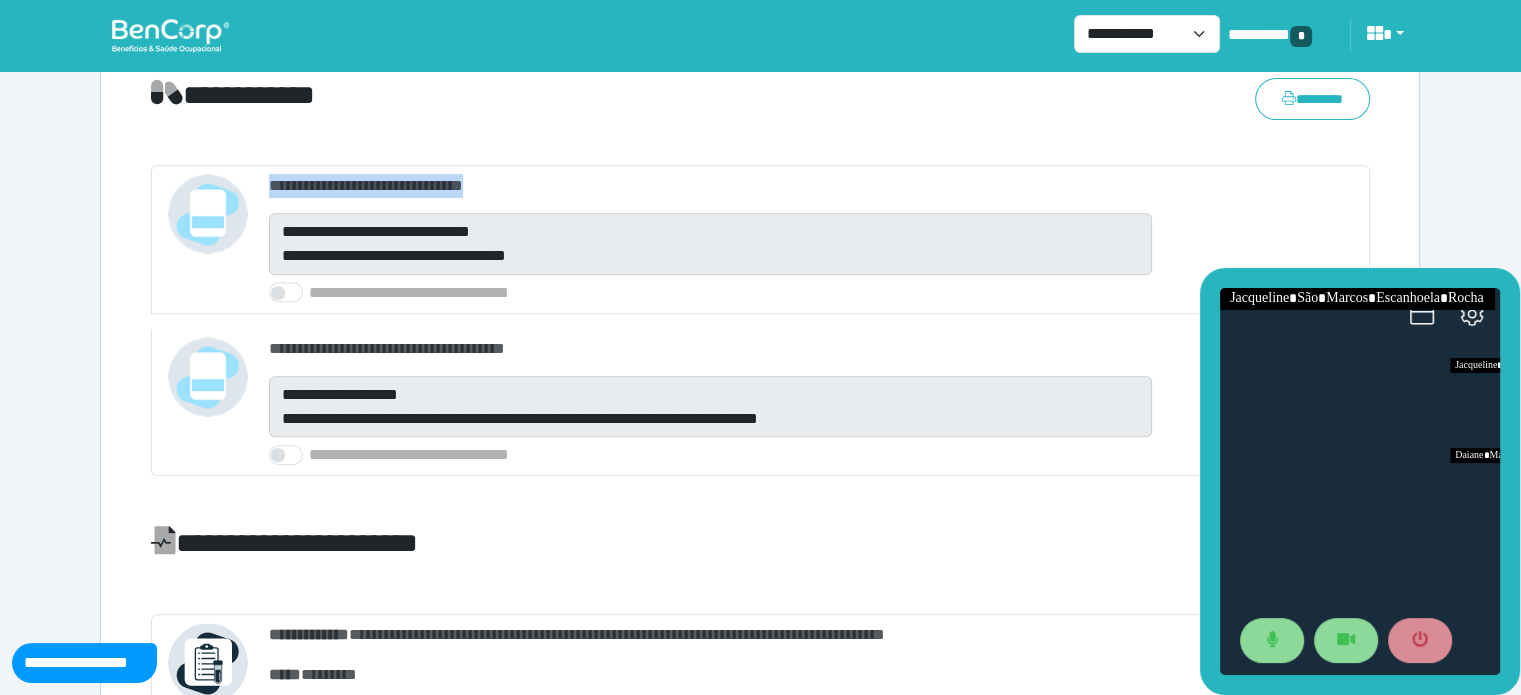 drag, startPoint x: 264, startPoint y: 179, endPoint x: 544, endPoint y: 174, distance: 280.04465 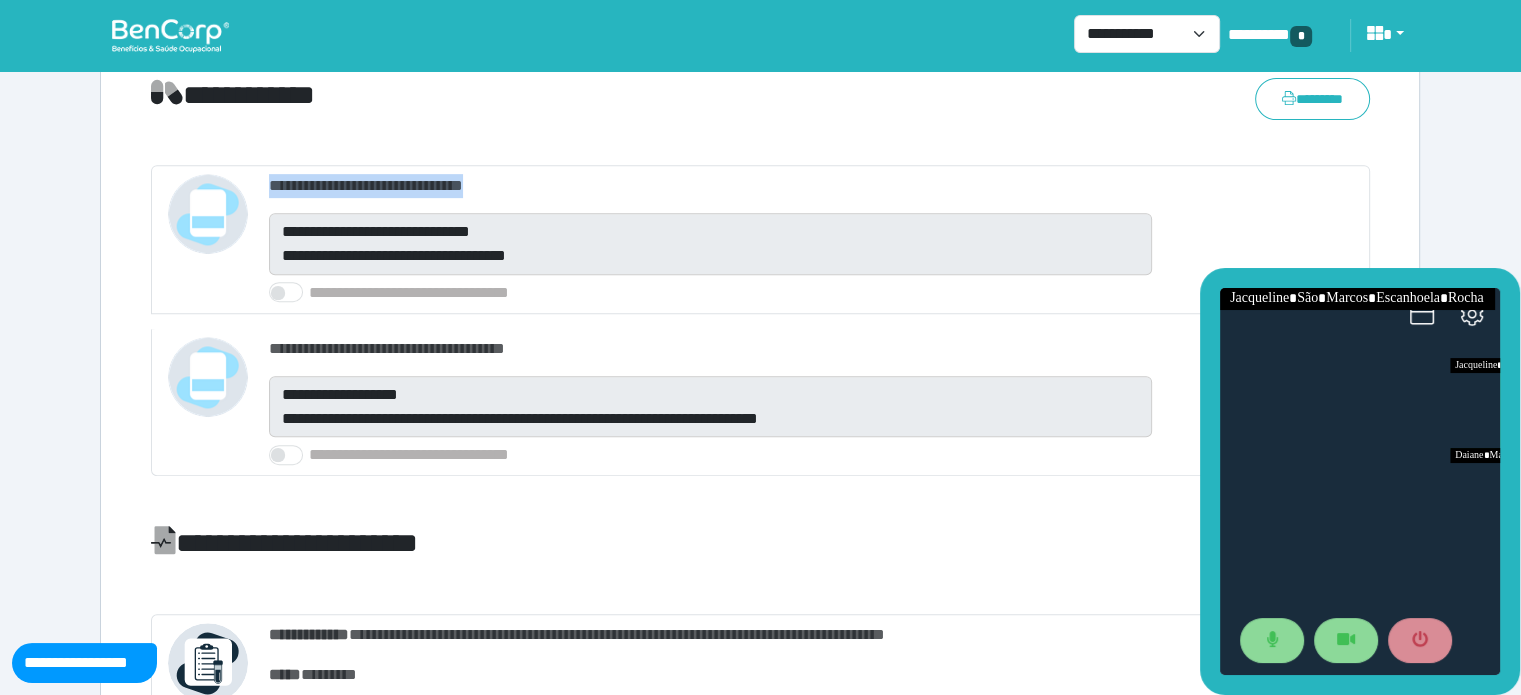 click on "**********" at bounding box center (760, 313) 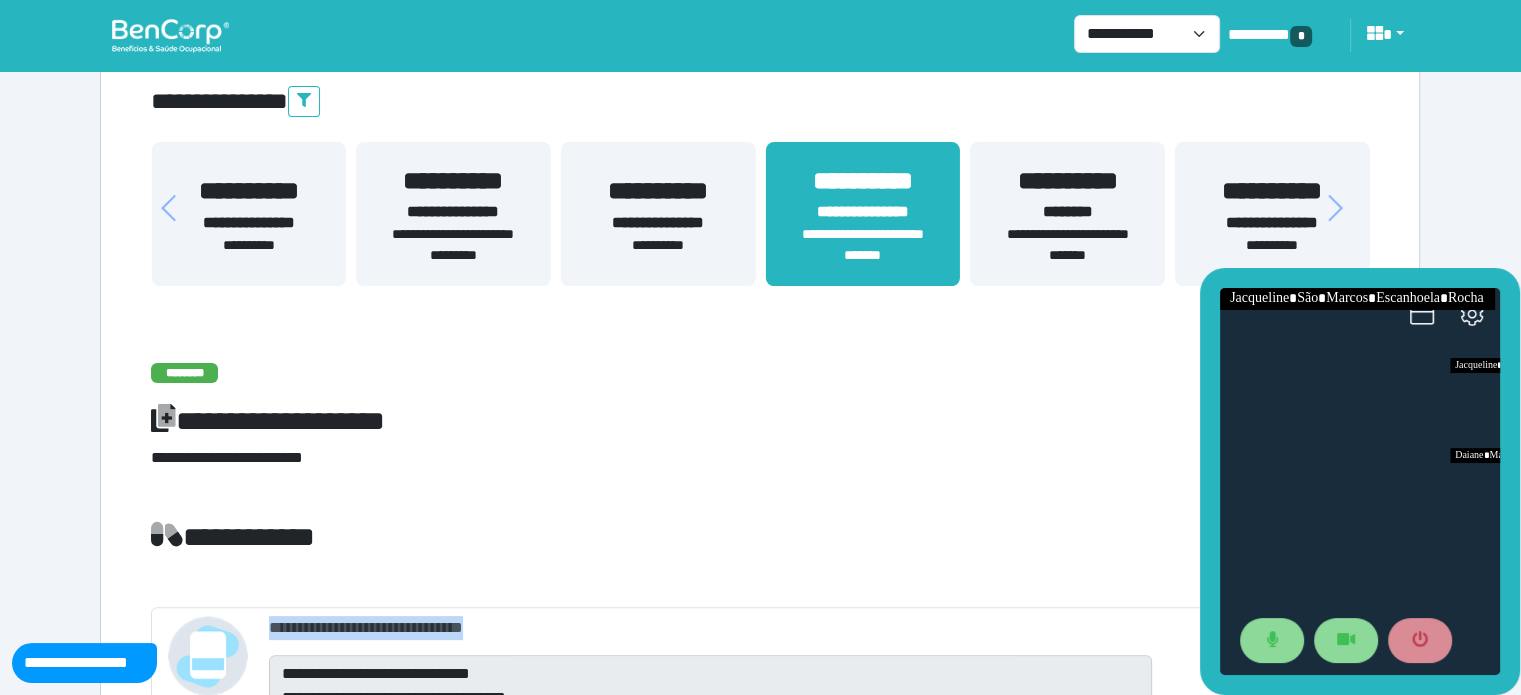 scroll, scrollTop: 427, scrollLeft: 0, axis: vertical 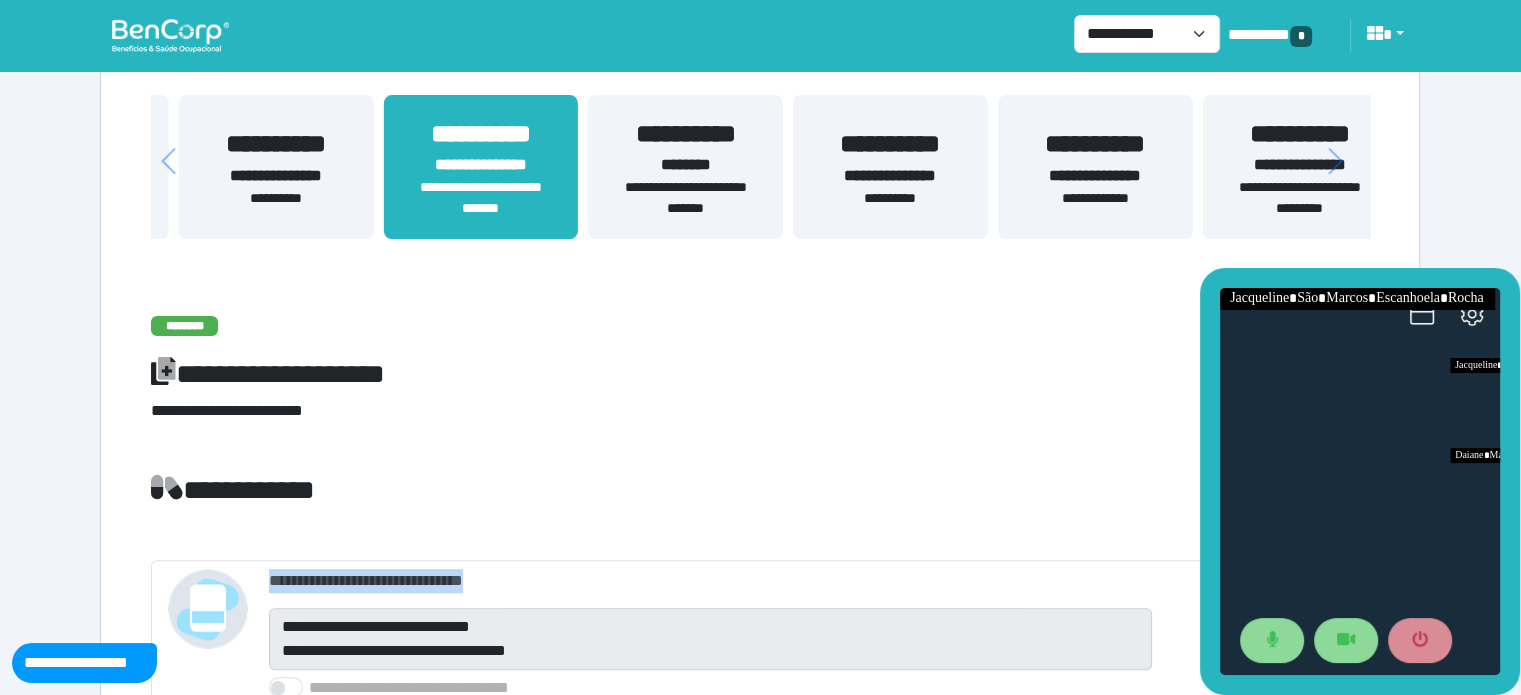 drag, startPoint x: 1199, startPoint y: 163, endPoint x: 838, endPoint y: 188, distance: 361.86462 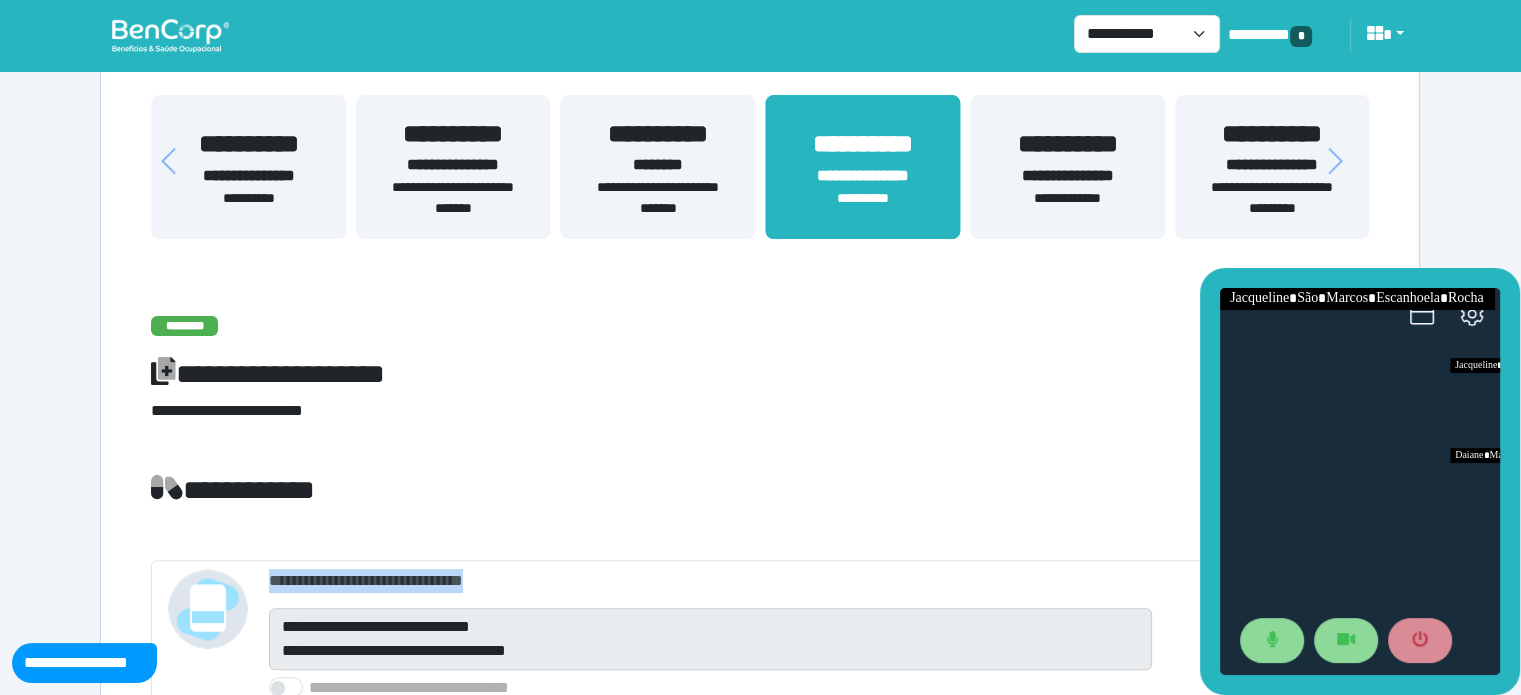 click on "**********" at bounding box center (1067, 176) 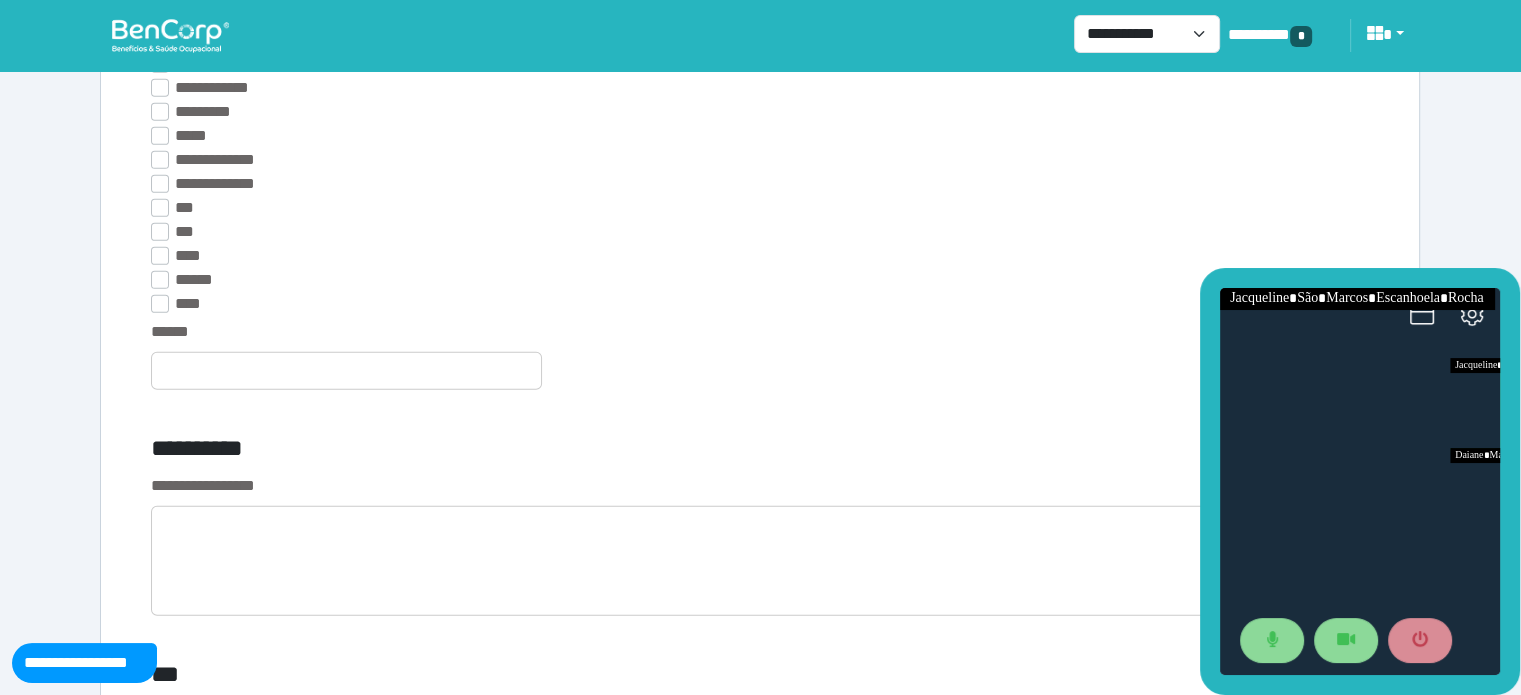 scroll, scrollTop: 5368, scrollLeft: 0, axis: vertical 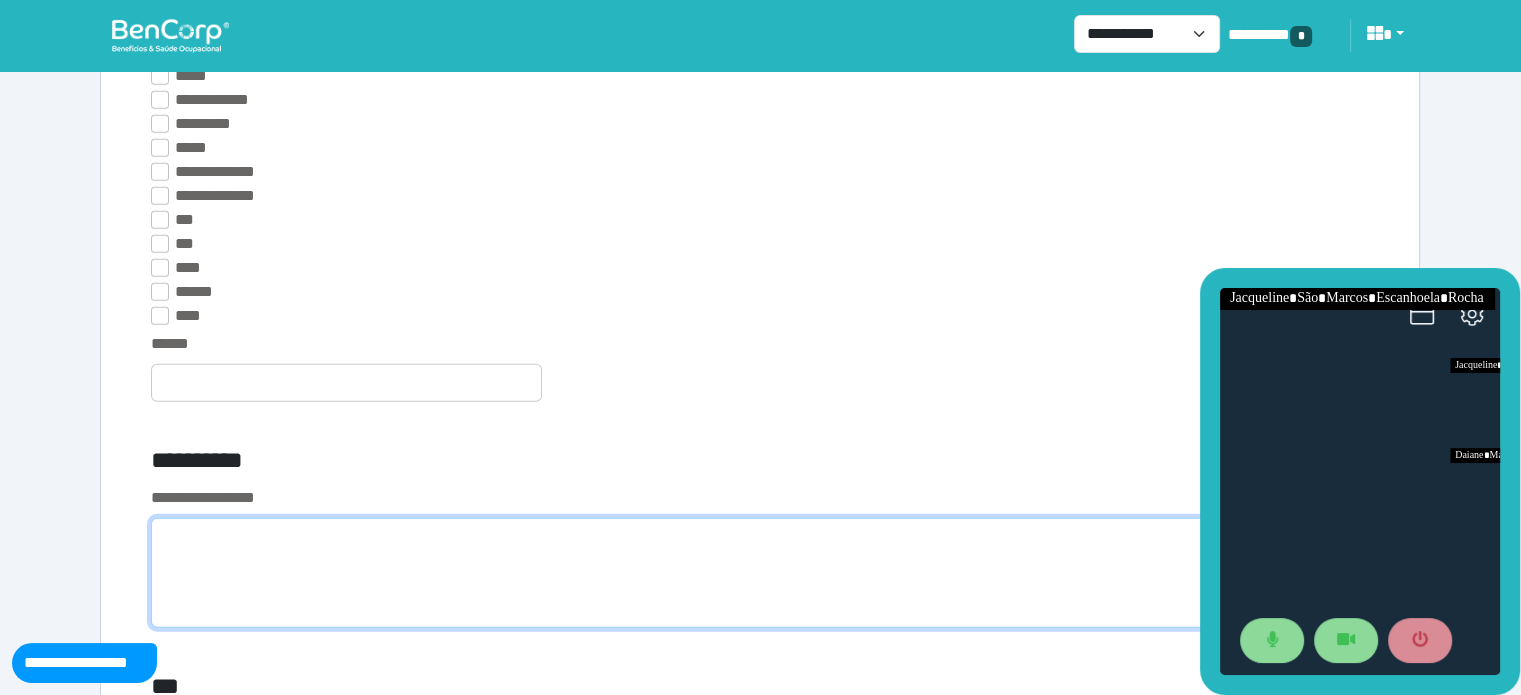 click at bounding box center [760, 573] 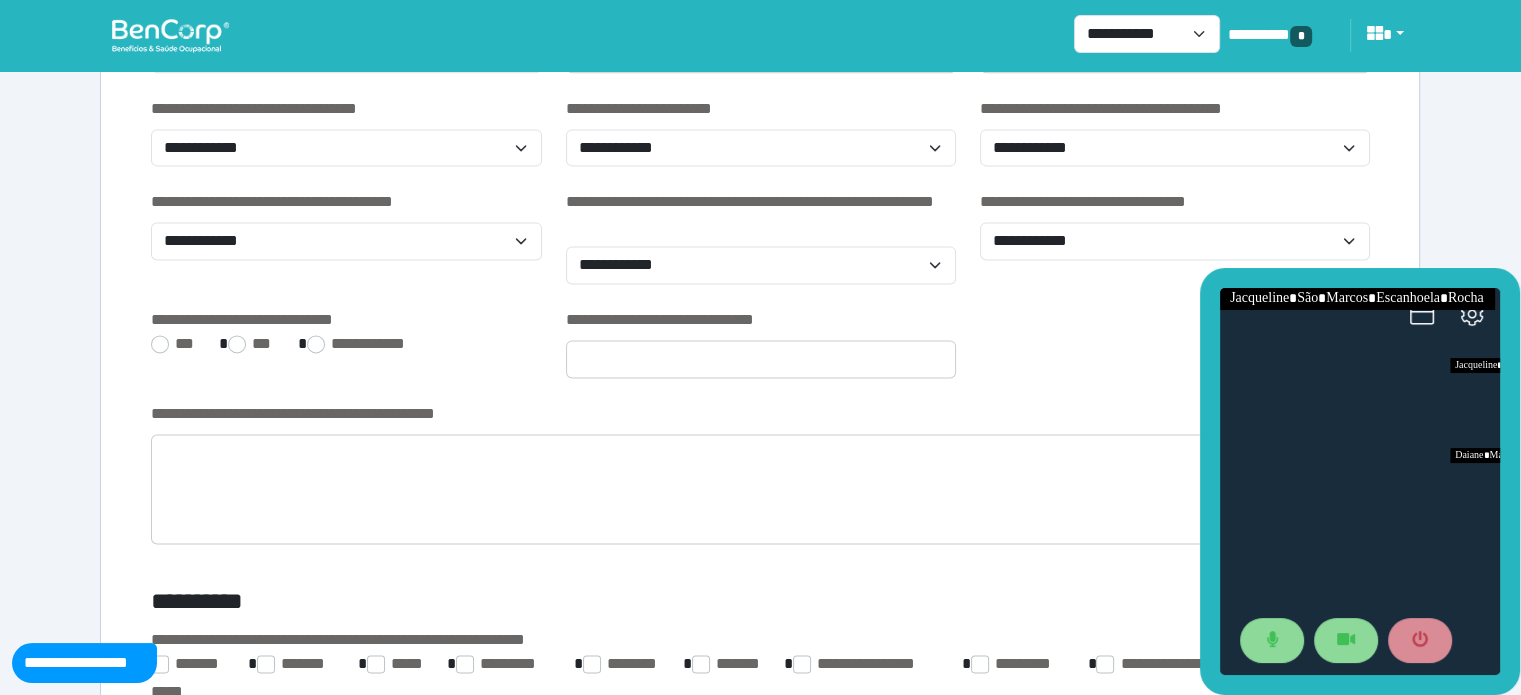 scroll, scrollTop: 2715, scrollLeft: 0, axis: vertical 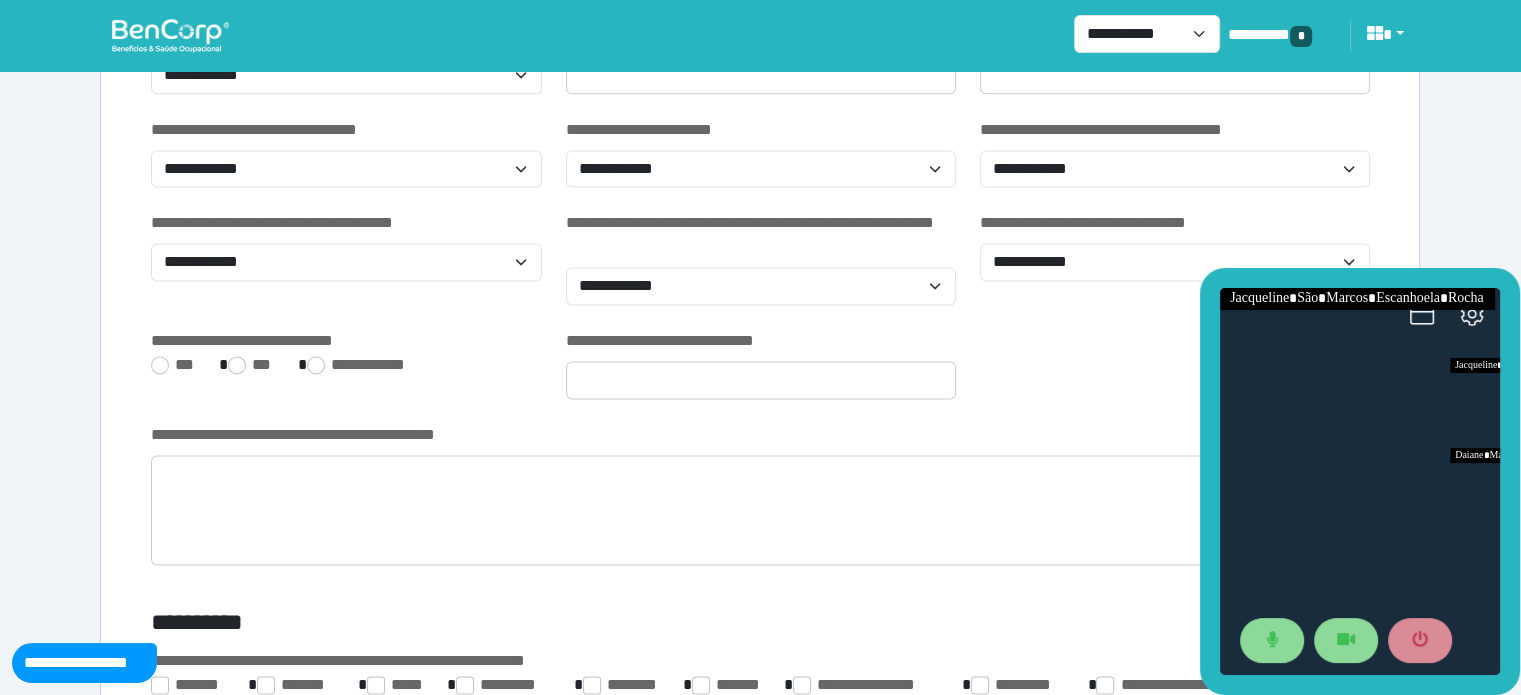 type on "**********" 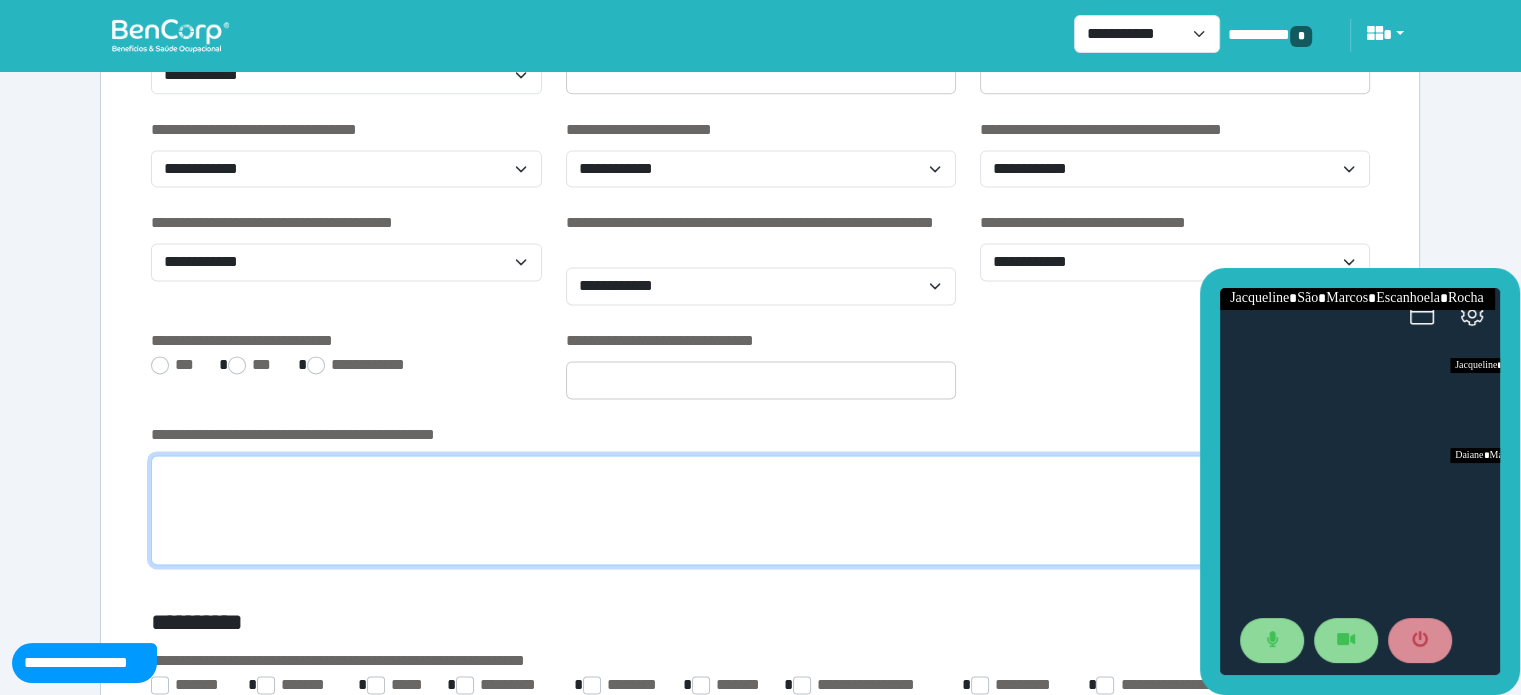 click at bounding box center (760, 510) 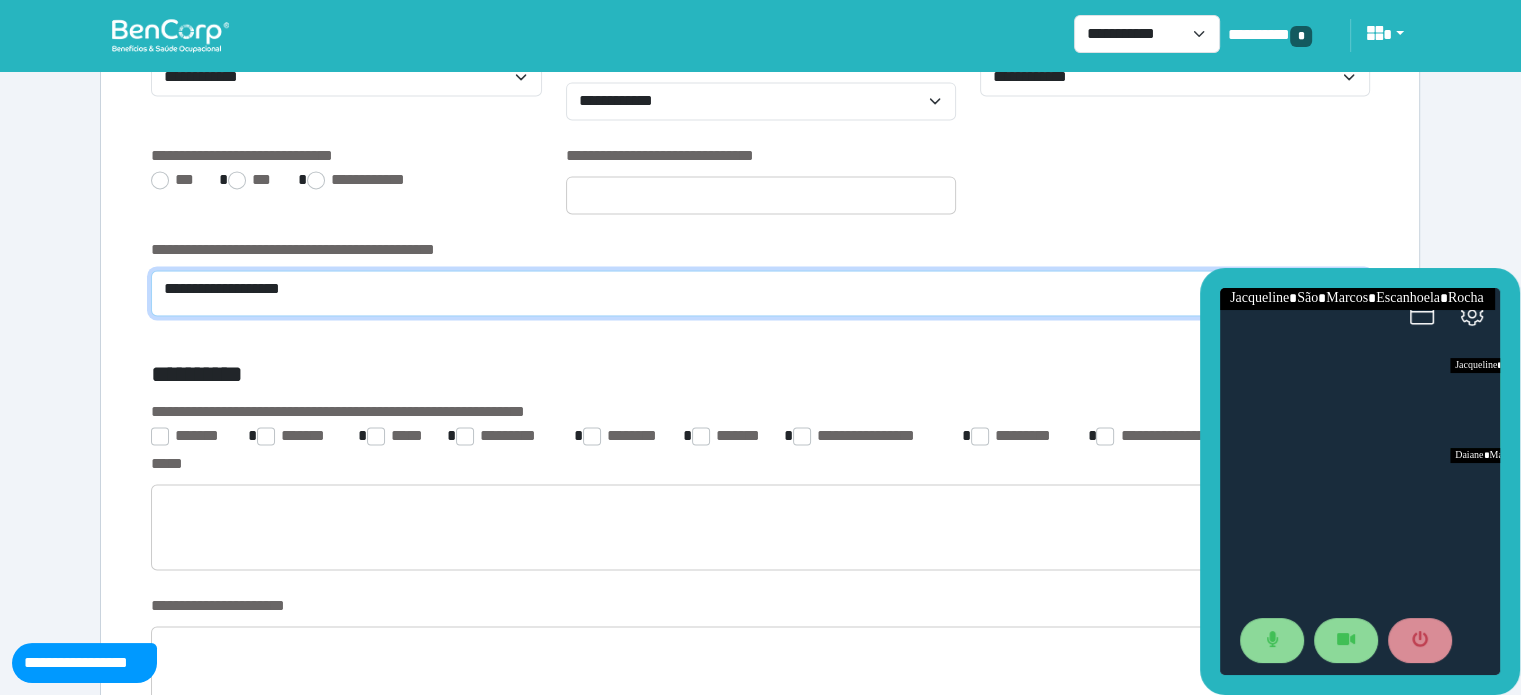 scroll, scrollTop: 2997, scrollLeft: 0, axis: vertical 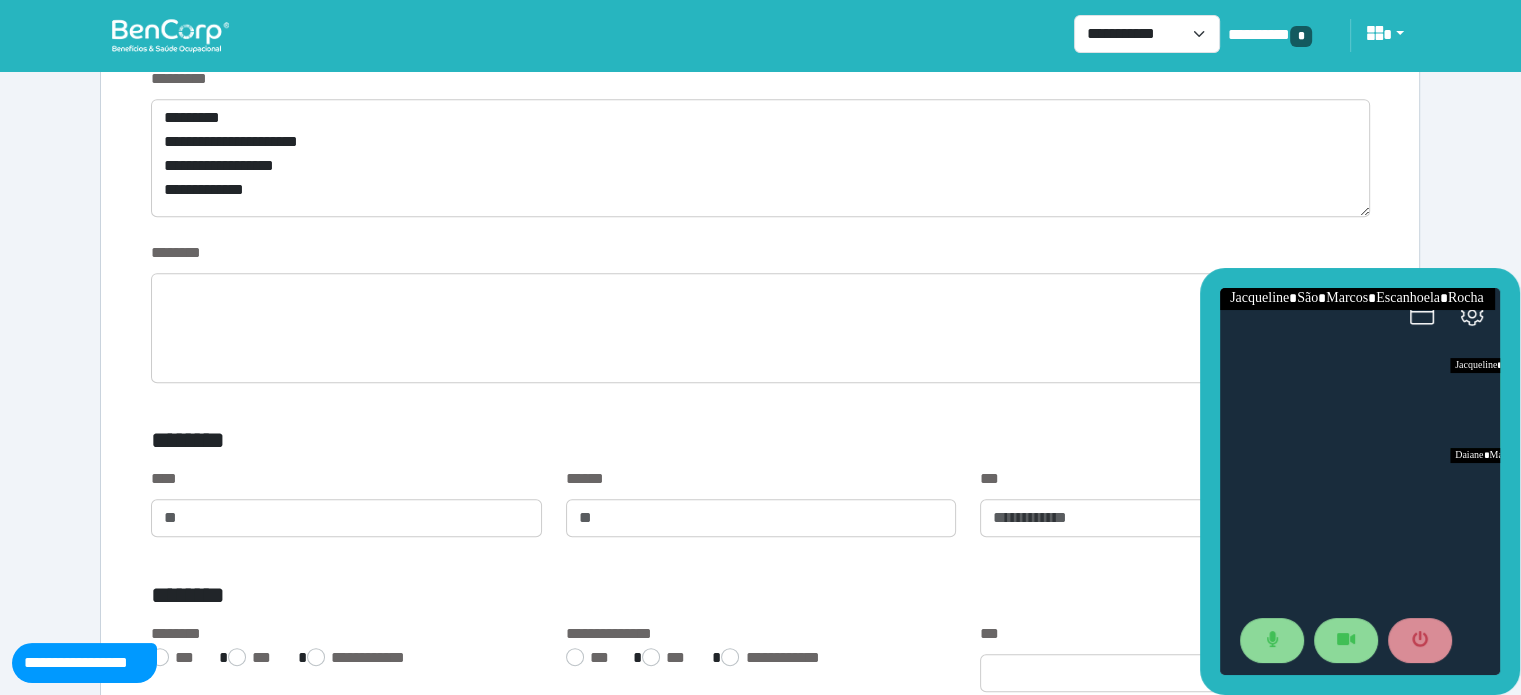 type on "**********" 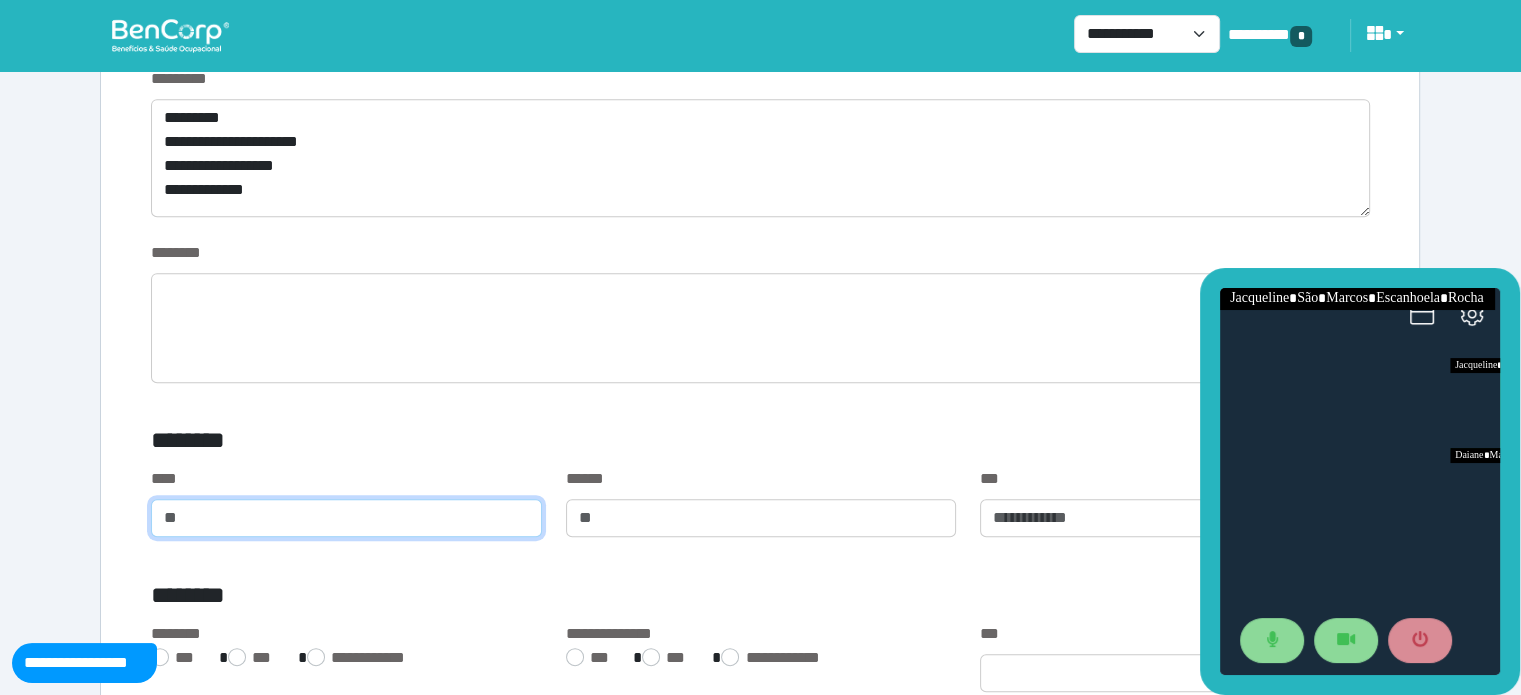 click at bounding box center (346, 518) 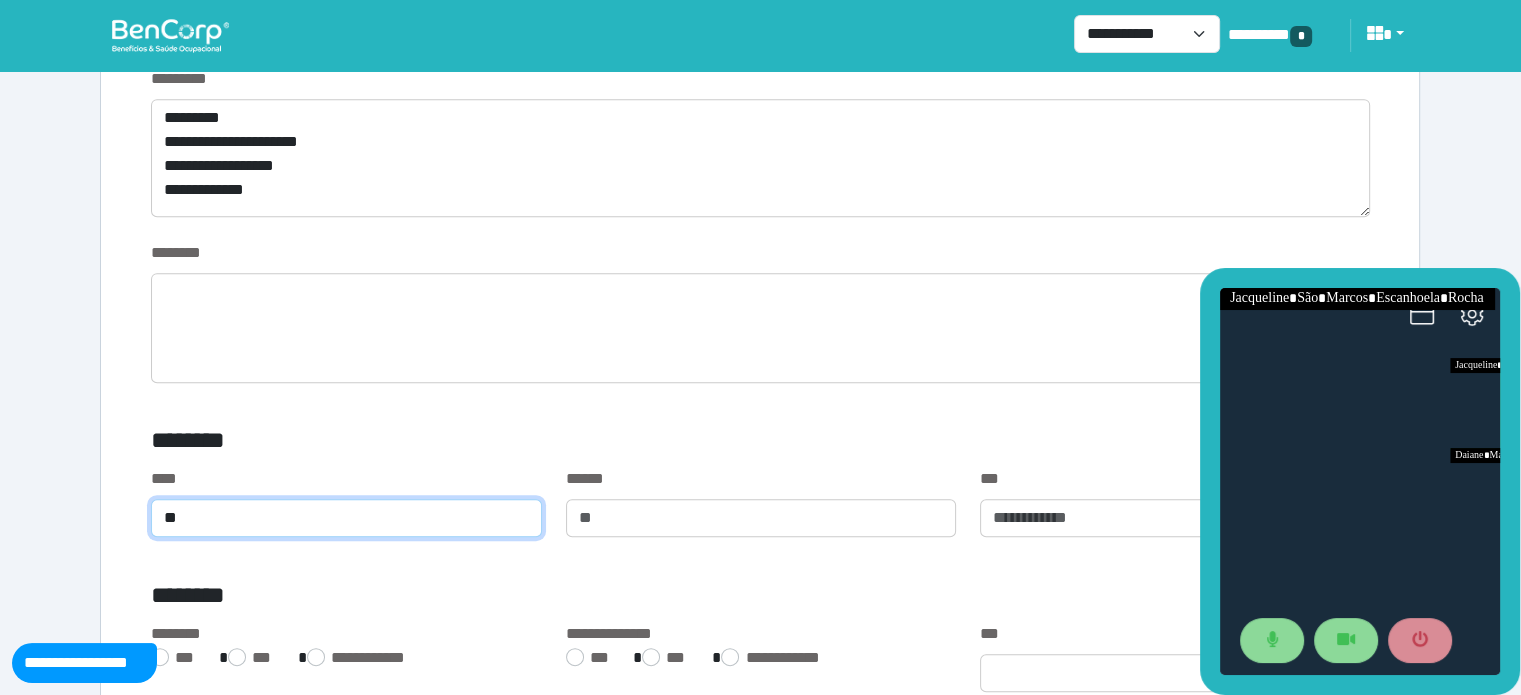 type on "**" 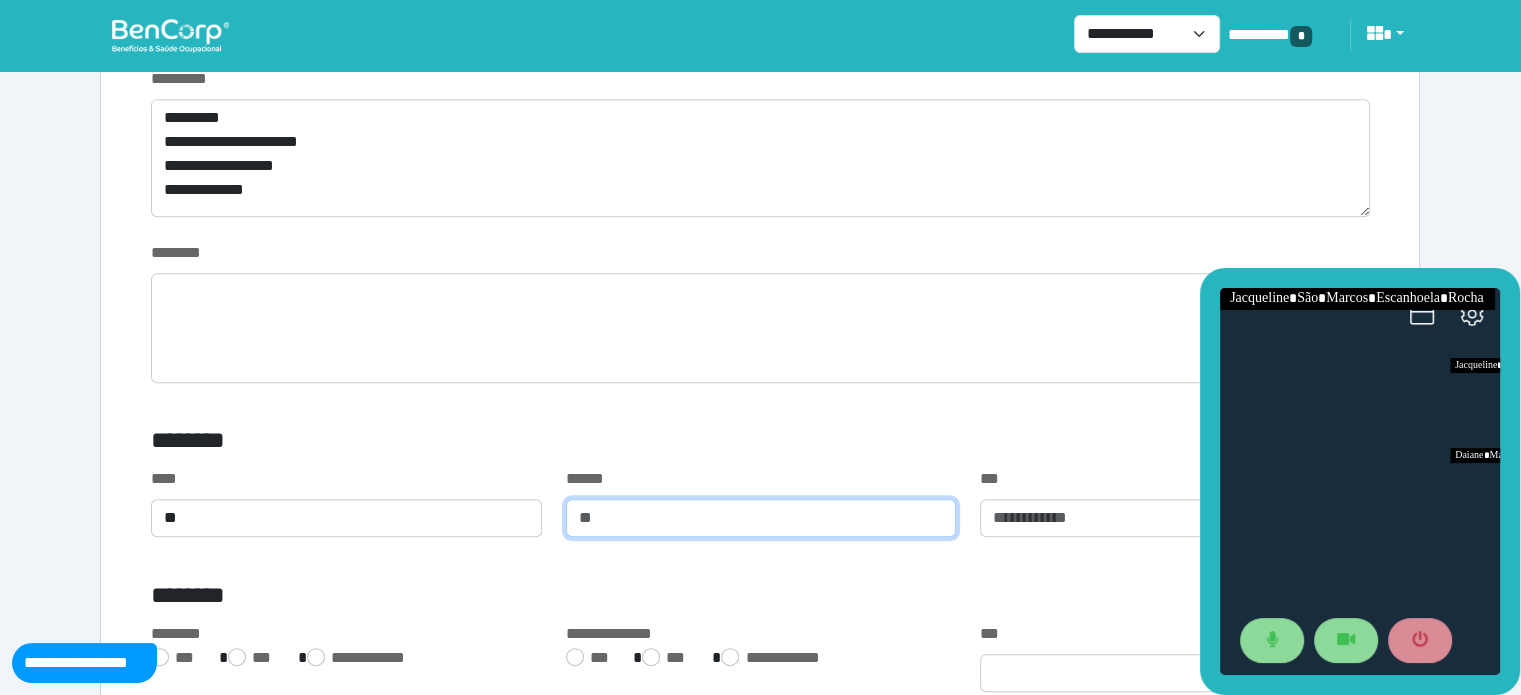 click at bounding box center (761, 518) 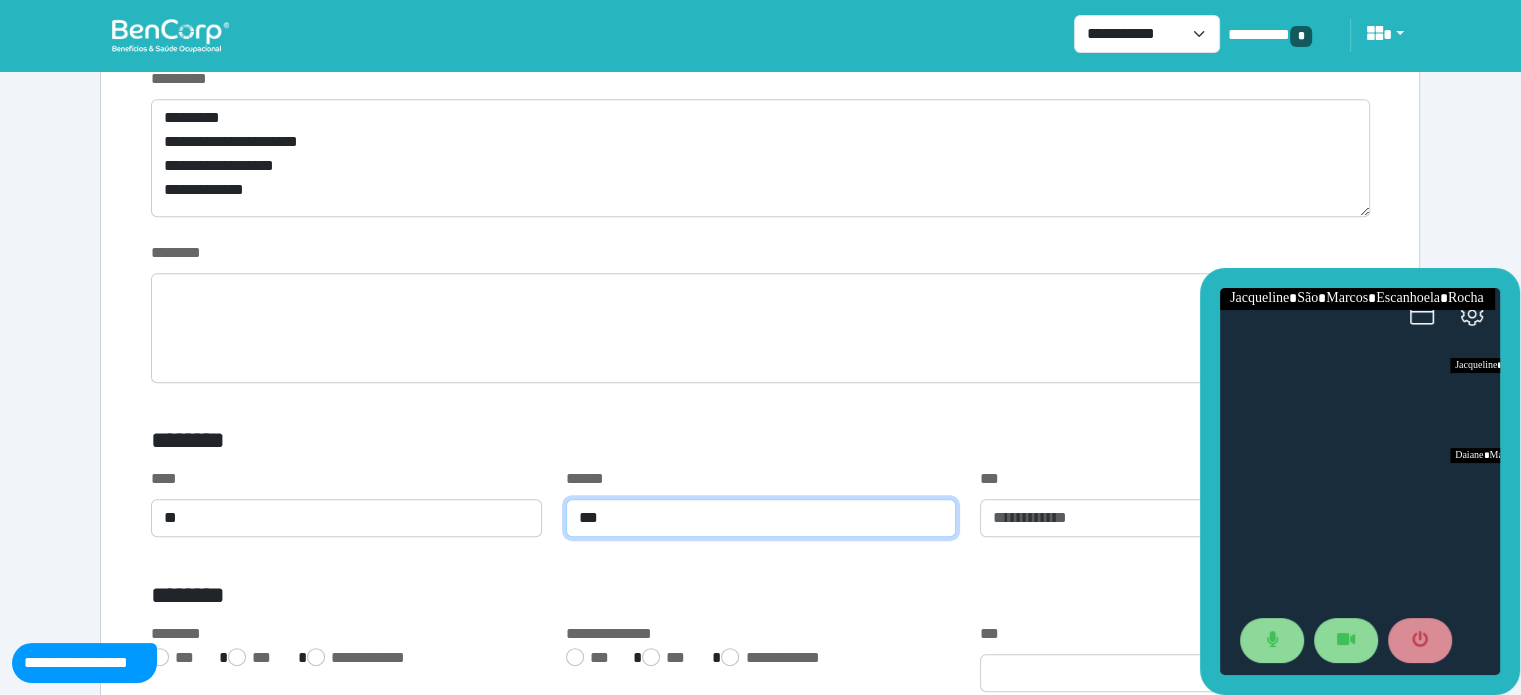 type on "***" 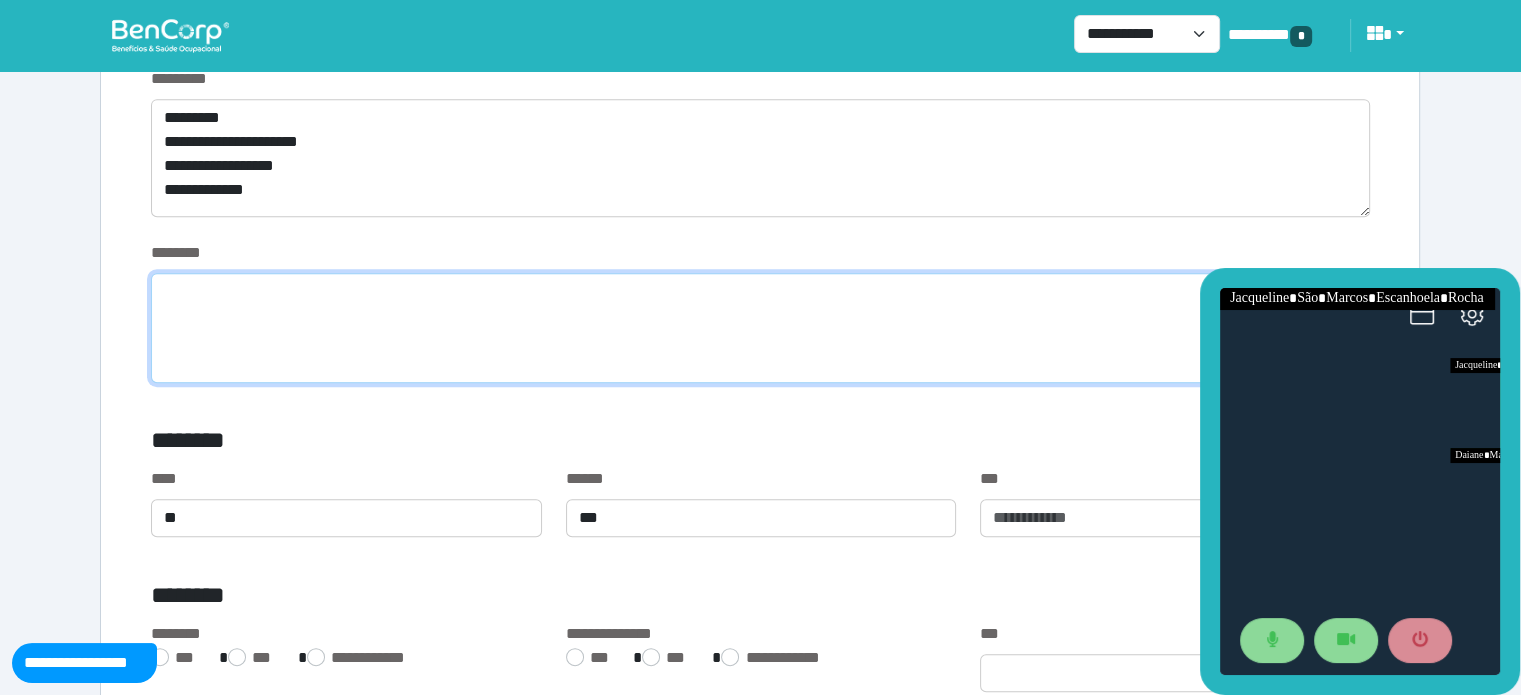 click at bounding box center [760, 328] 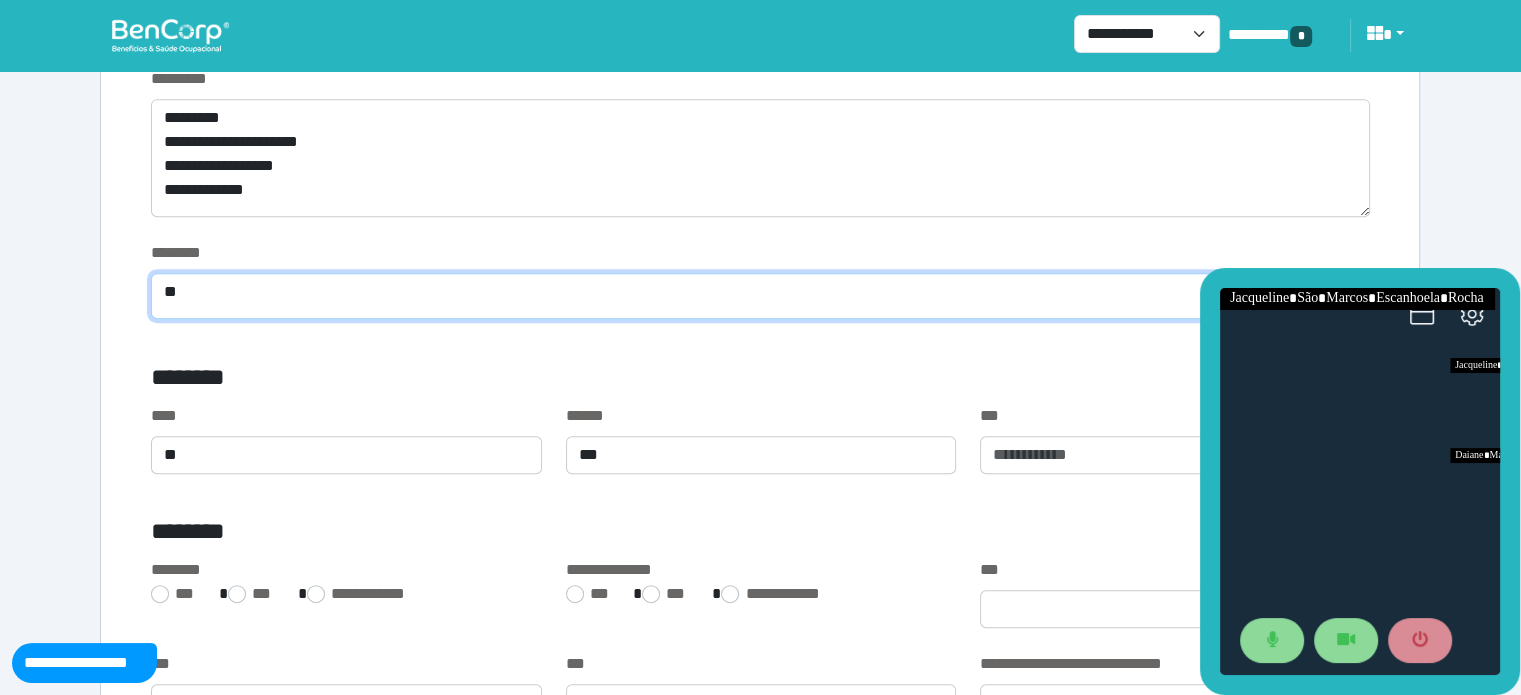 type on "*" 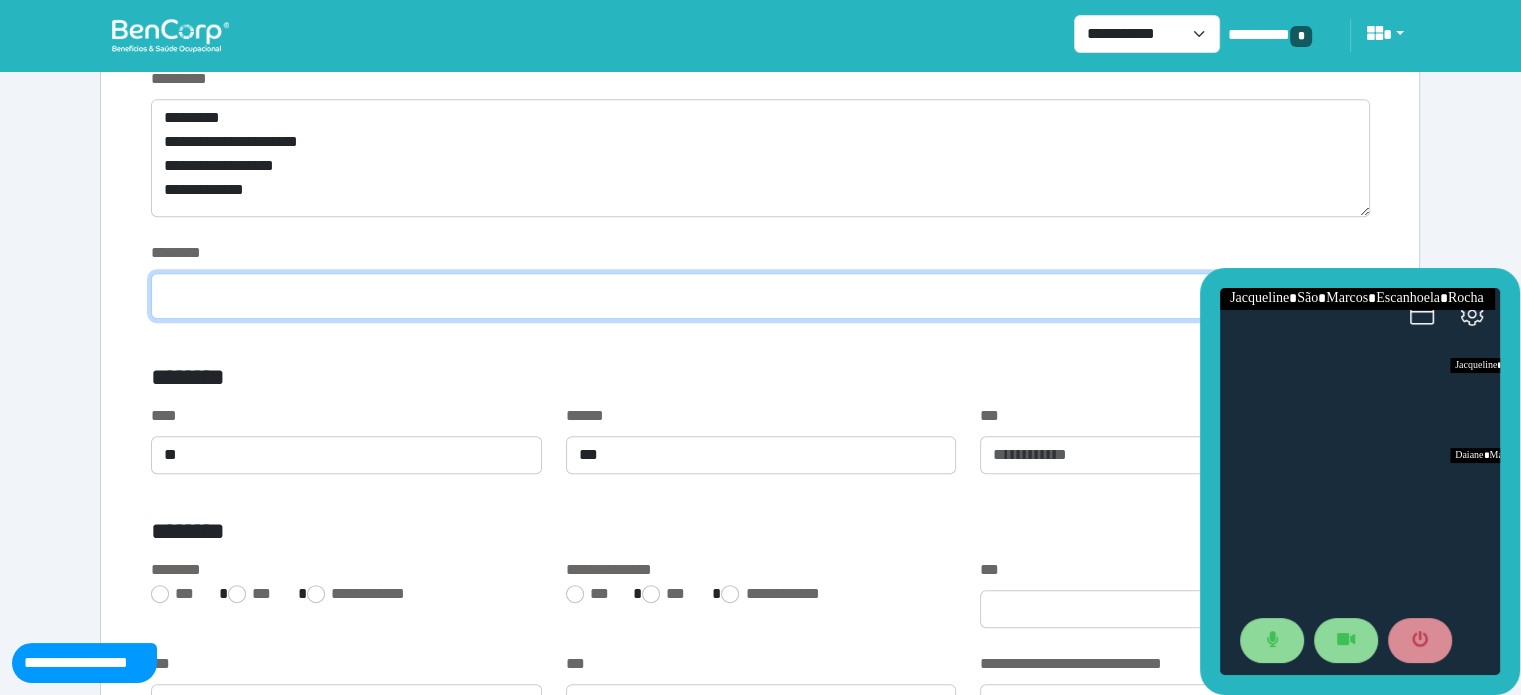 type on "*" 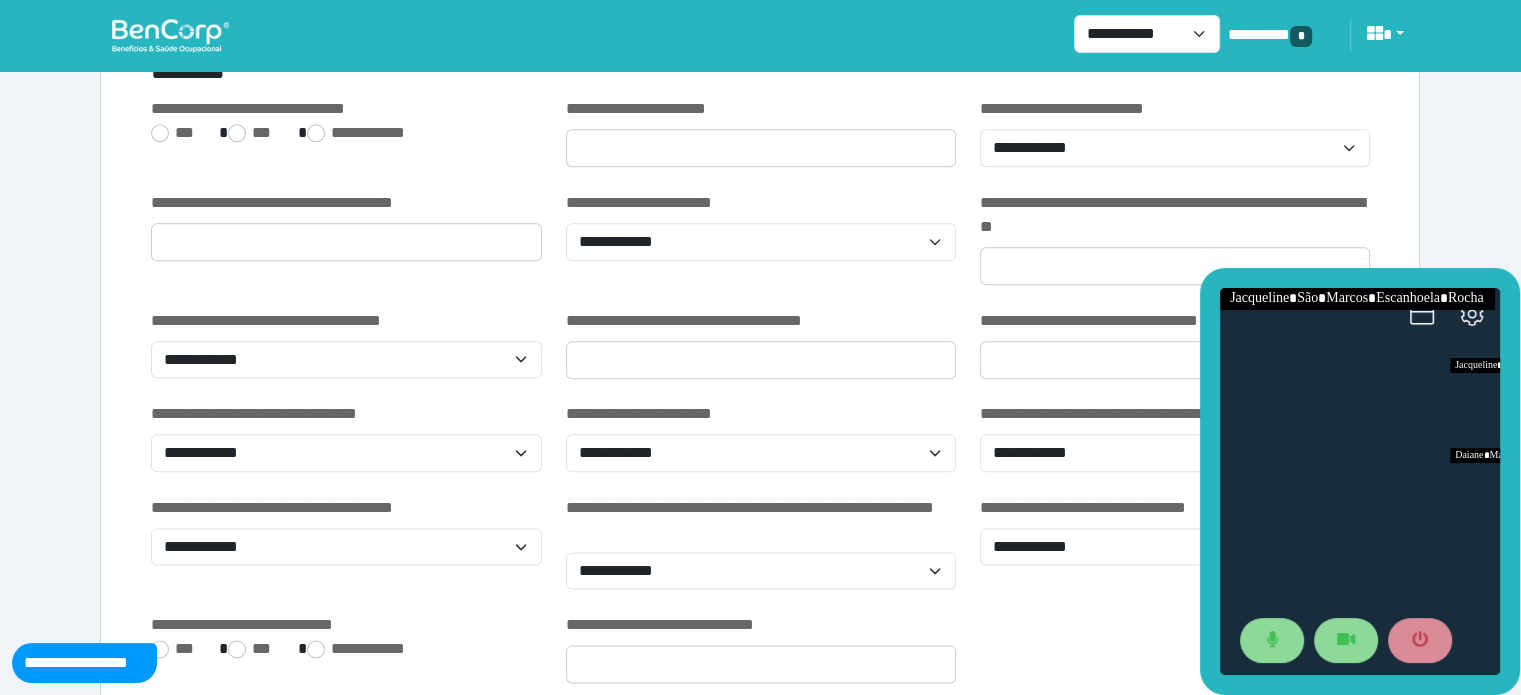 scroll, scrollTop: 2399, scrollLeft: 0, axis: vertical 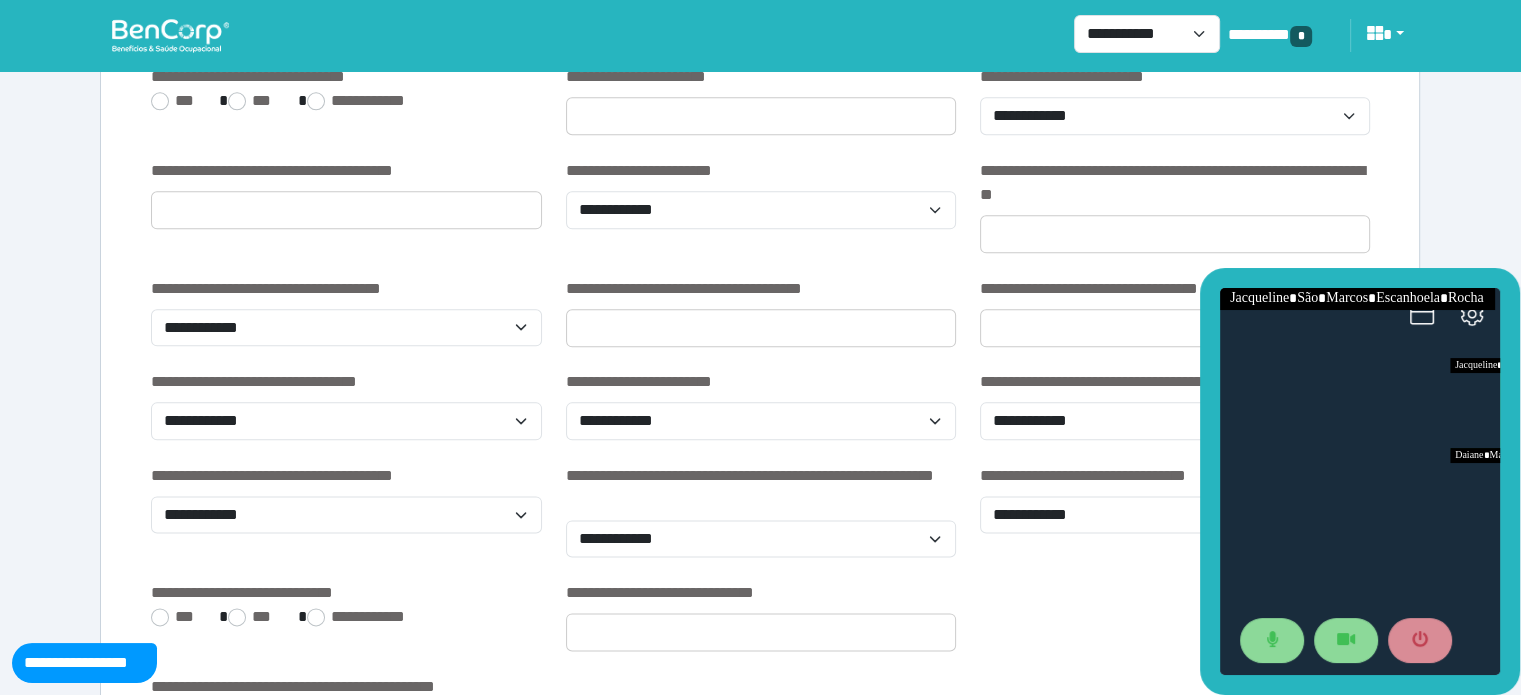 type on "**********" 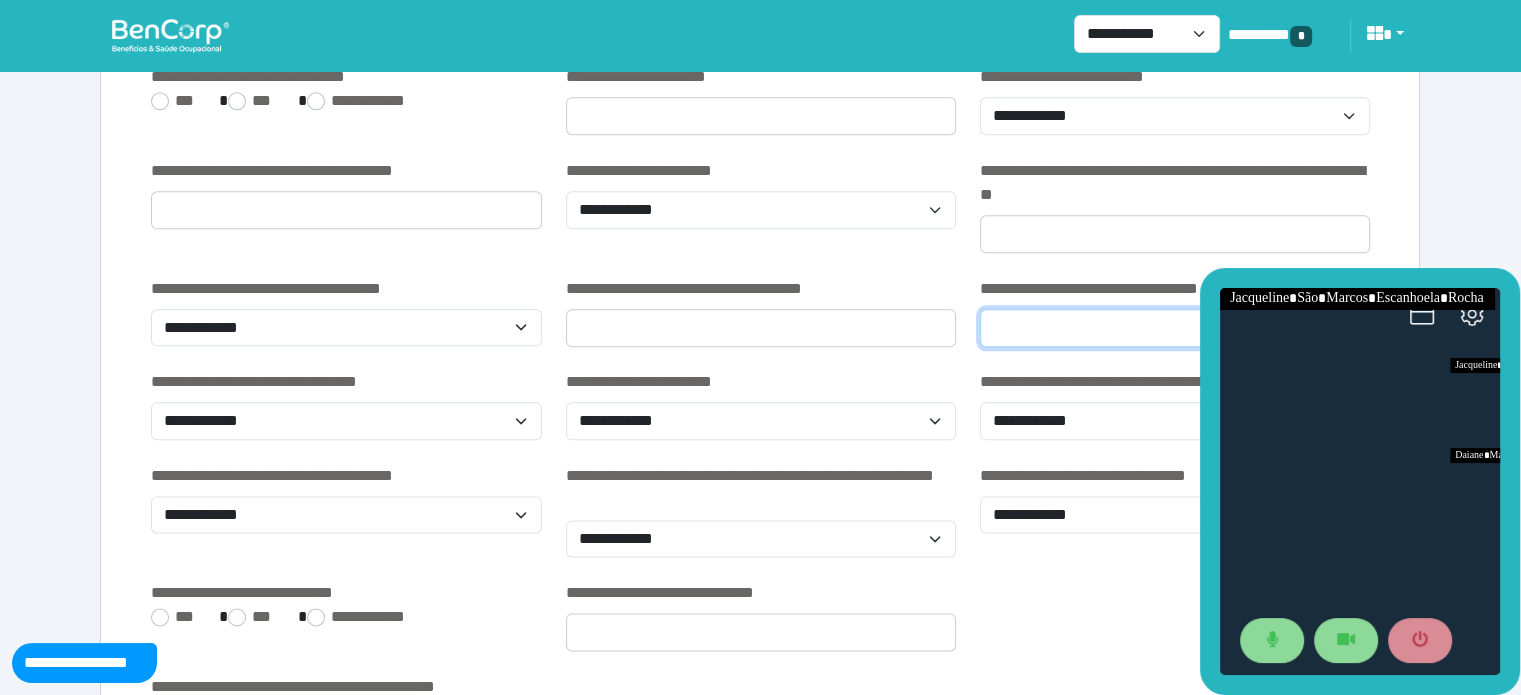 click at bounding box center (1175, 328) 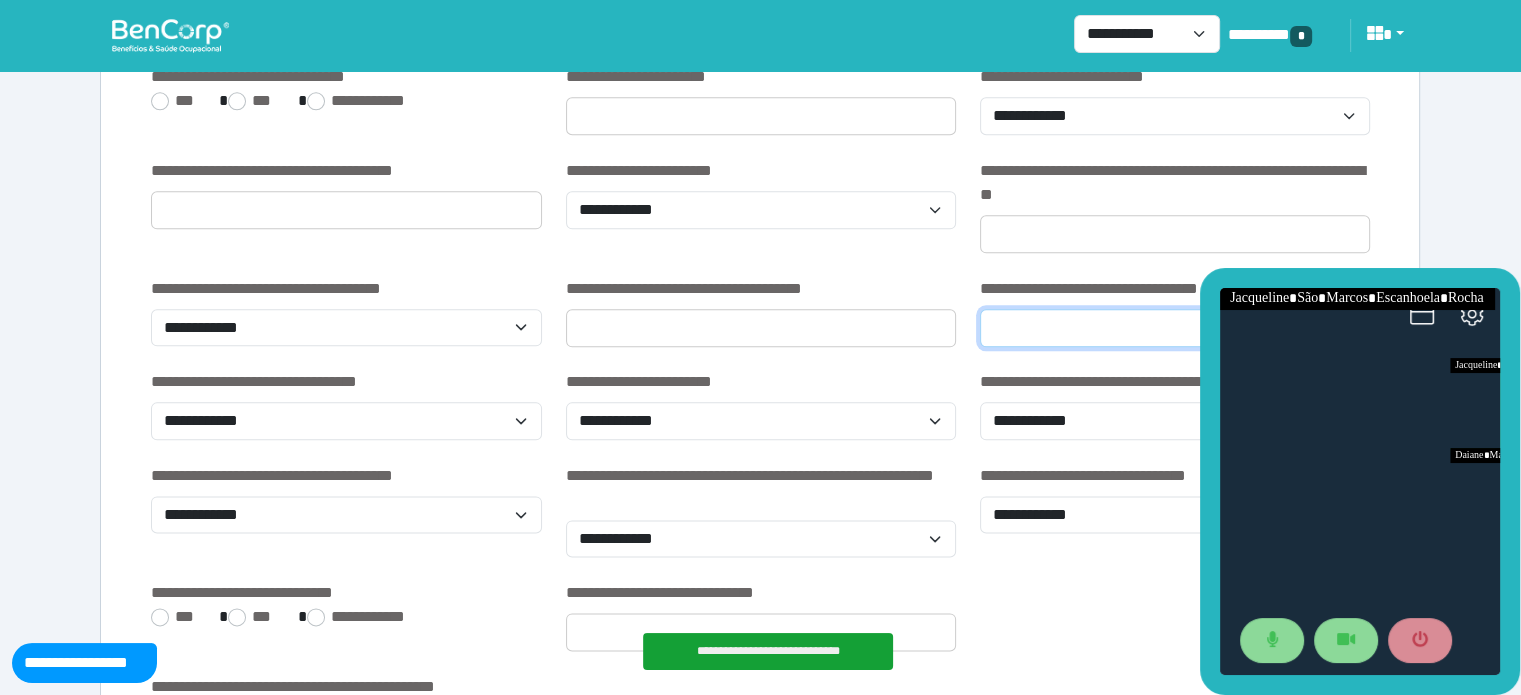 type on "**********" 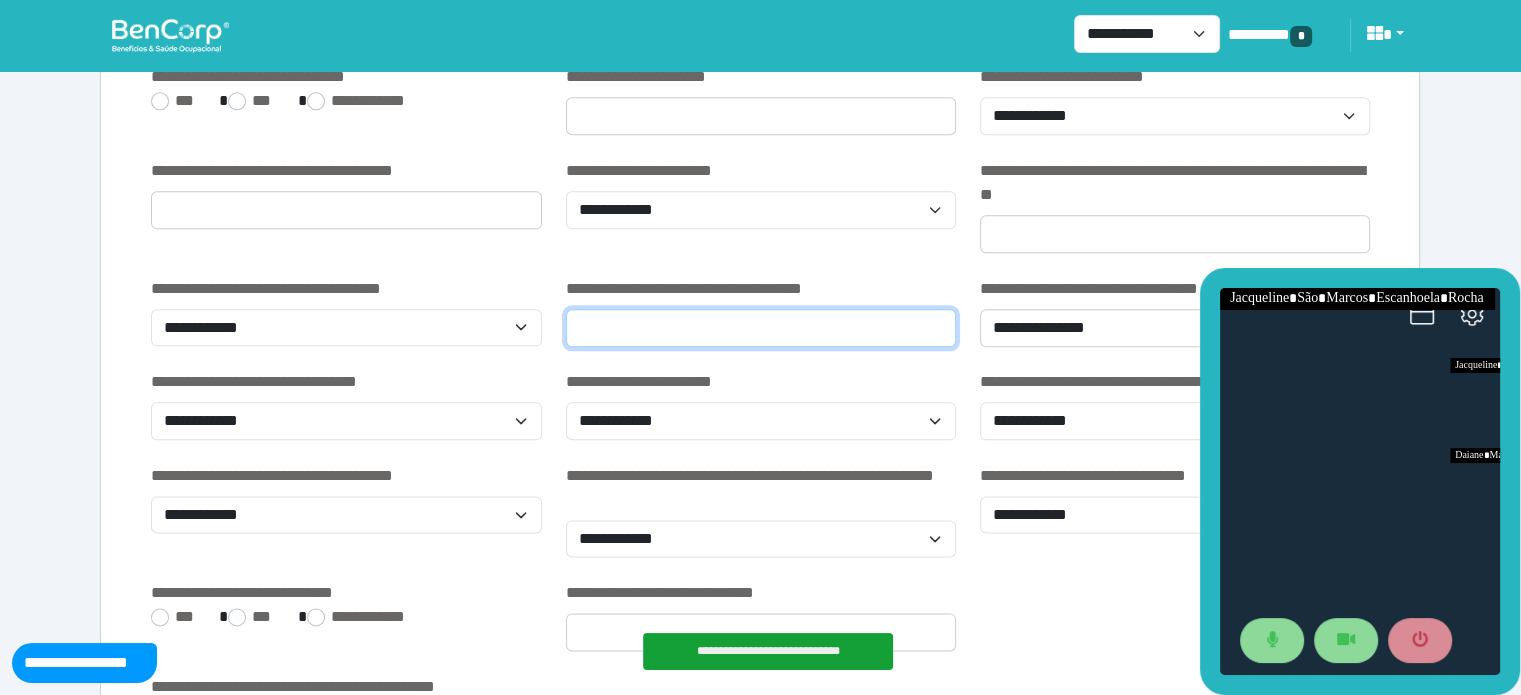 click at bounding box center (761, 328) 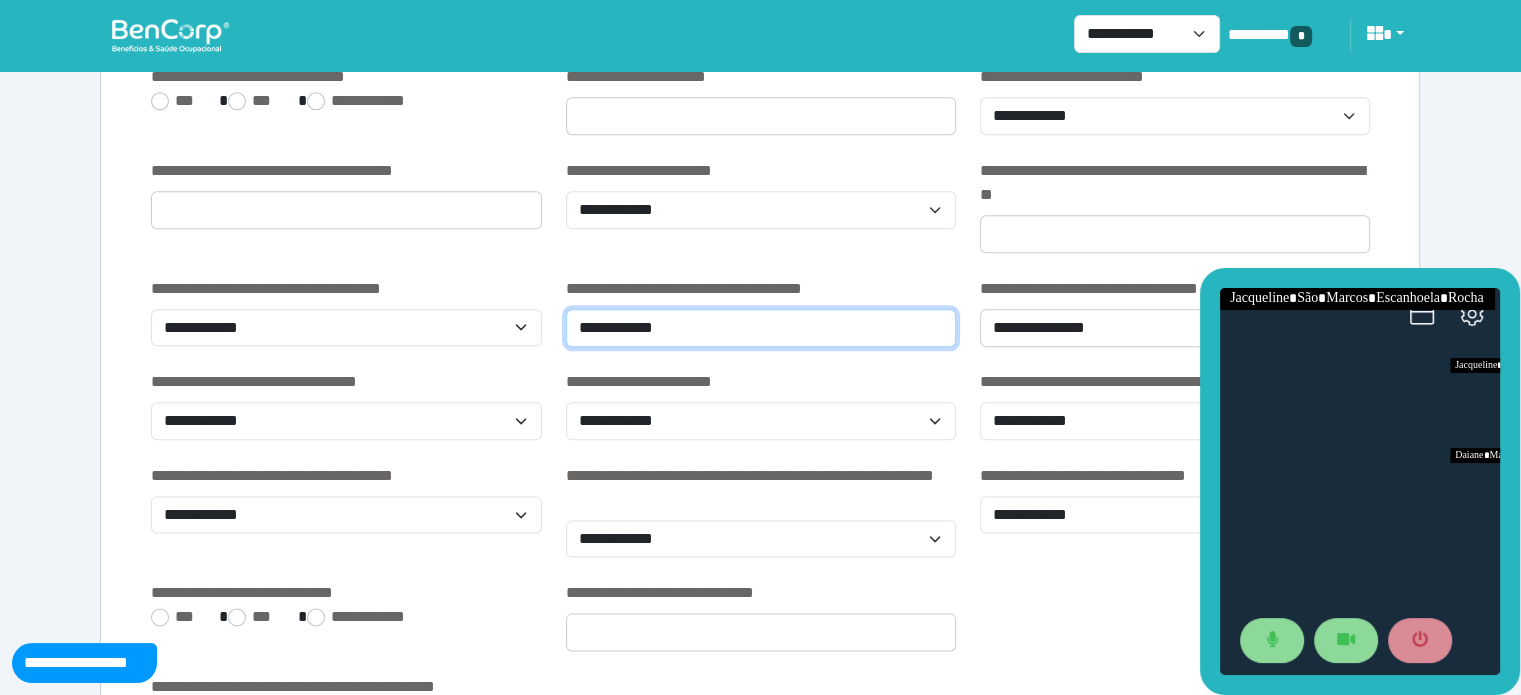 type on "**********" 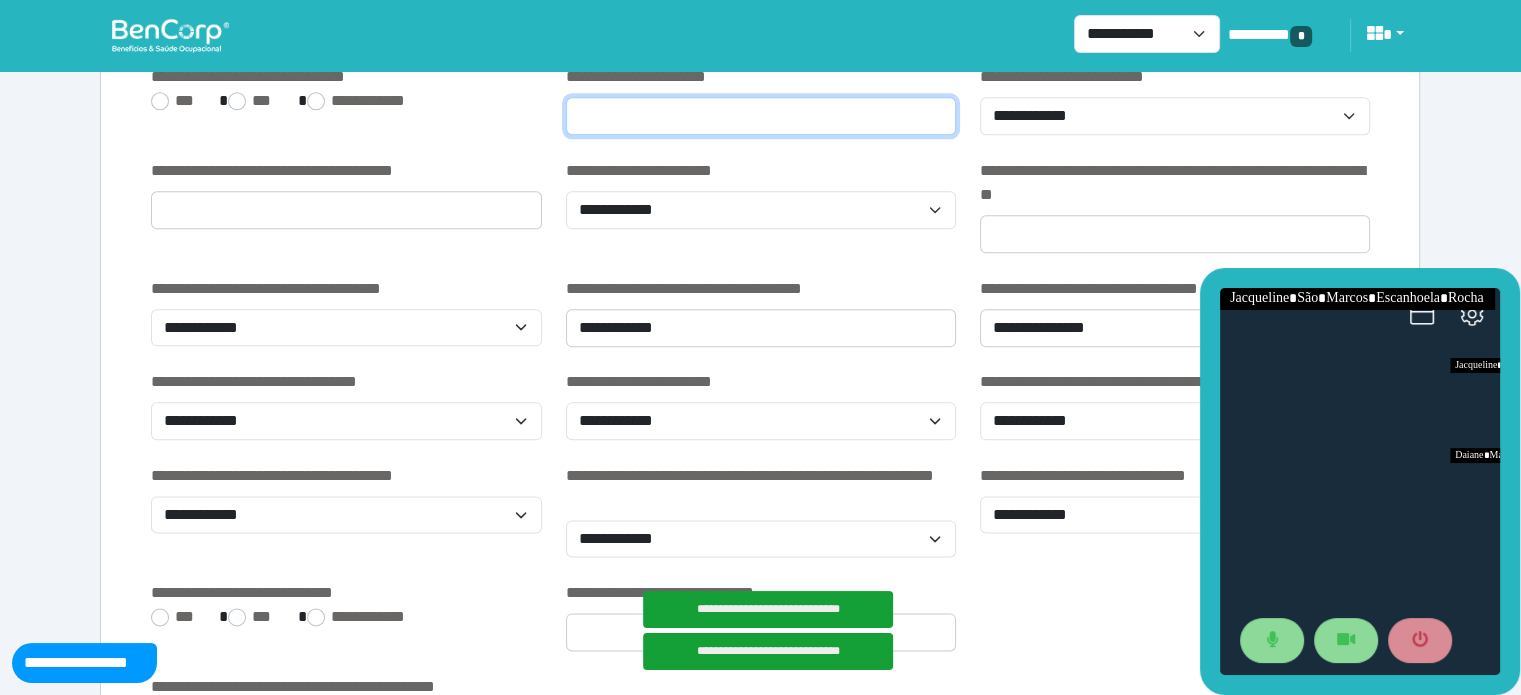 click at bounding box center [761, 116] 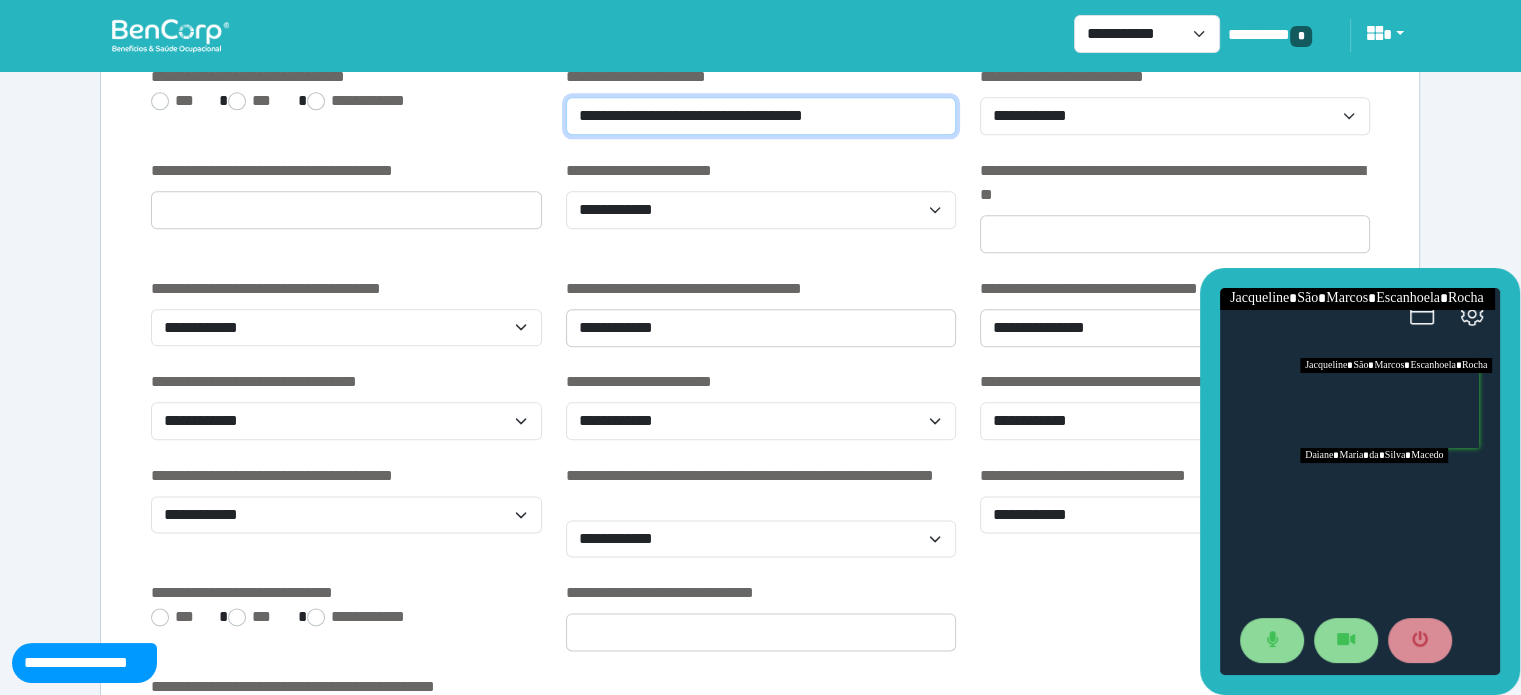 type on "**********" 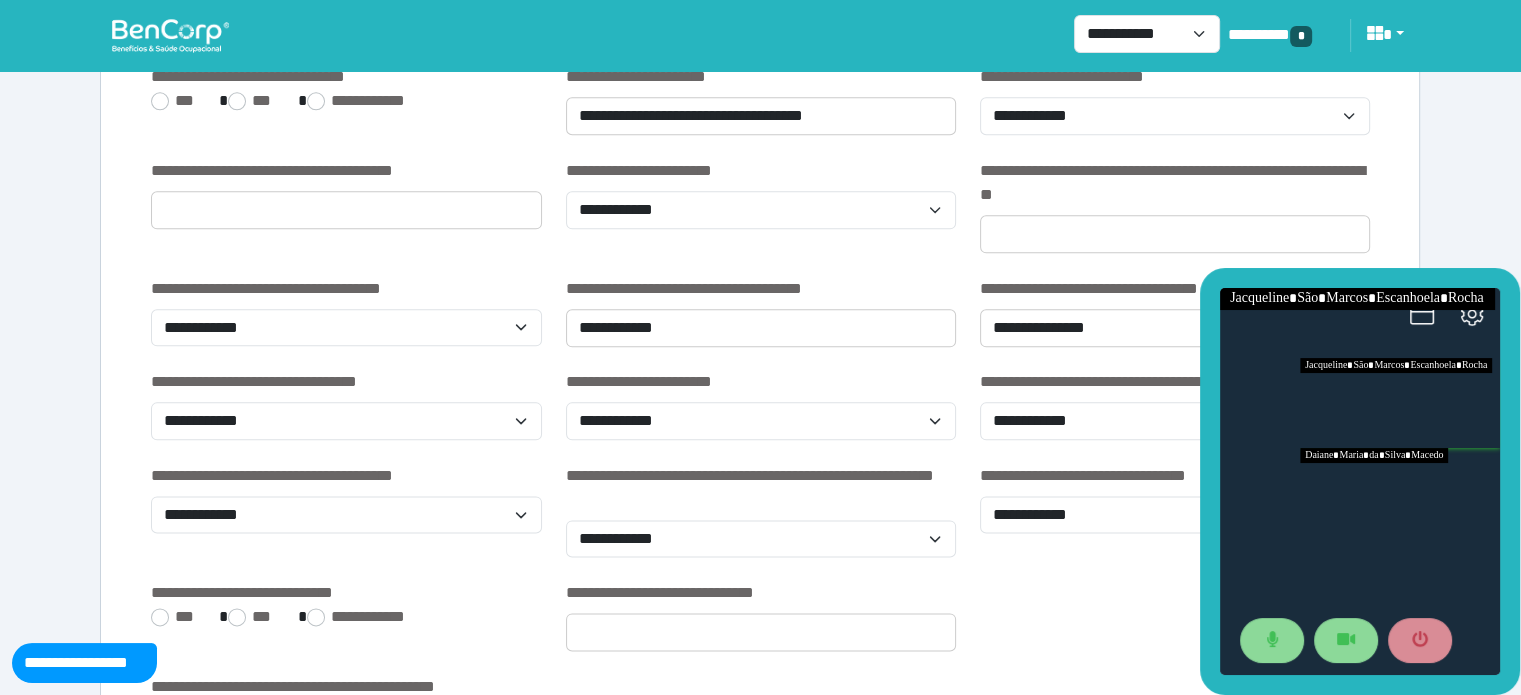 click at bounding box center [1400, 493] 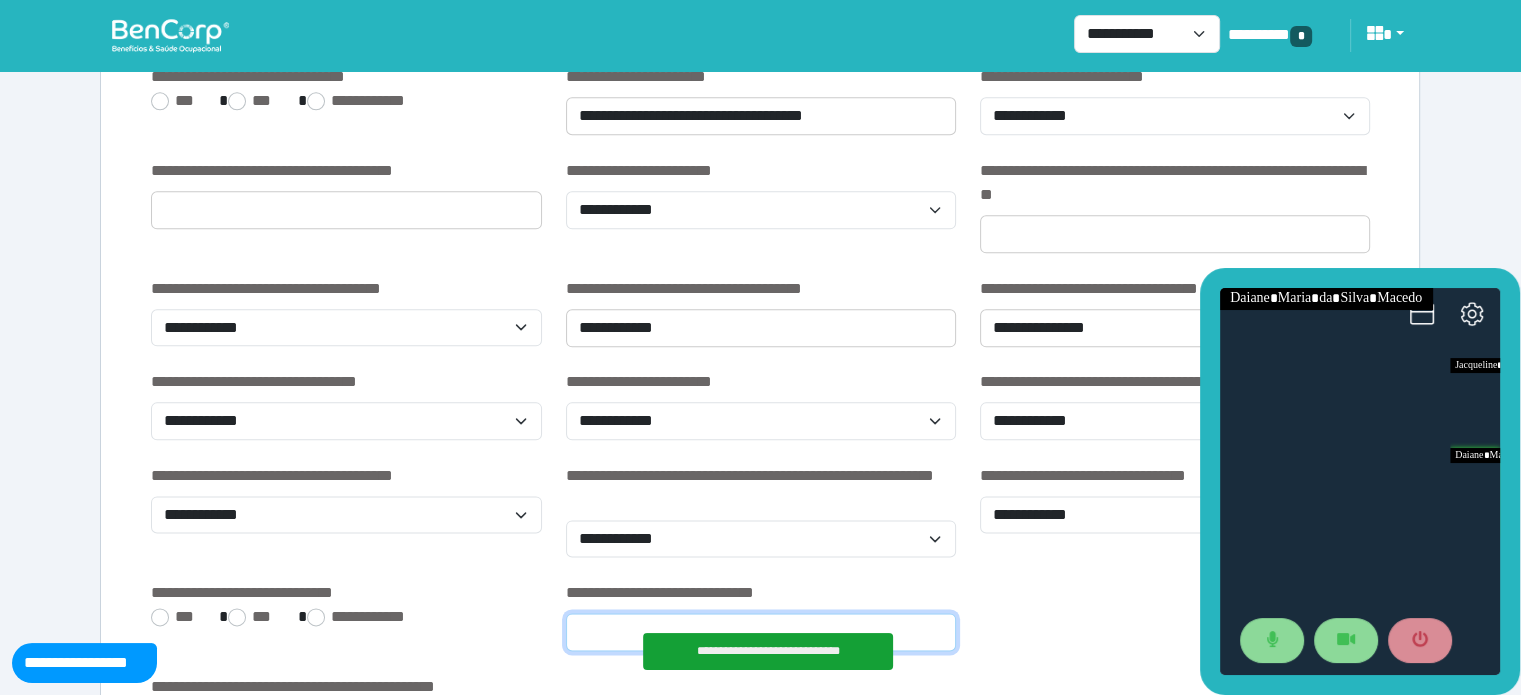 click at bounding box center (761, 632) 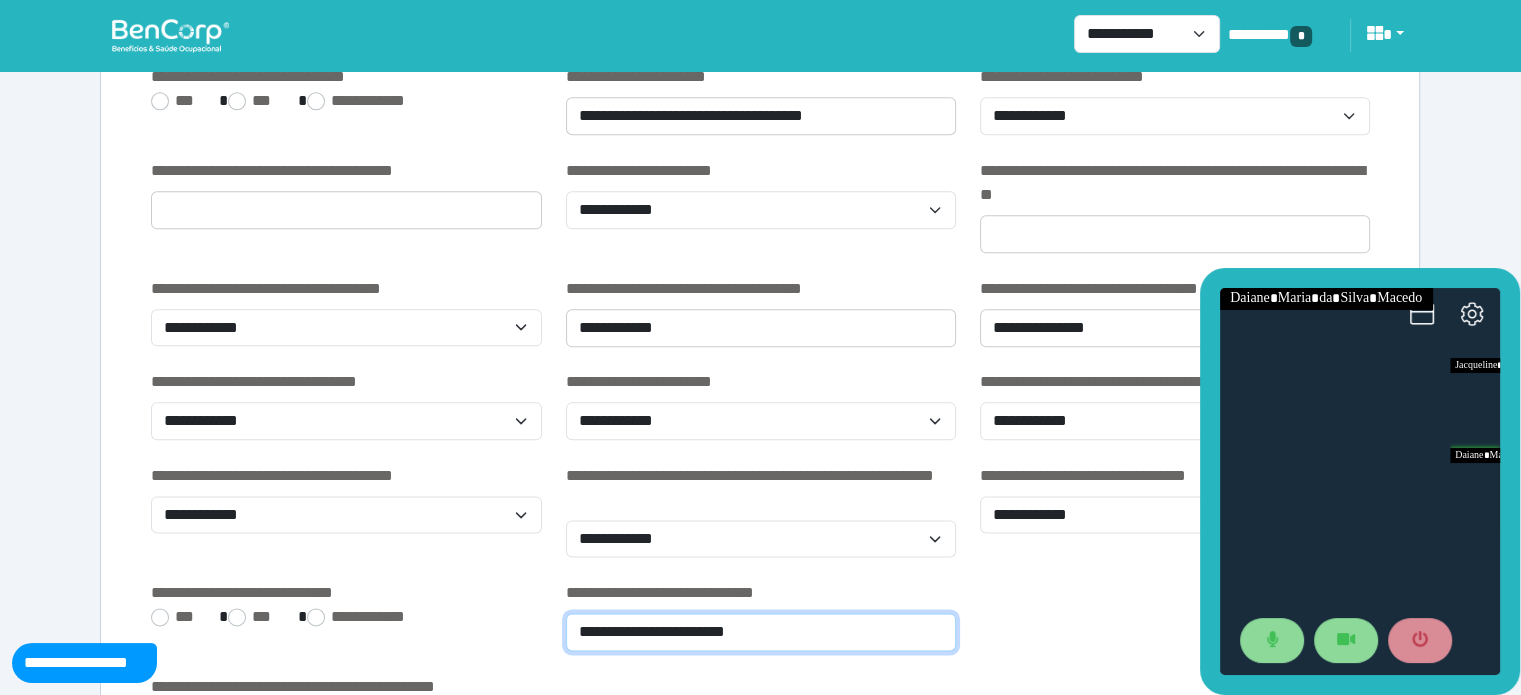 type on "**********" 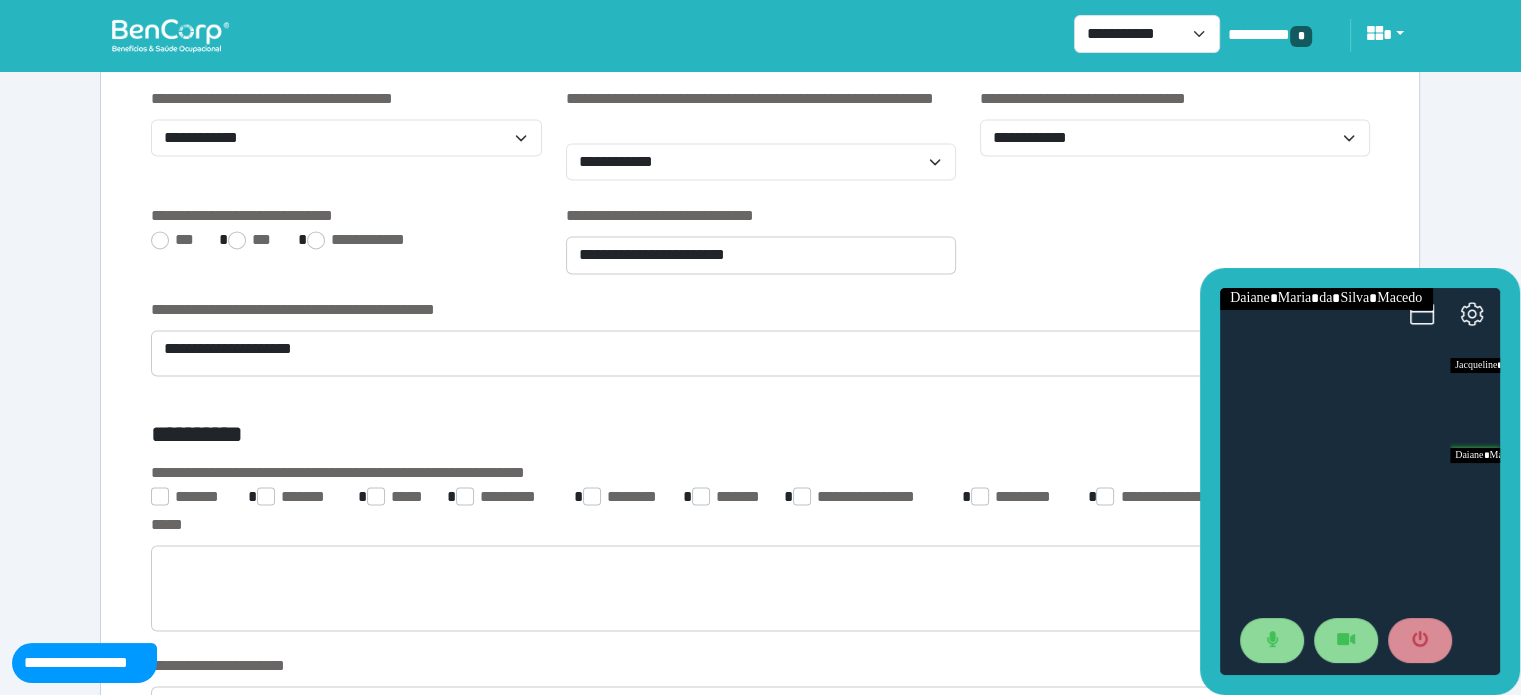 scroll, scrollTop: 2829, scrollLeft: 0, axis: vertical 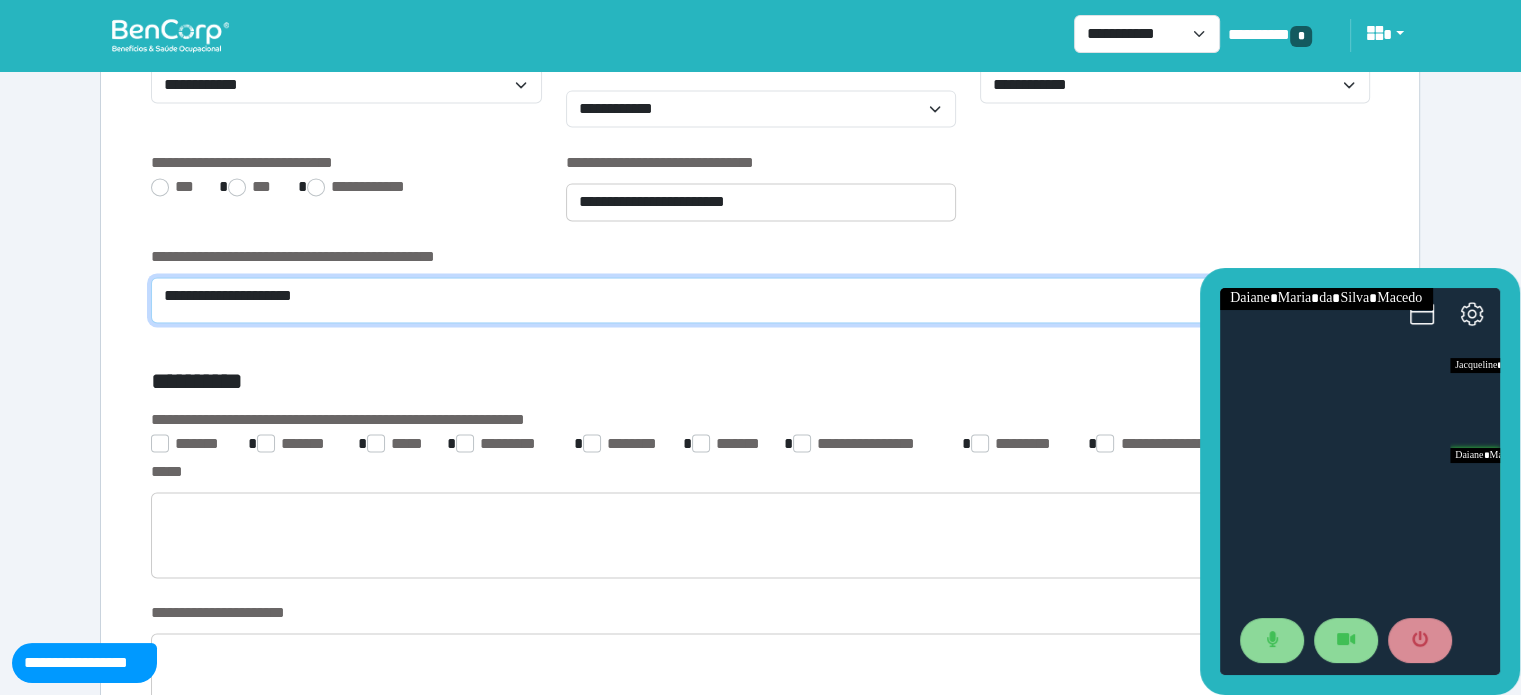 click on "**********" at bounding box center (760, 300) 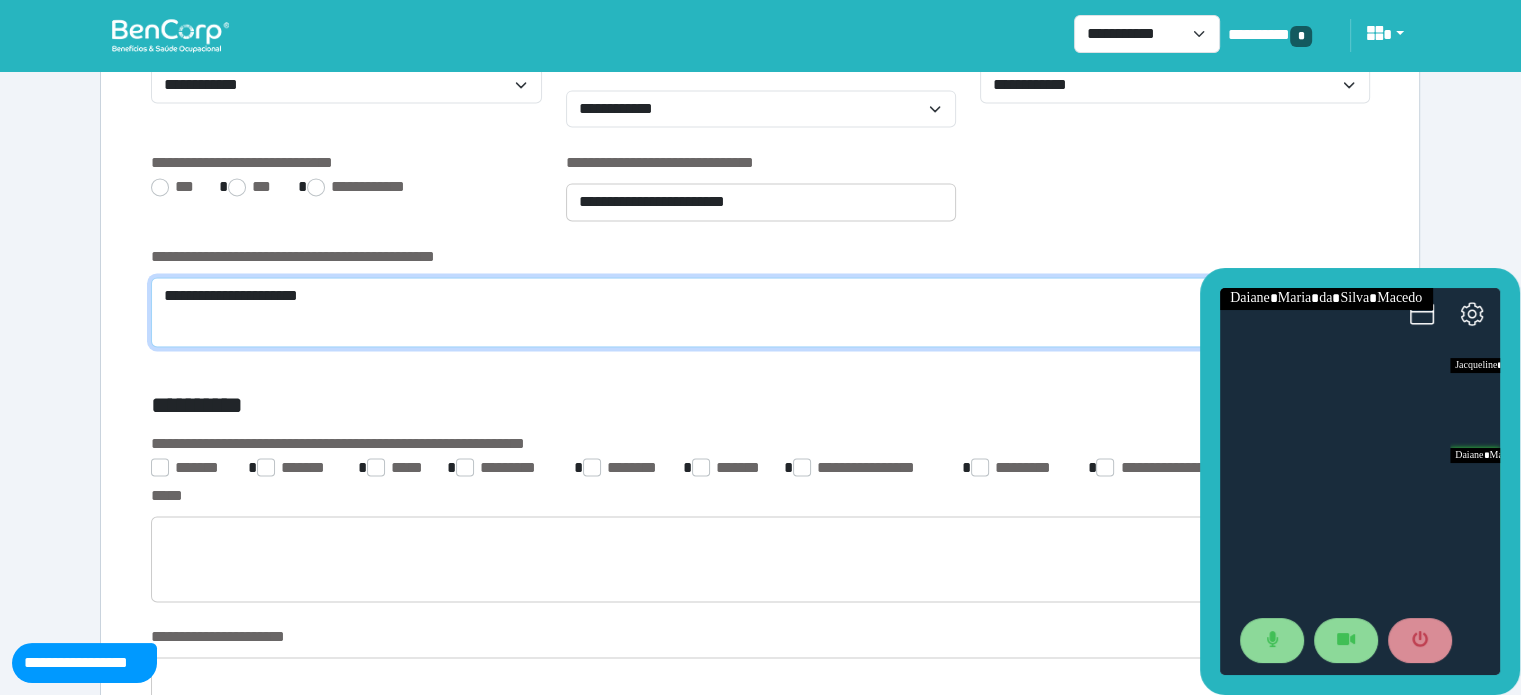 scroll, scrollTop: 0, scrollLeft: 0, axis: both 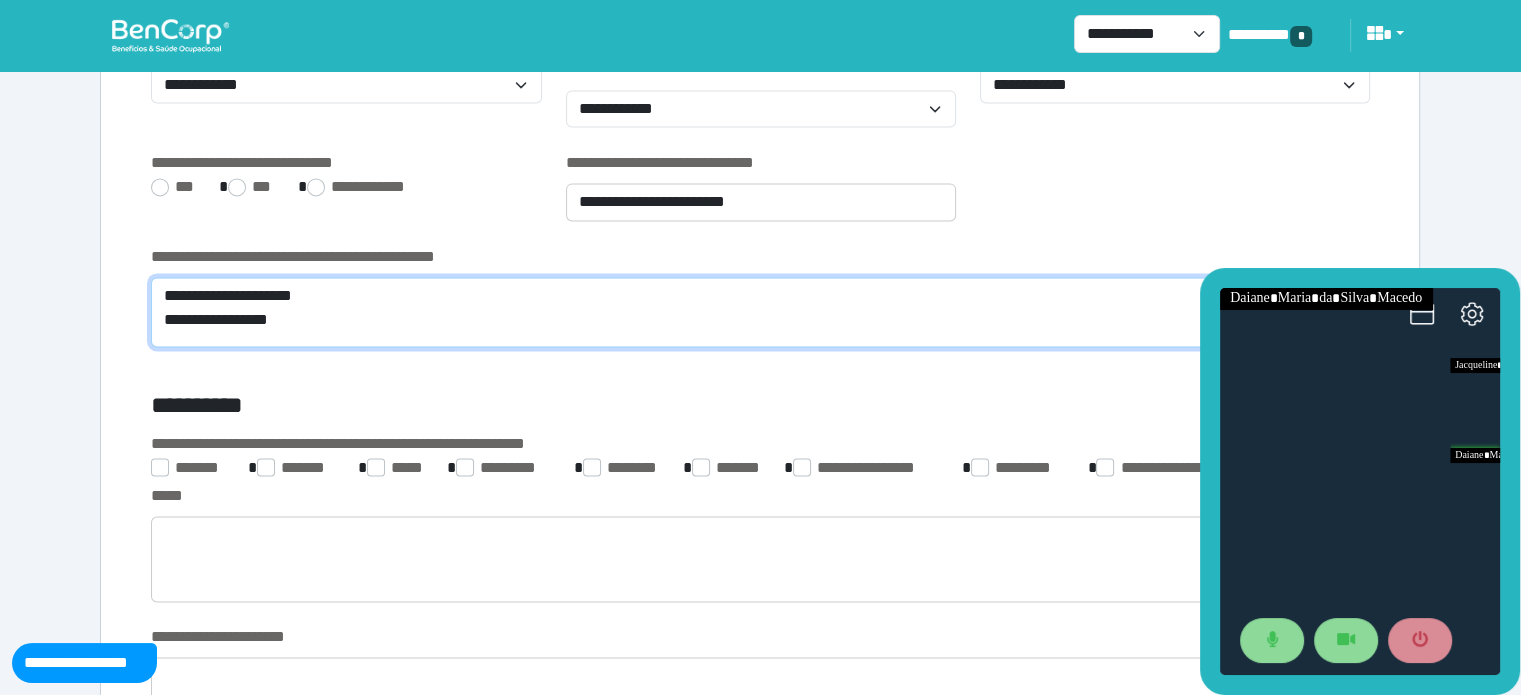 click on "**********" at bounding box center (760, 312) 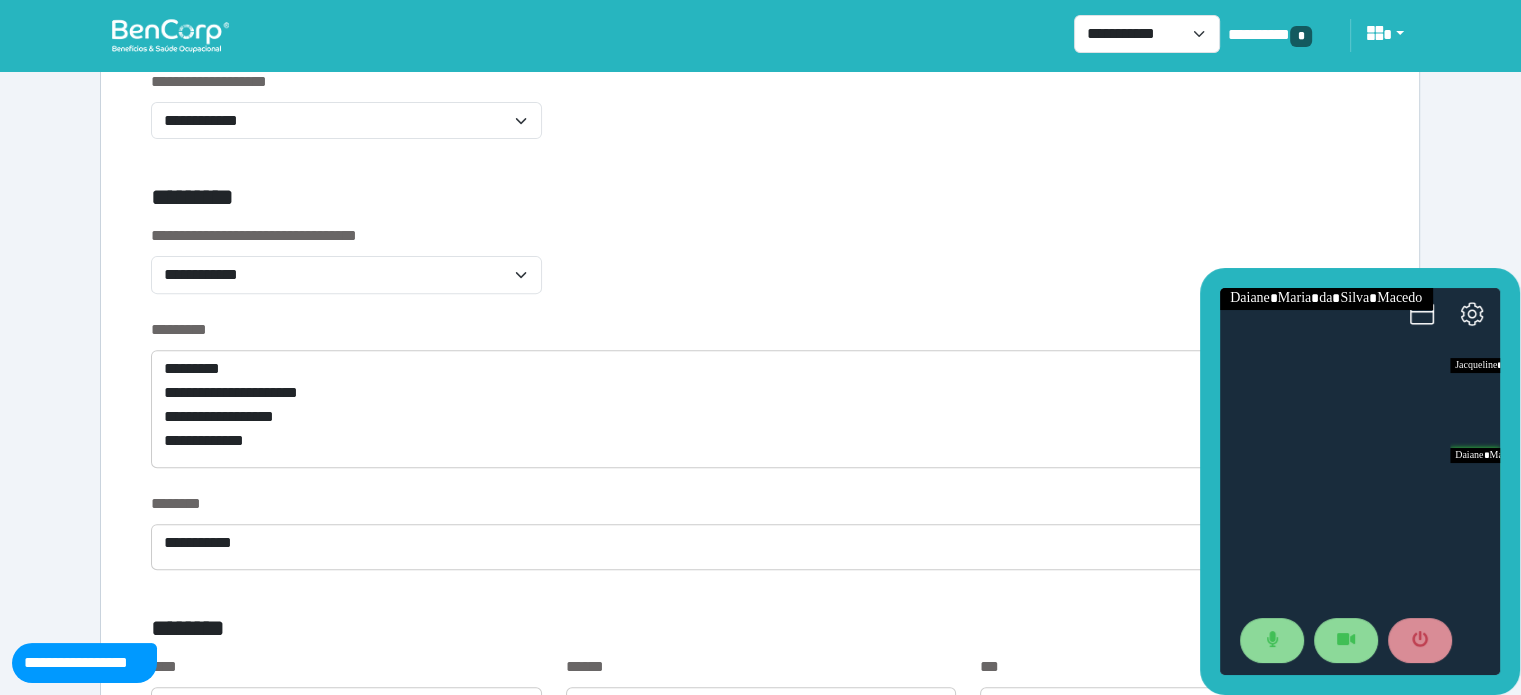 scroll, scrollTop: 574, scrollLeft: 0, axis: vertical 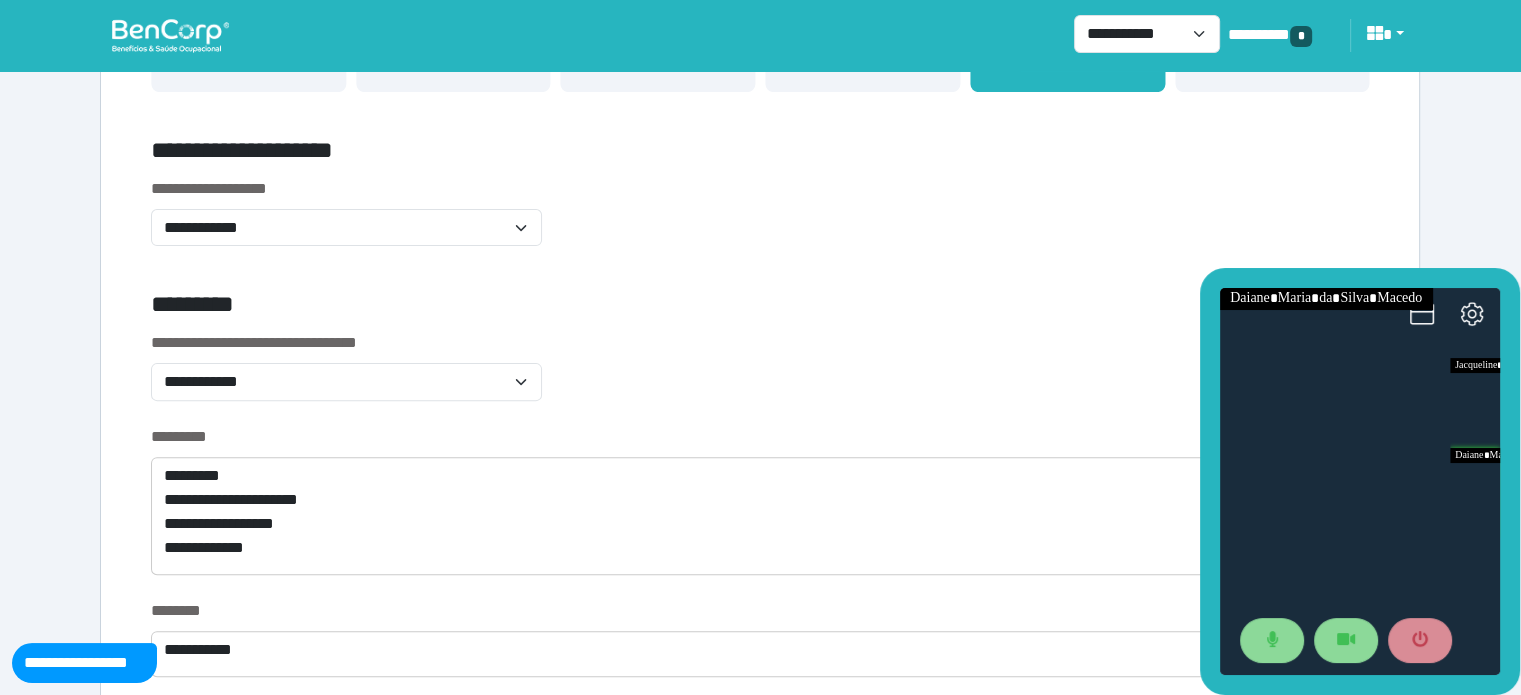 type on "**********" 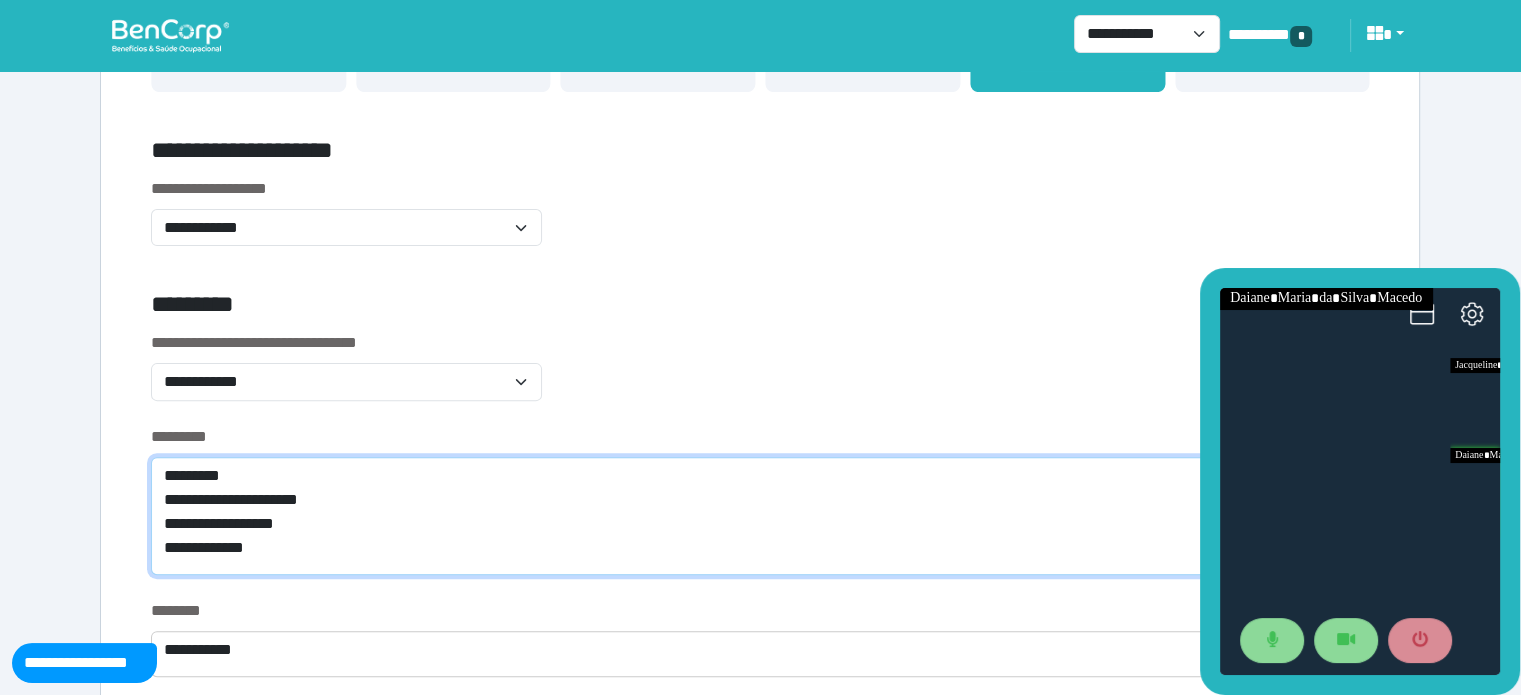 click on "**********" at bounding box center [760, 516] 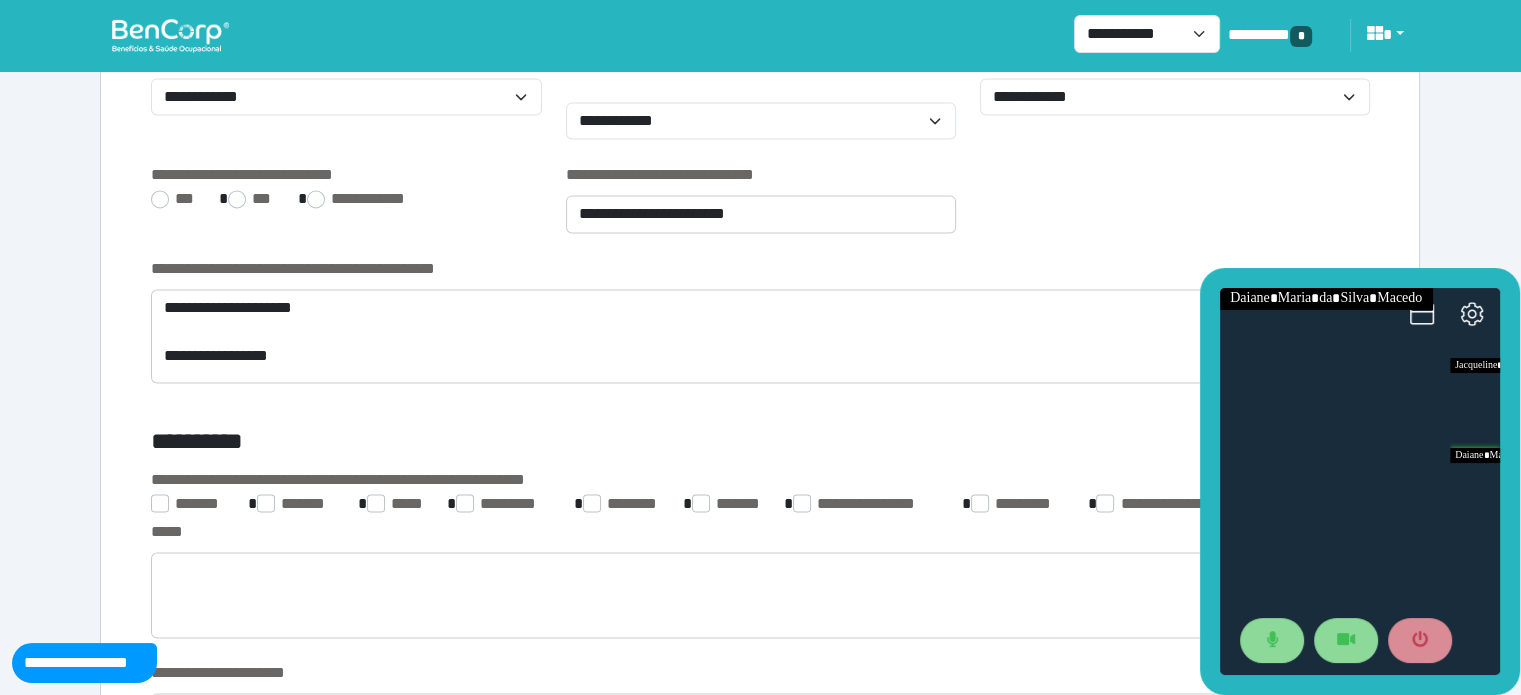 scroll, scrollTop: 2765, scrollLeft: 0, axis: vertical 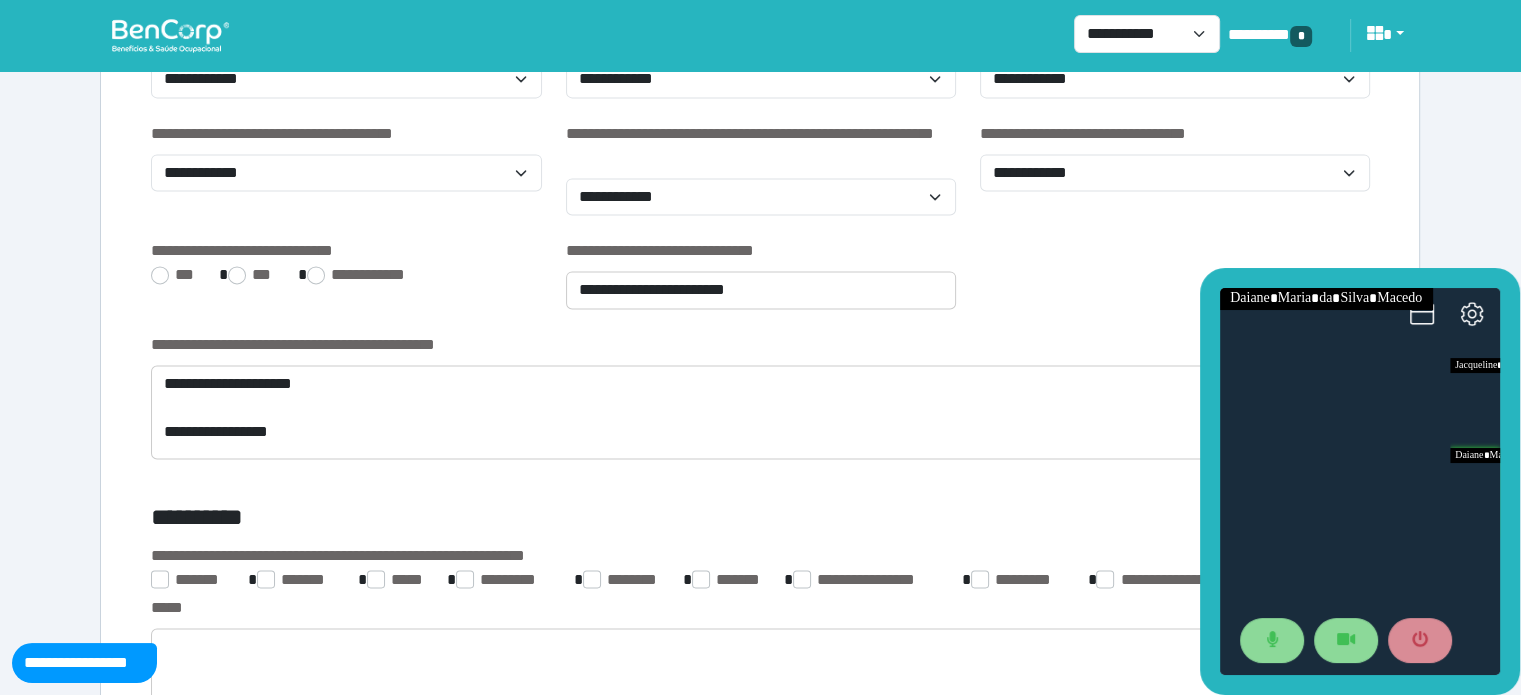 type on "**********" 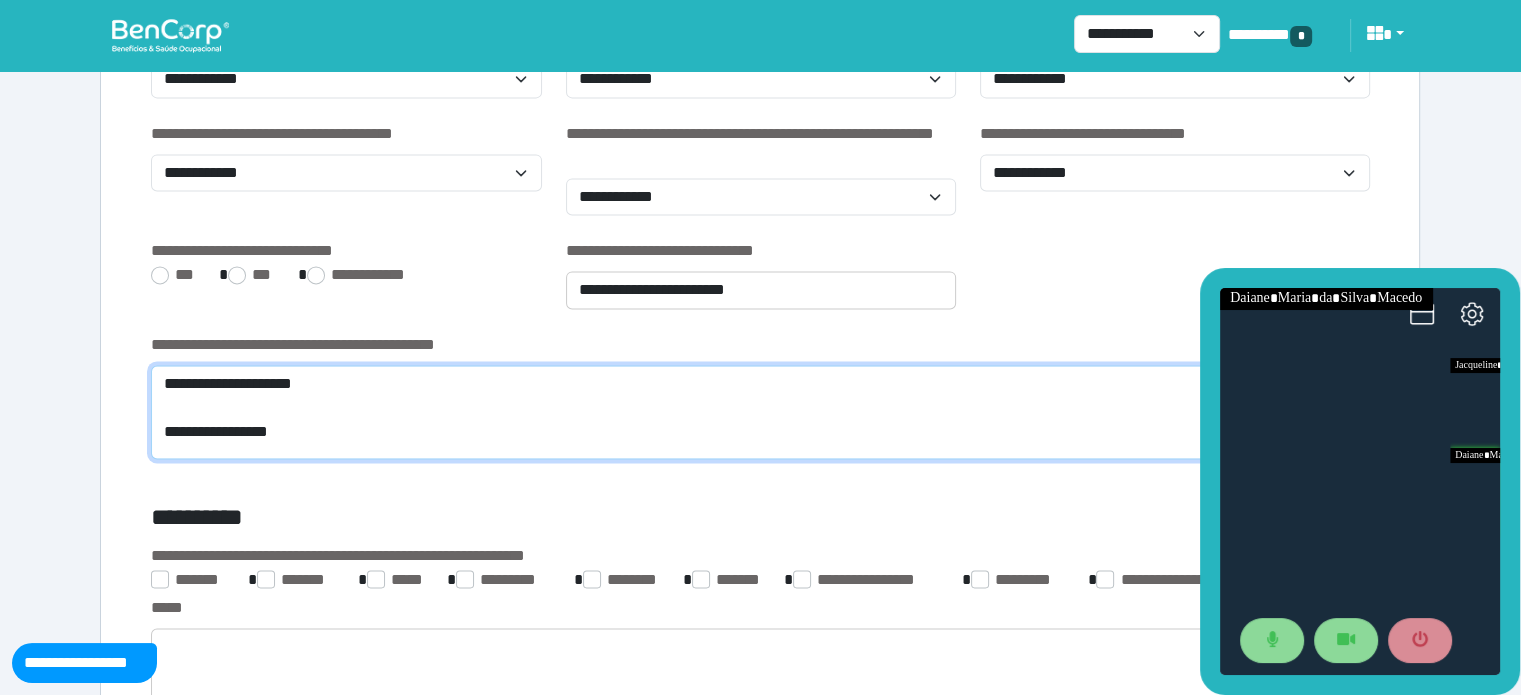 click on "**********" at bounding box center (760, 412) 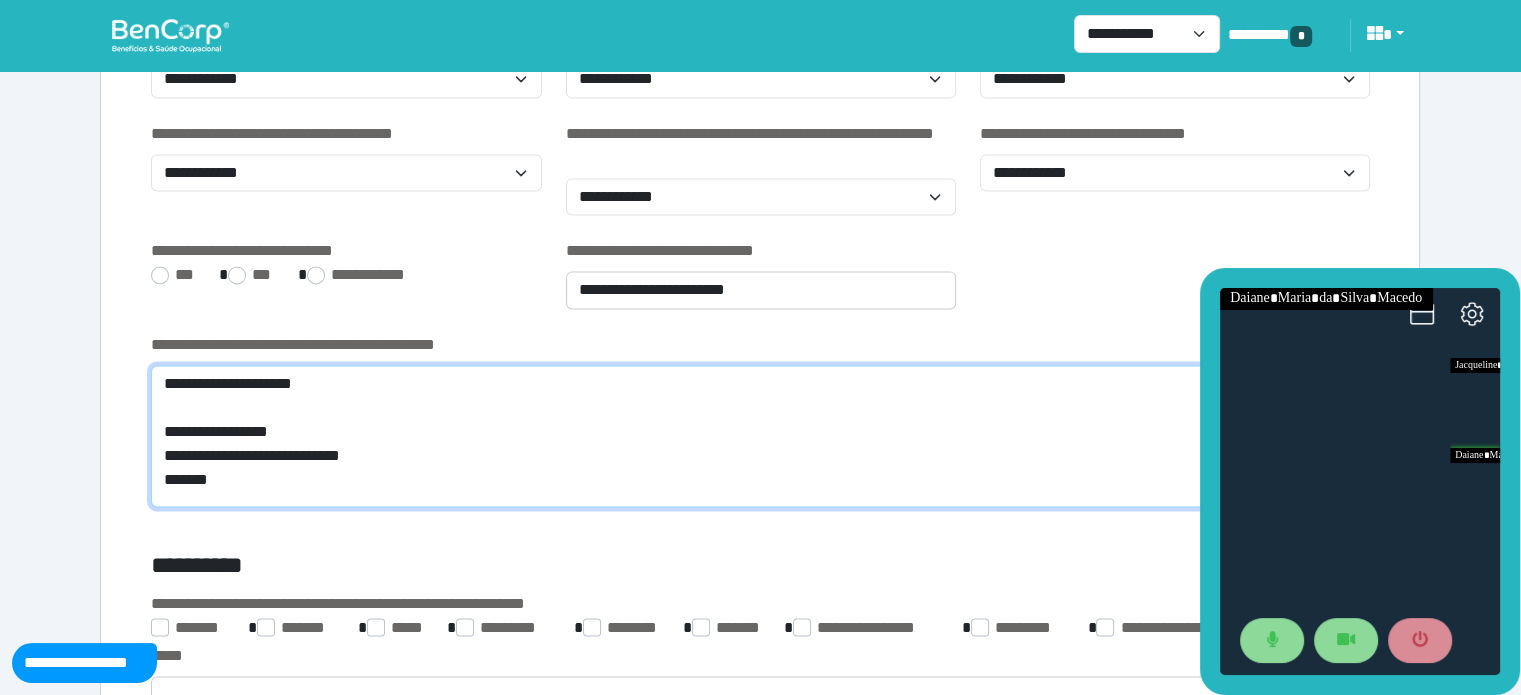 scroll, scrollTop: 0, scrollLeft: 0, axis: both 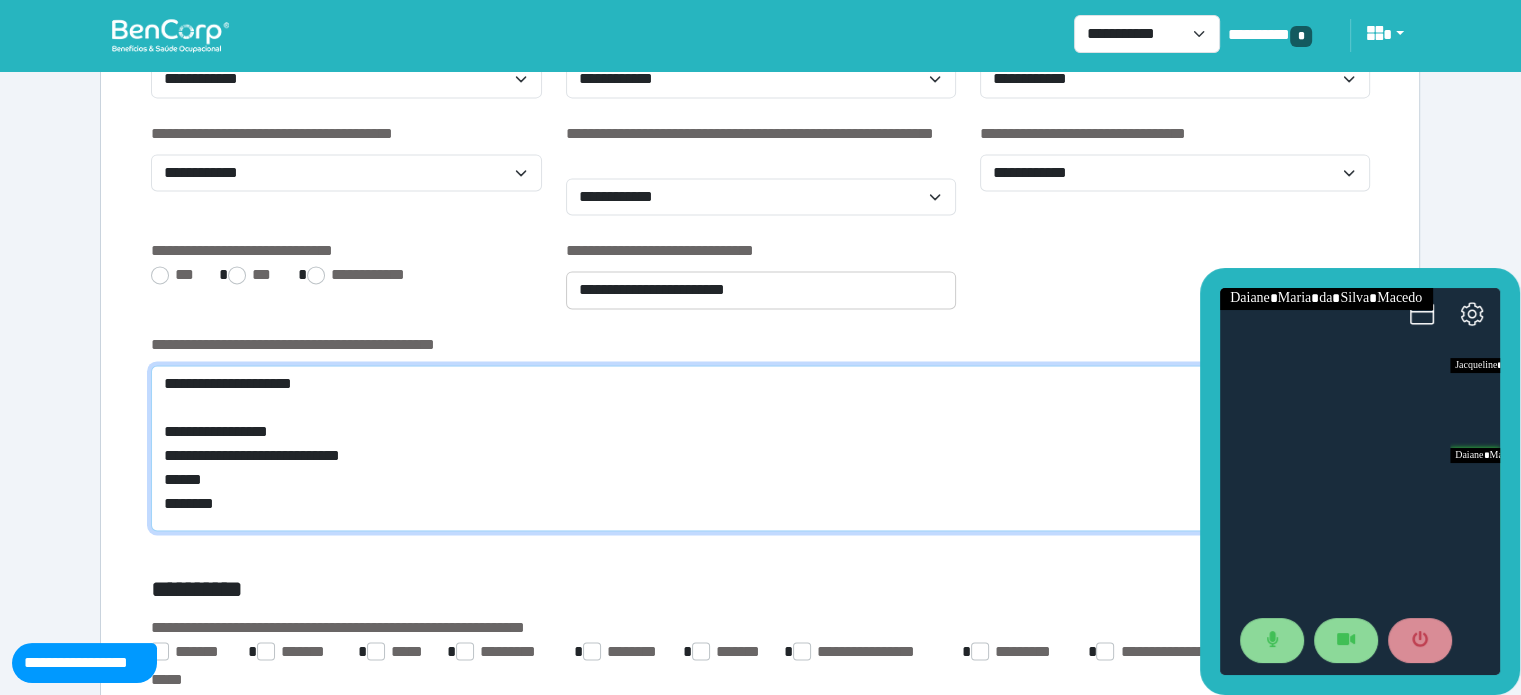 click on "**********" at bounding box center [760, 448] 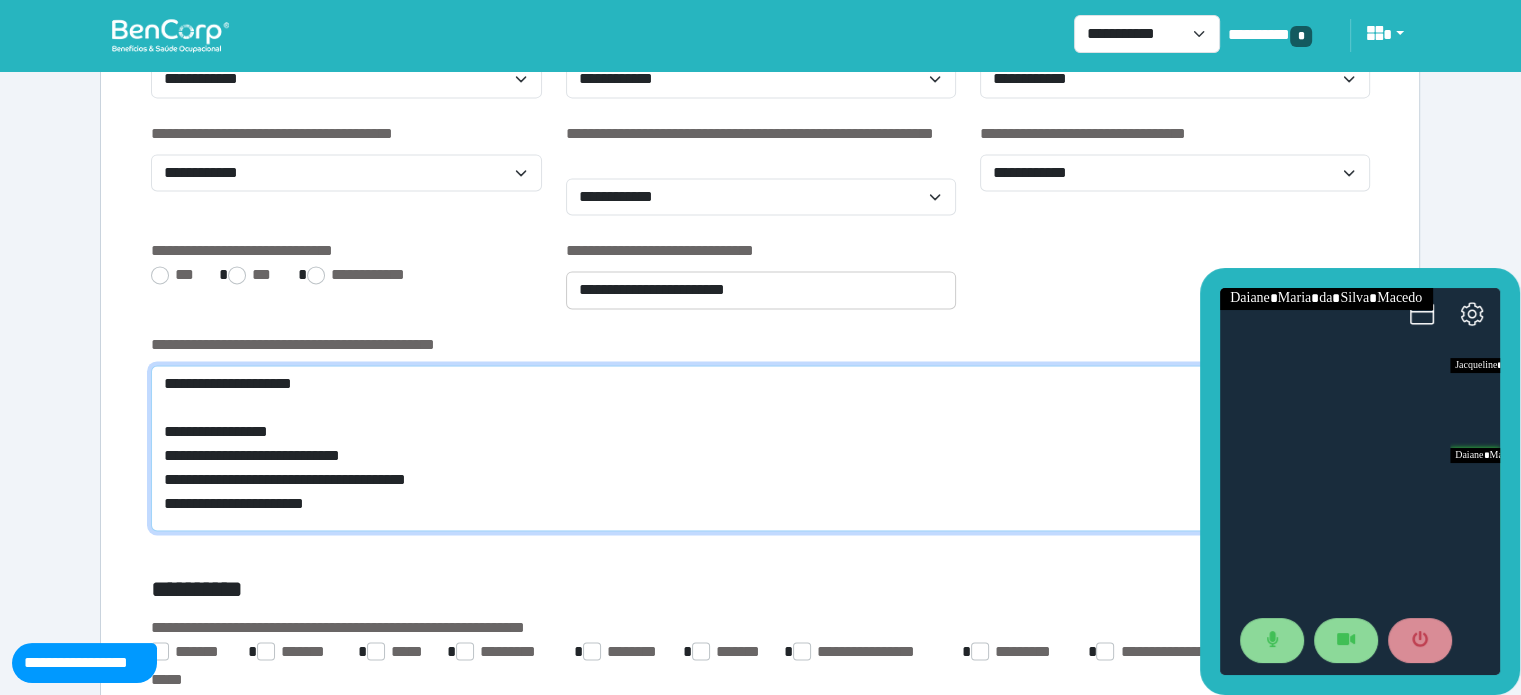 click on "**********" at bounding box center (760, 448) 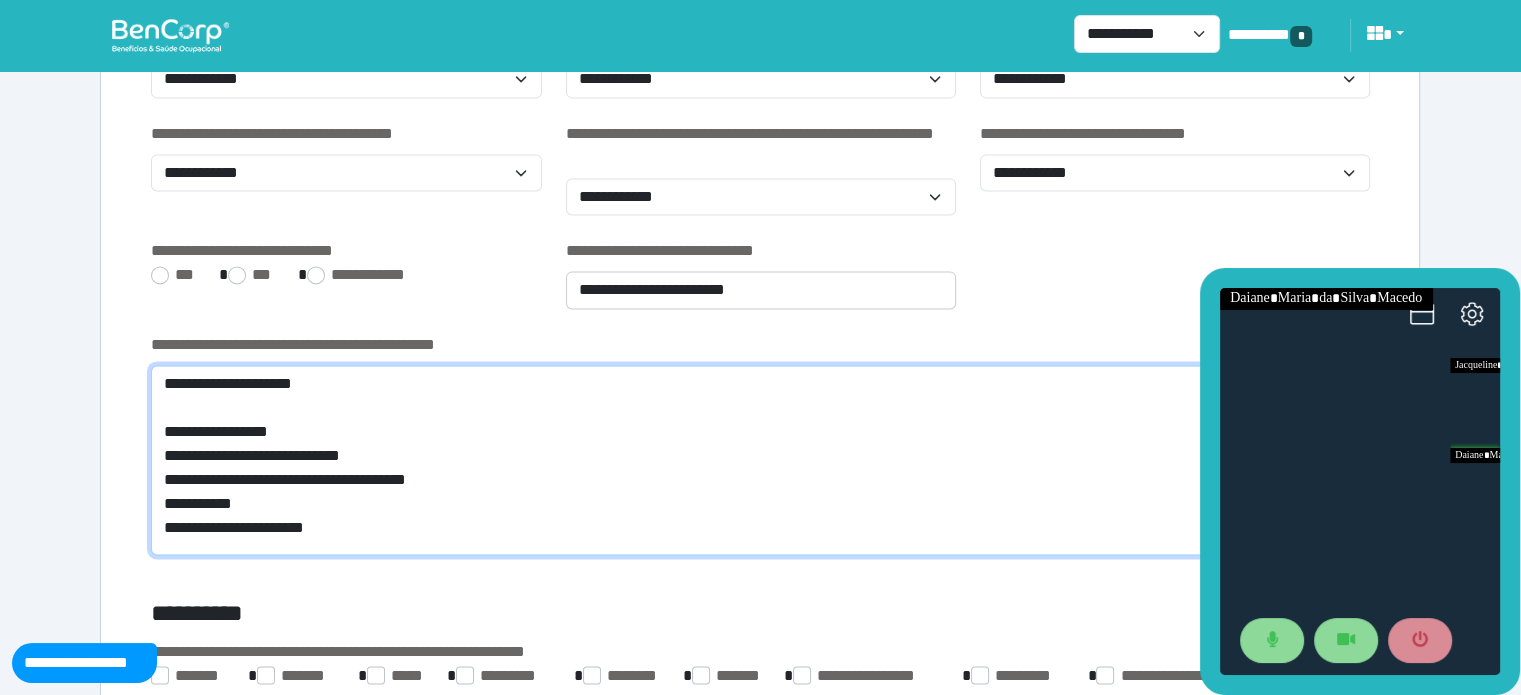 click on "**********" at bounding box center [760, 460] 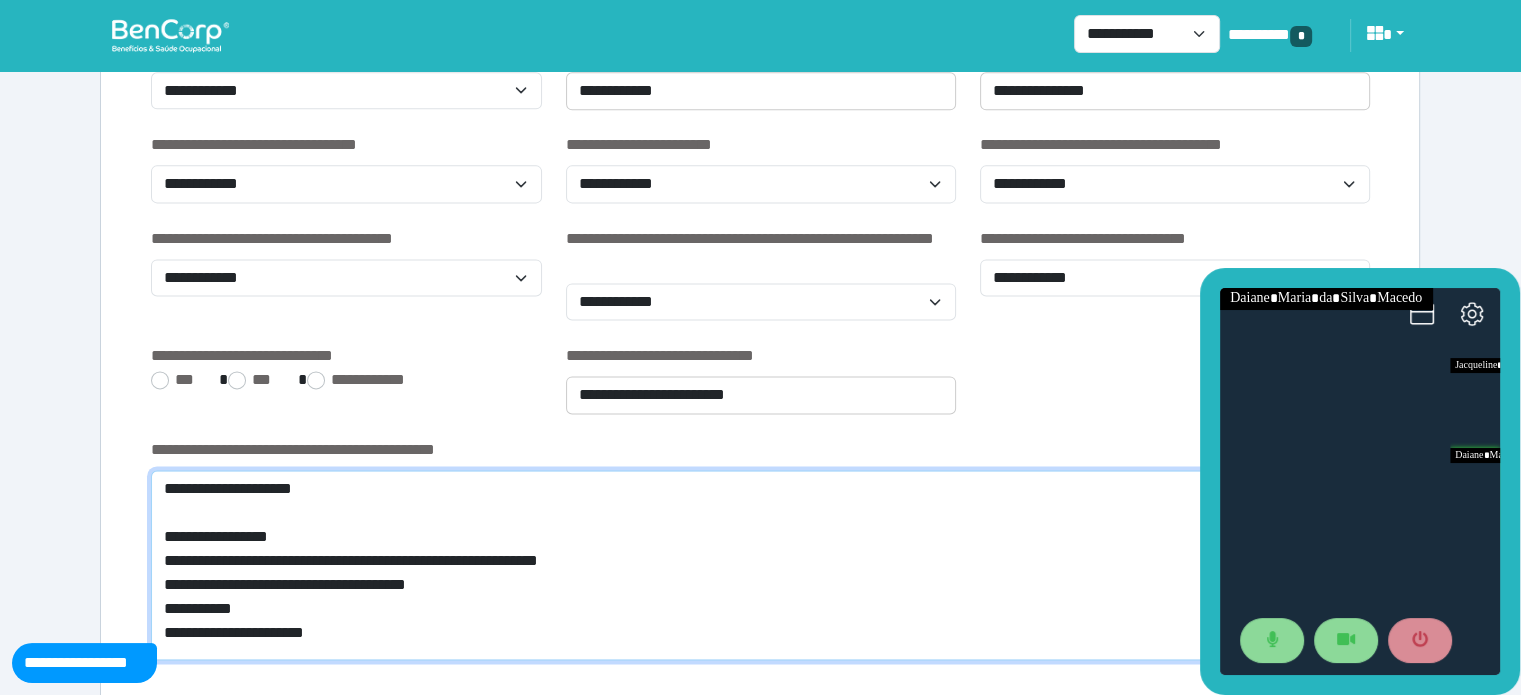 scroll, scrollTop: 2714, scrollLeft: 0, axis: vertical 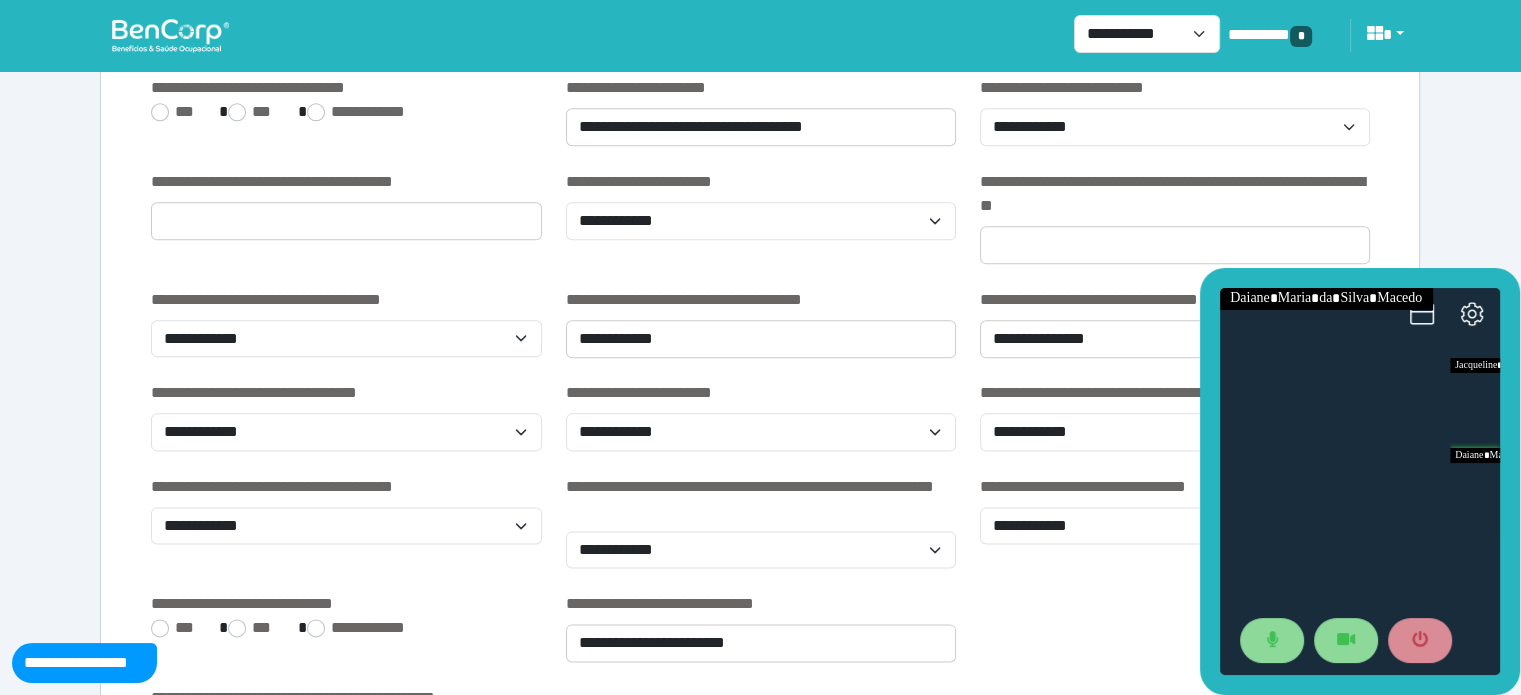 type on "**********" 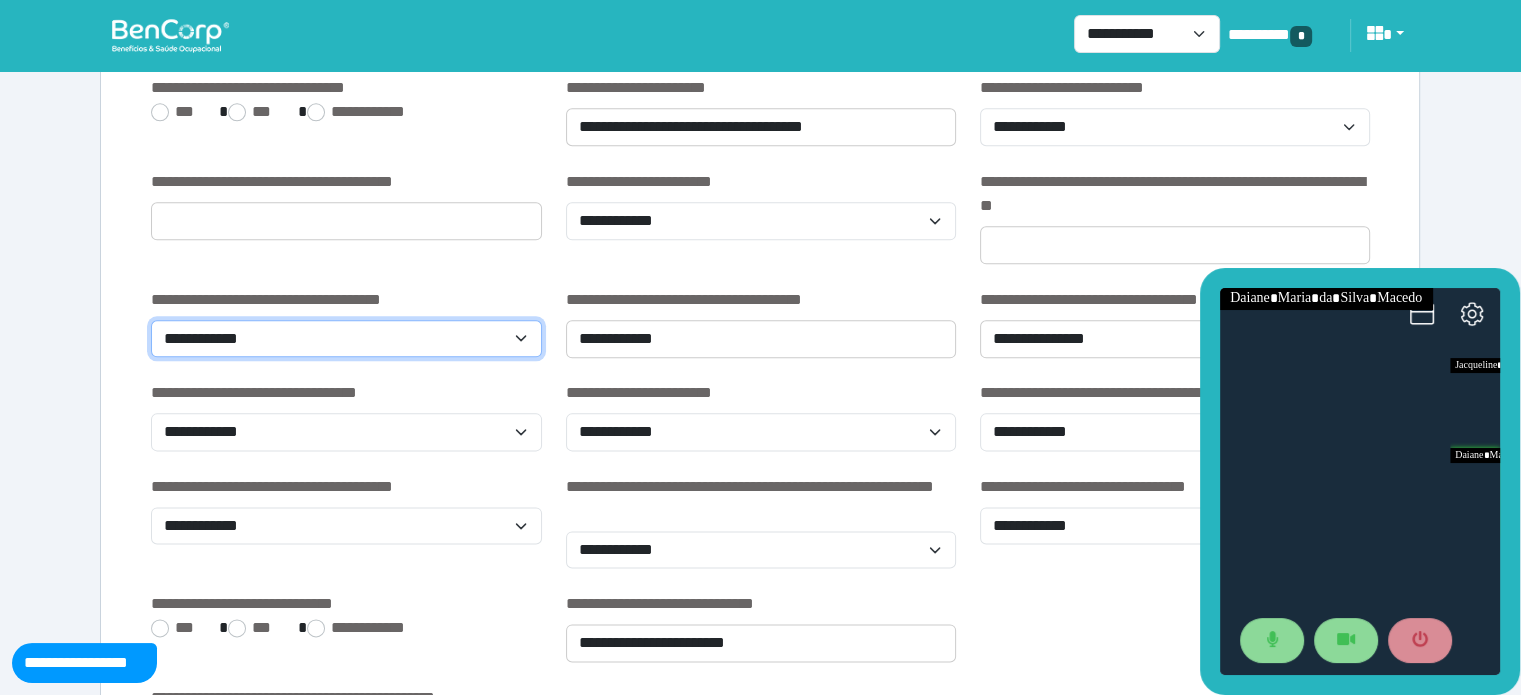 click on "**********" at bounding box center [346, 339] 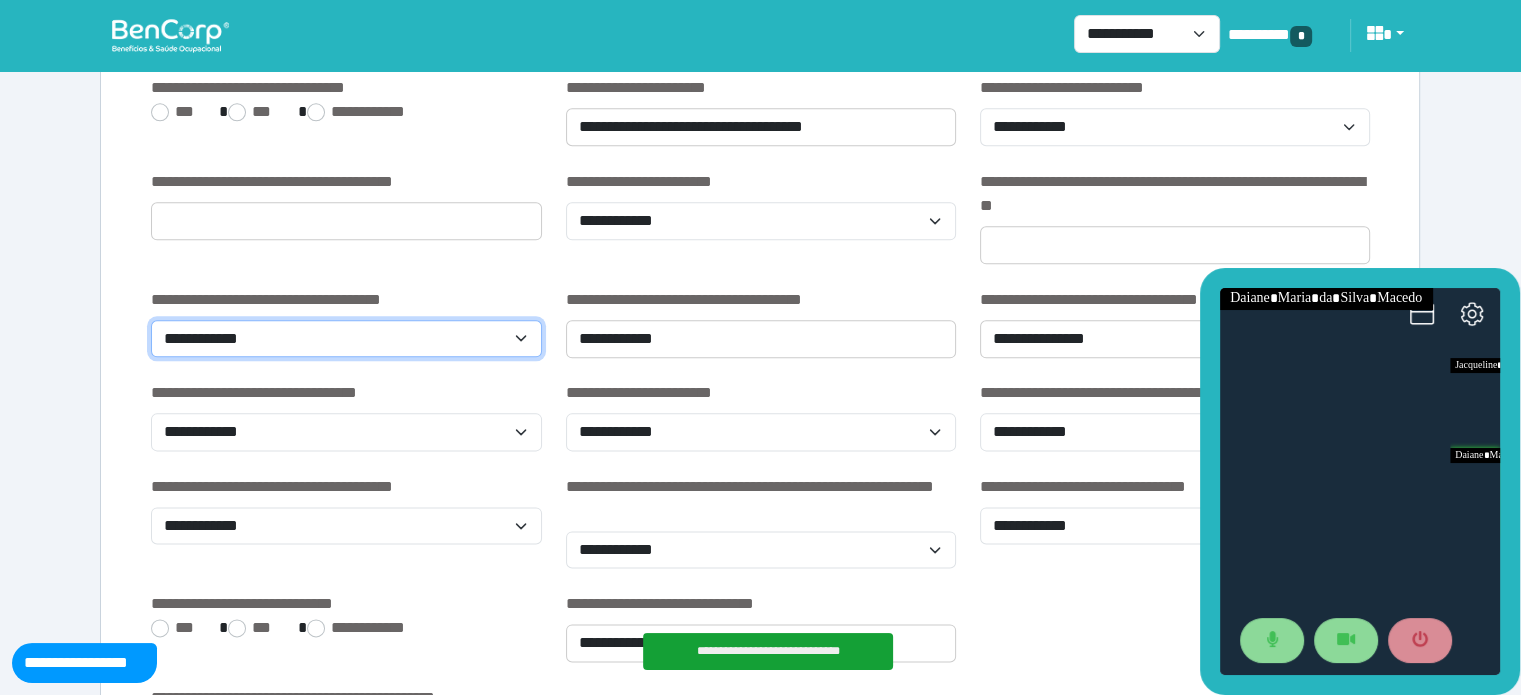 select on "***" 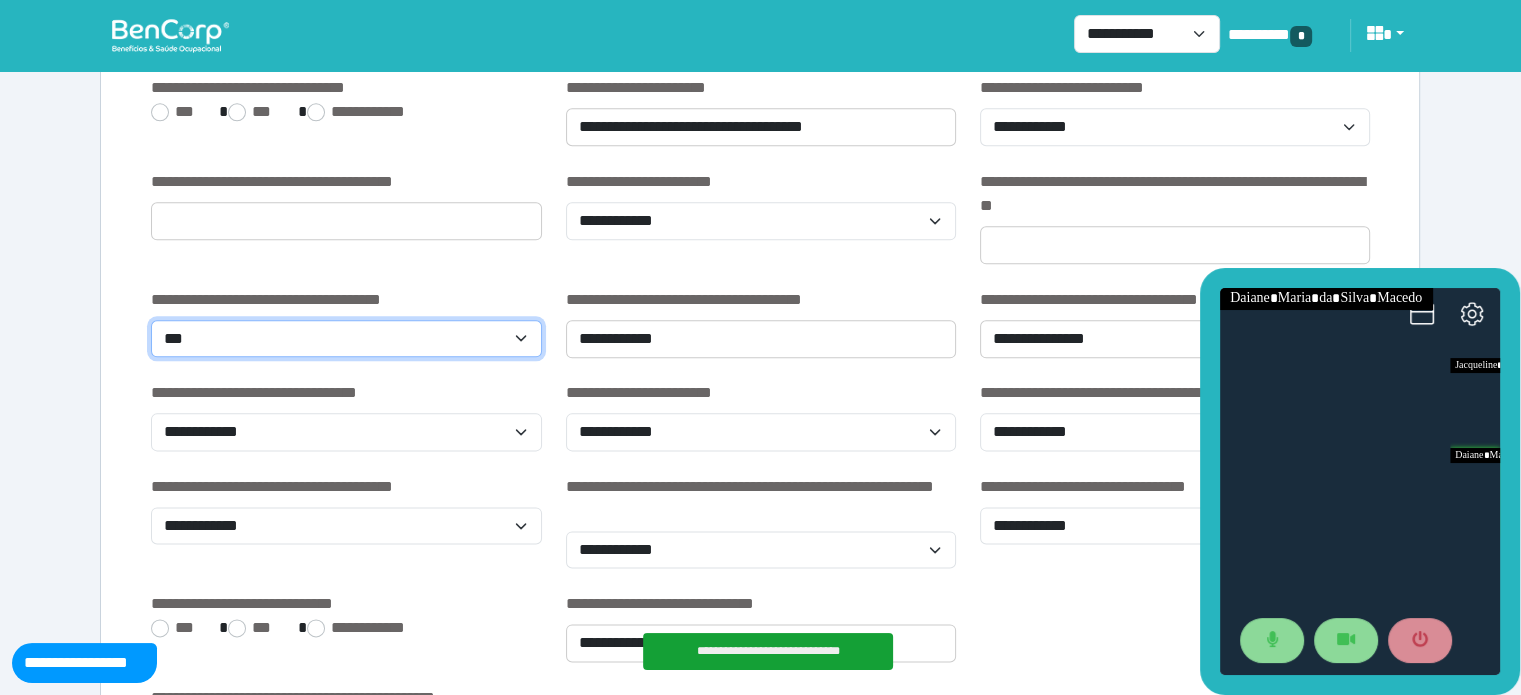 click on "**********" at bounding box center (346, 339) 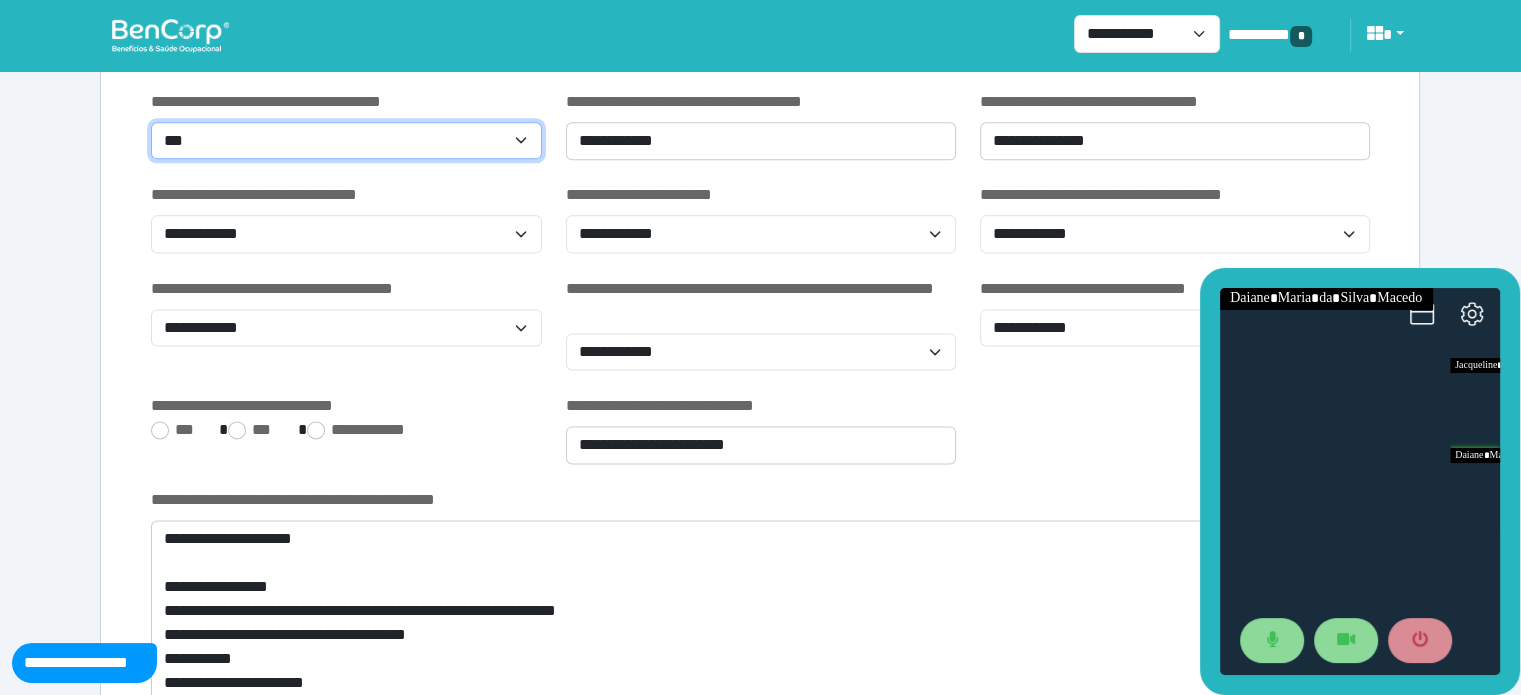 scroll, scrollTop: 2621, scrollLeft: 0, axis: vertical 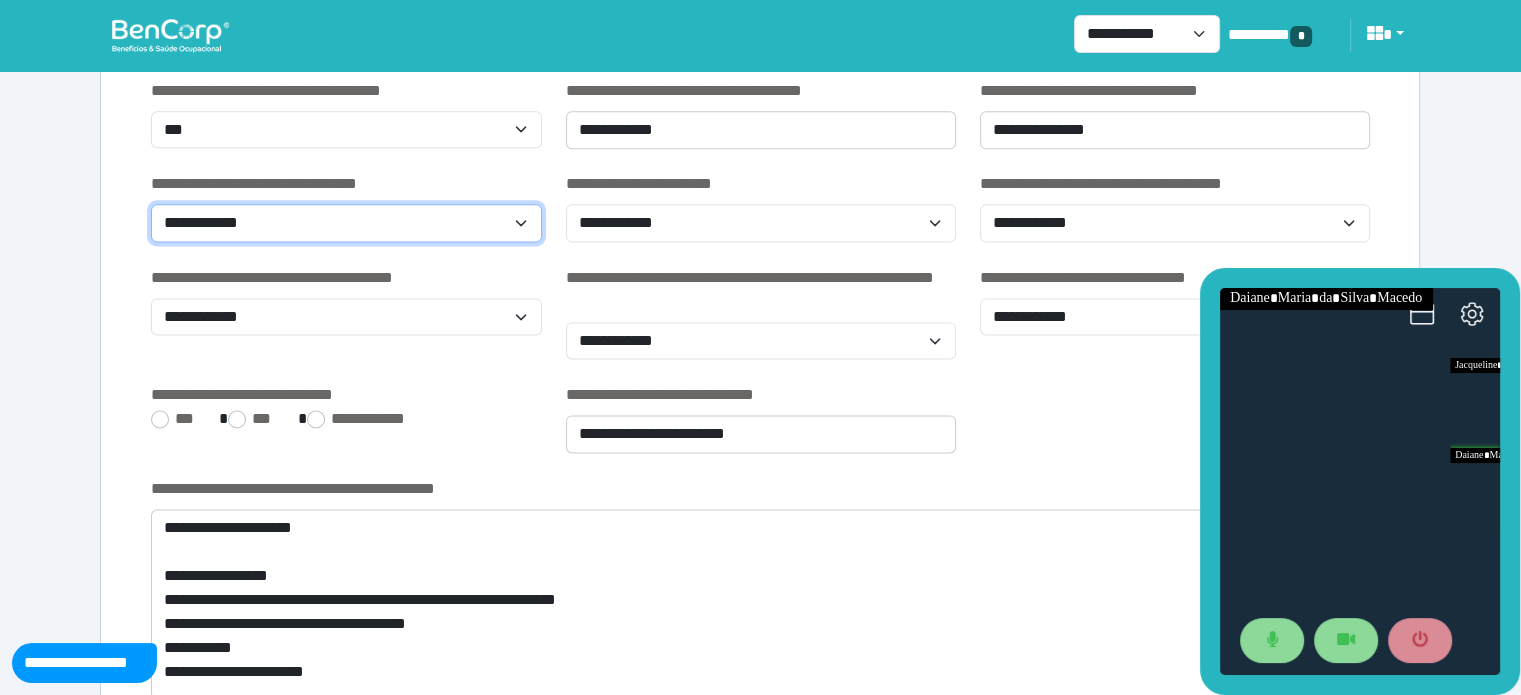 click on "**********" at bounding box center (346, 223) 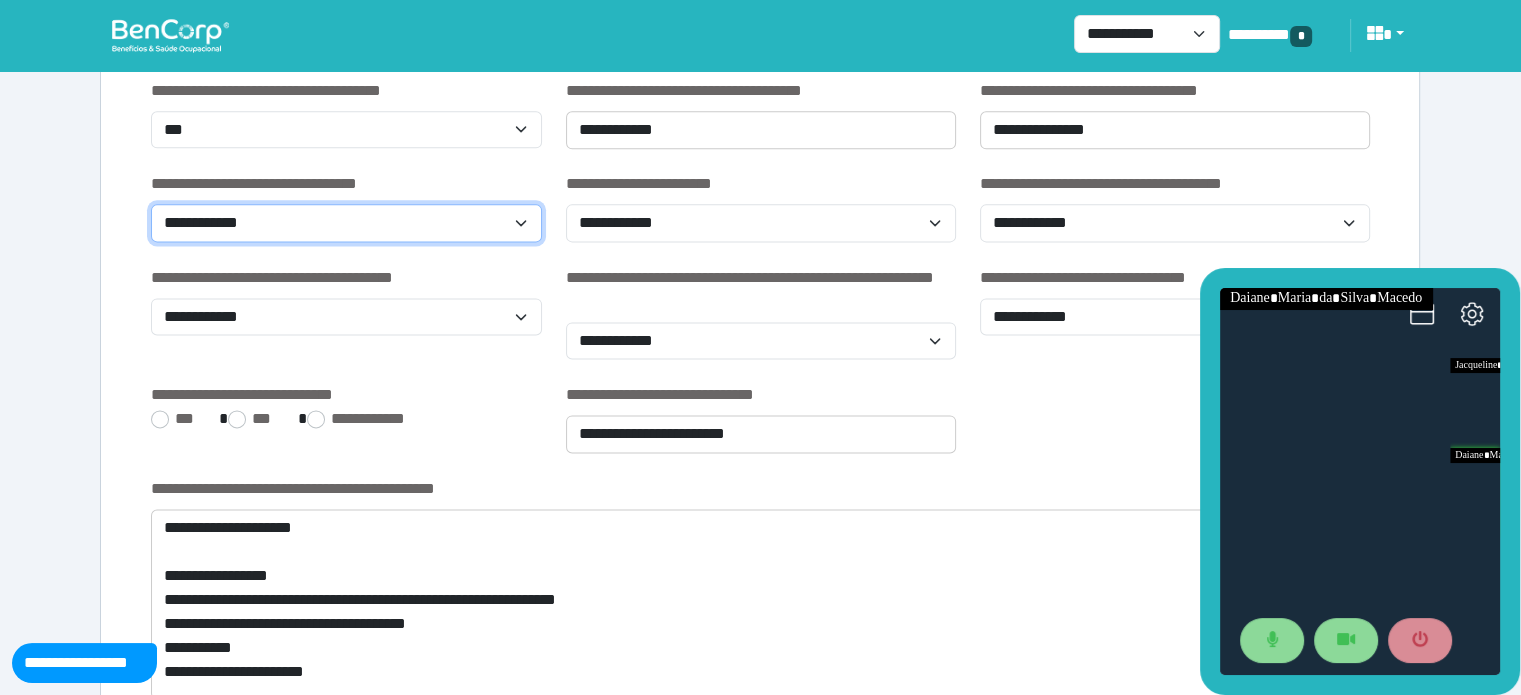 select on "*" 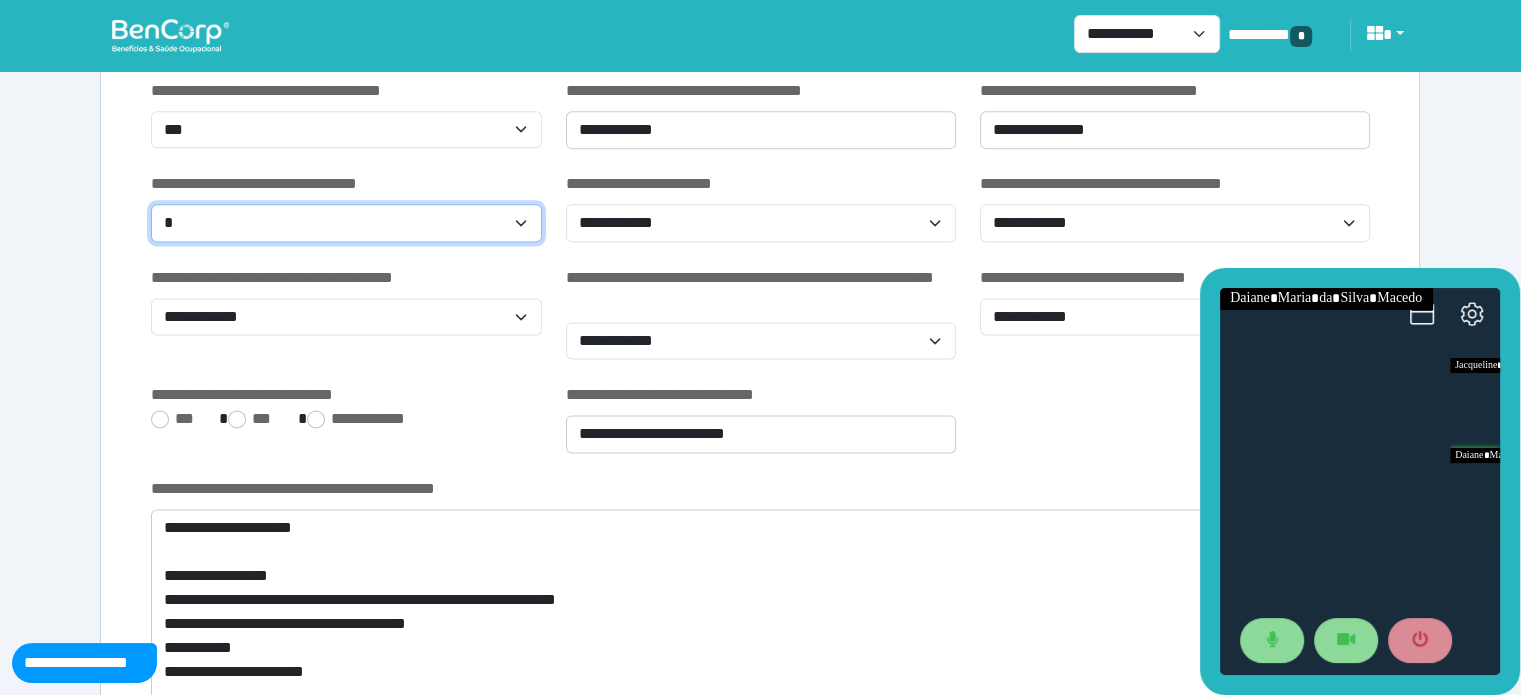 click on "**********" at bounding box center [346, 223] 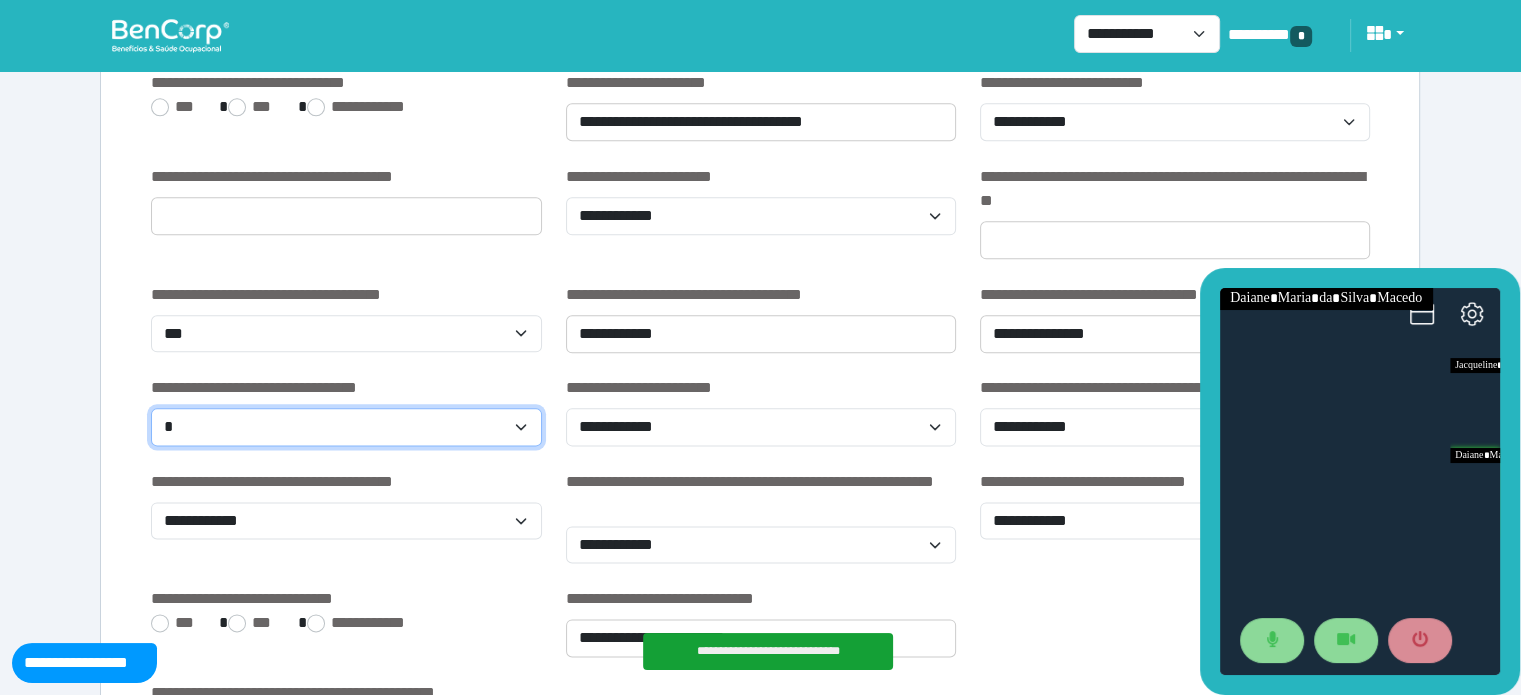 scroll, scrollTop: 2406, scrollLeft: 0, axis: vertical 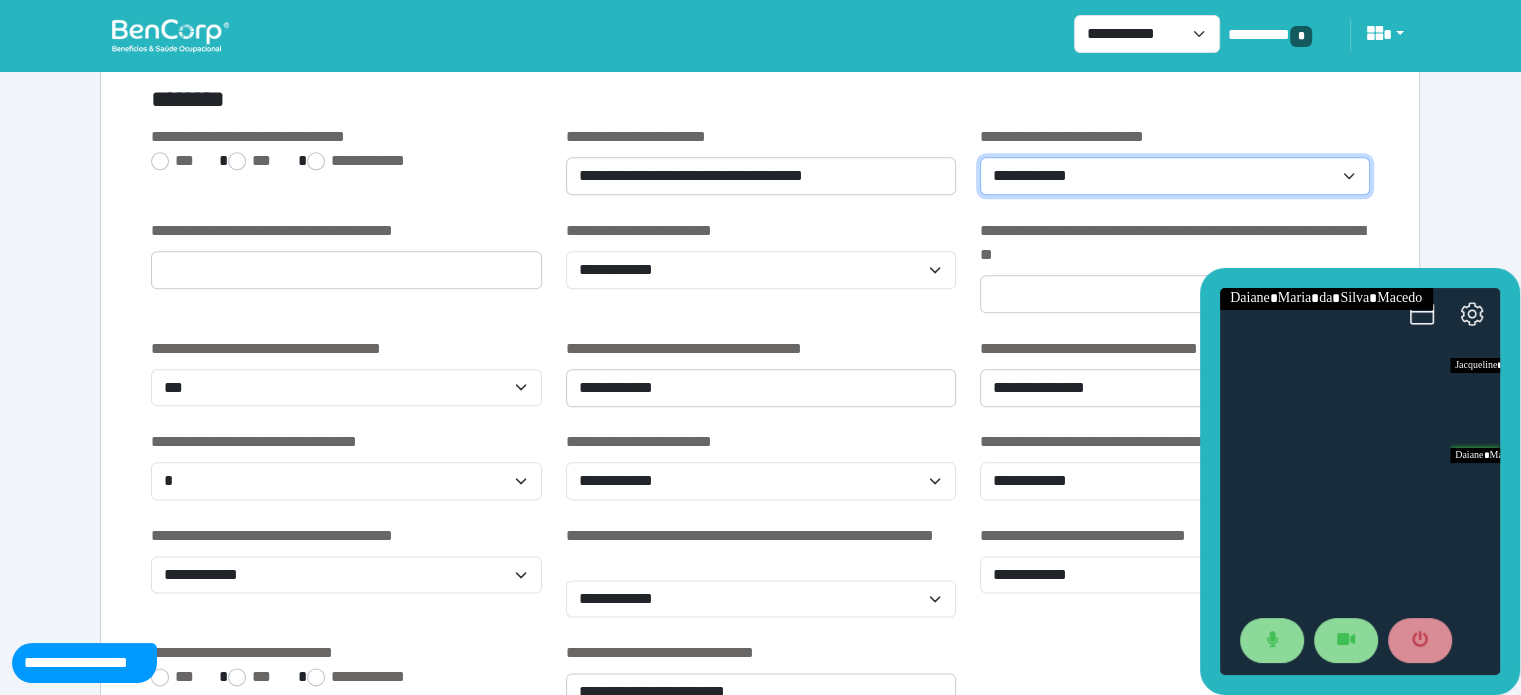 click on "**********" at bounding box center (1175, 176) 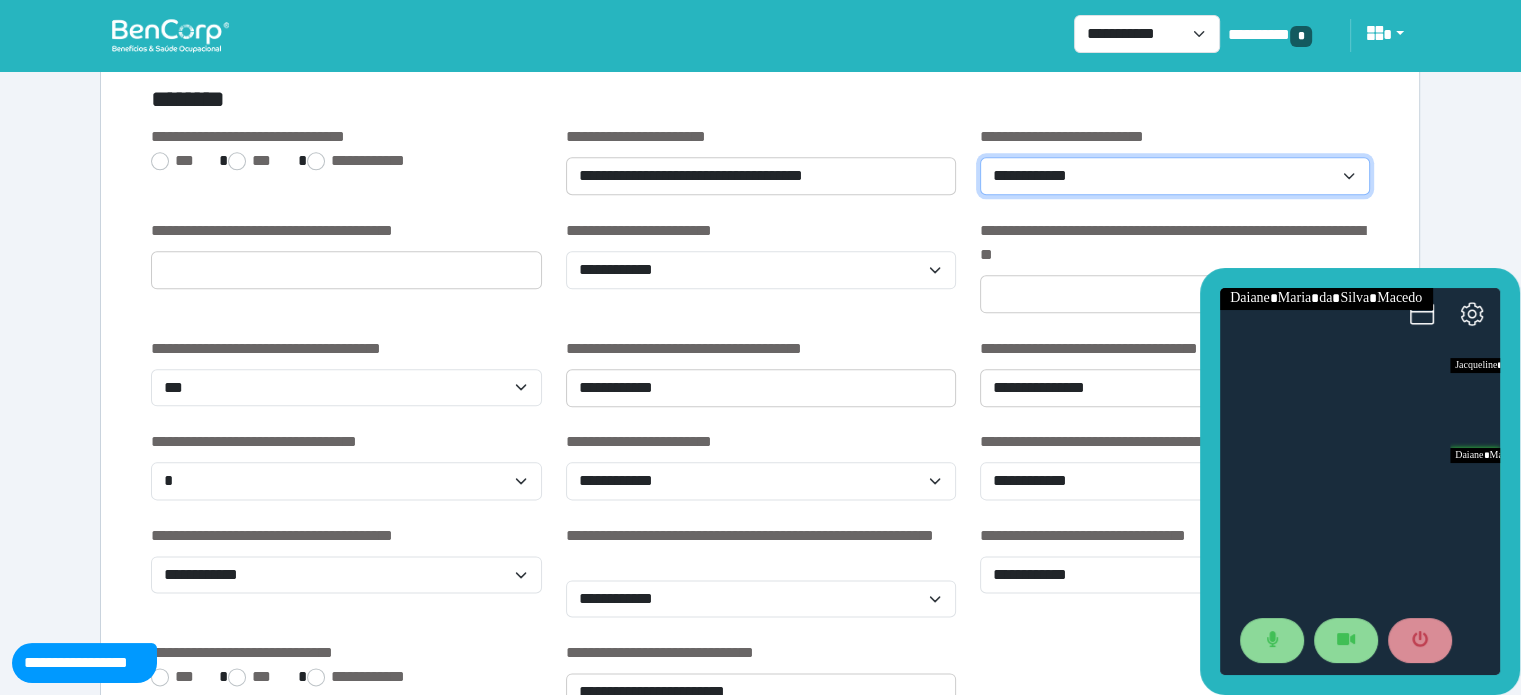 select on "**********" 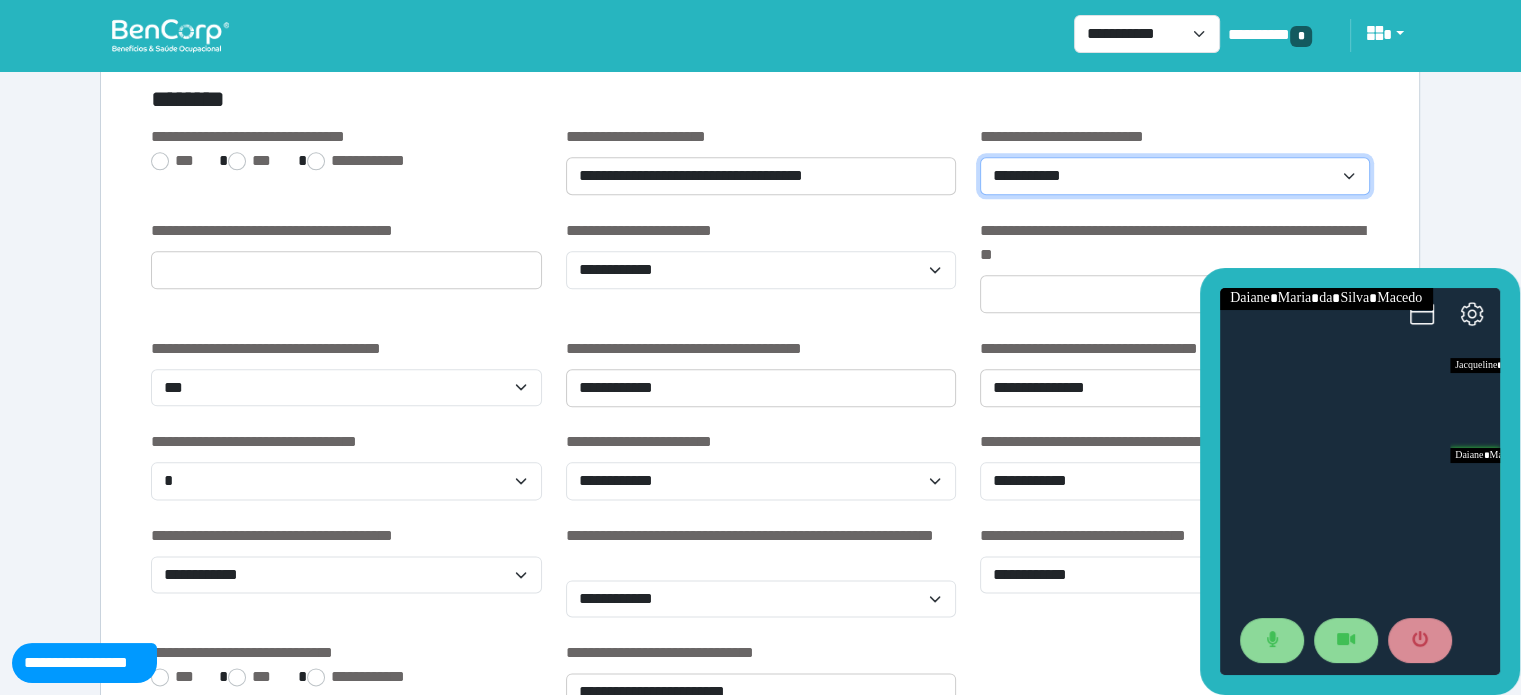 click on "**********" at bounding box center (1175, 176) 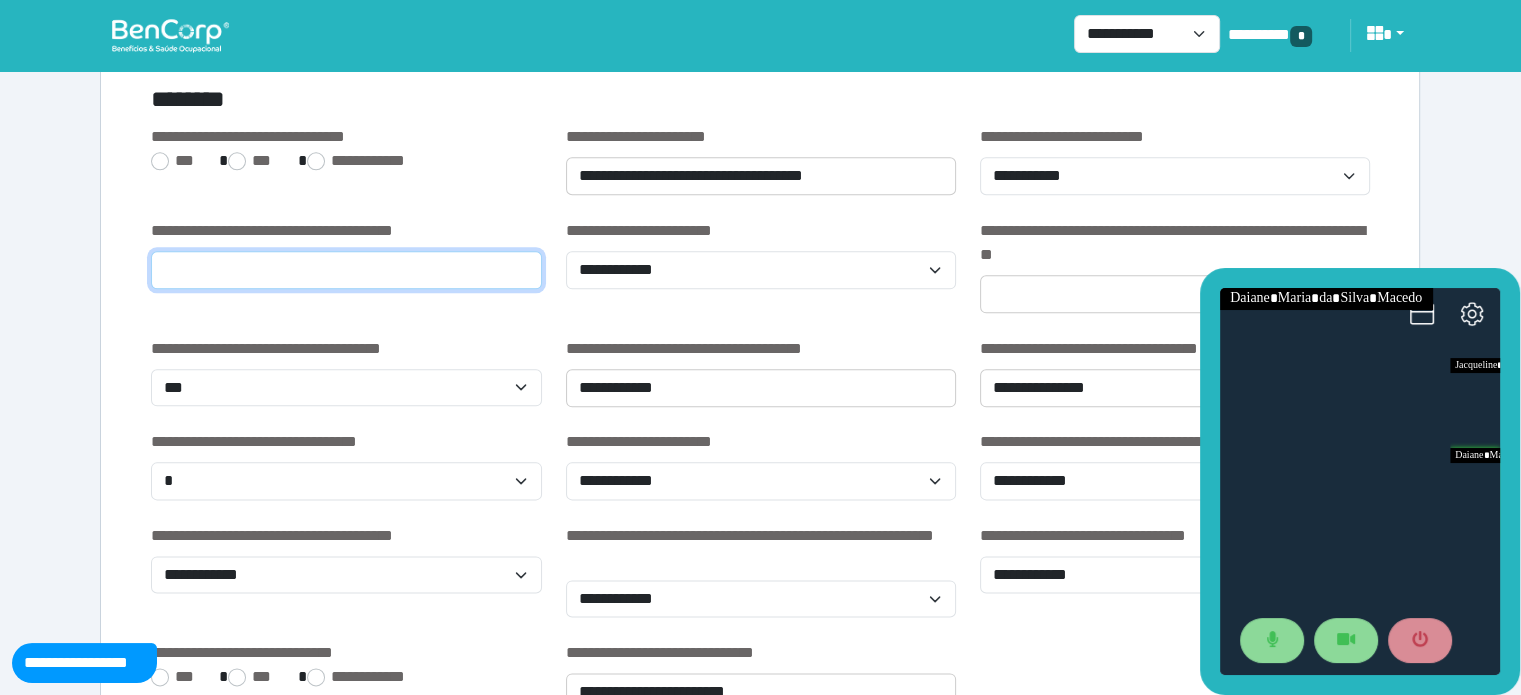 click at bounding box center (346, 270) 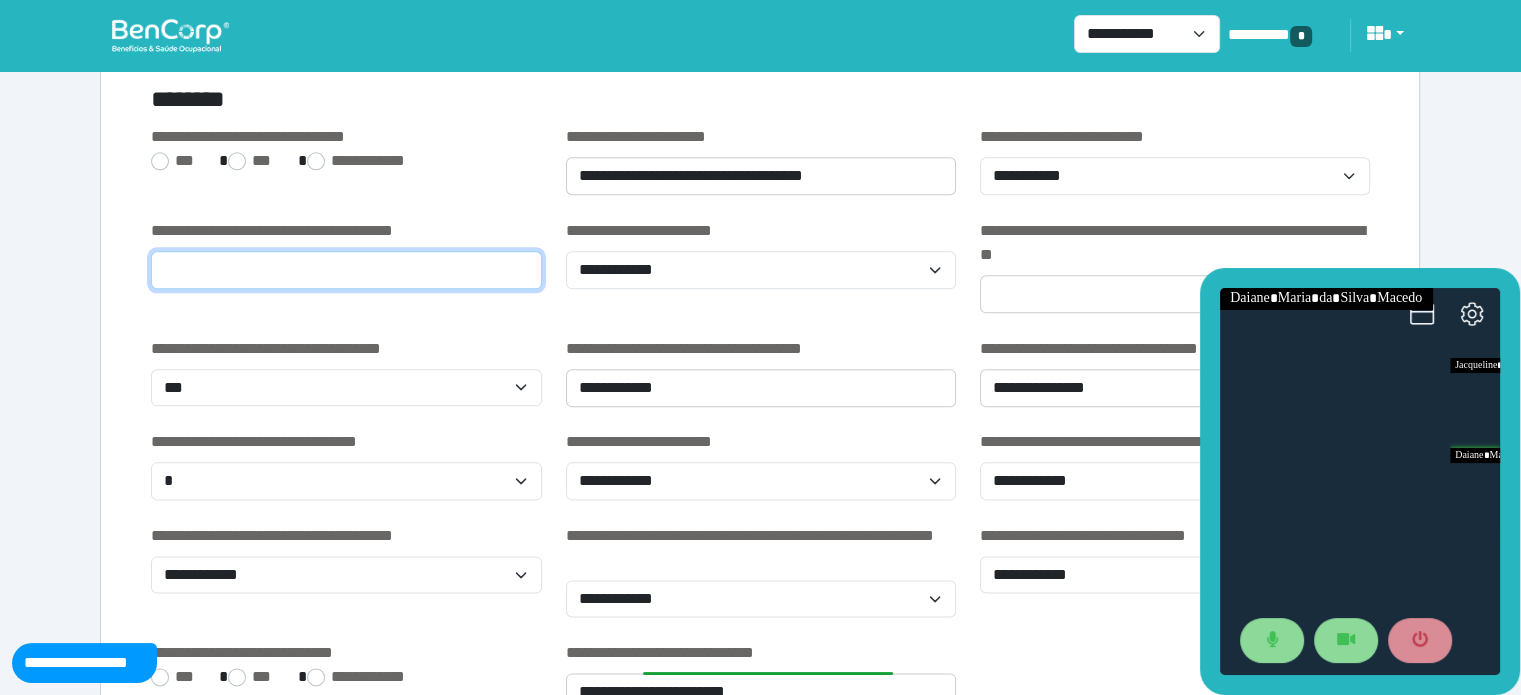 click on "*" at bounding box center (346, 270) 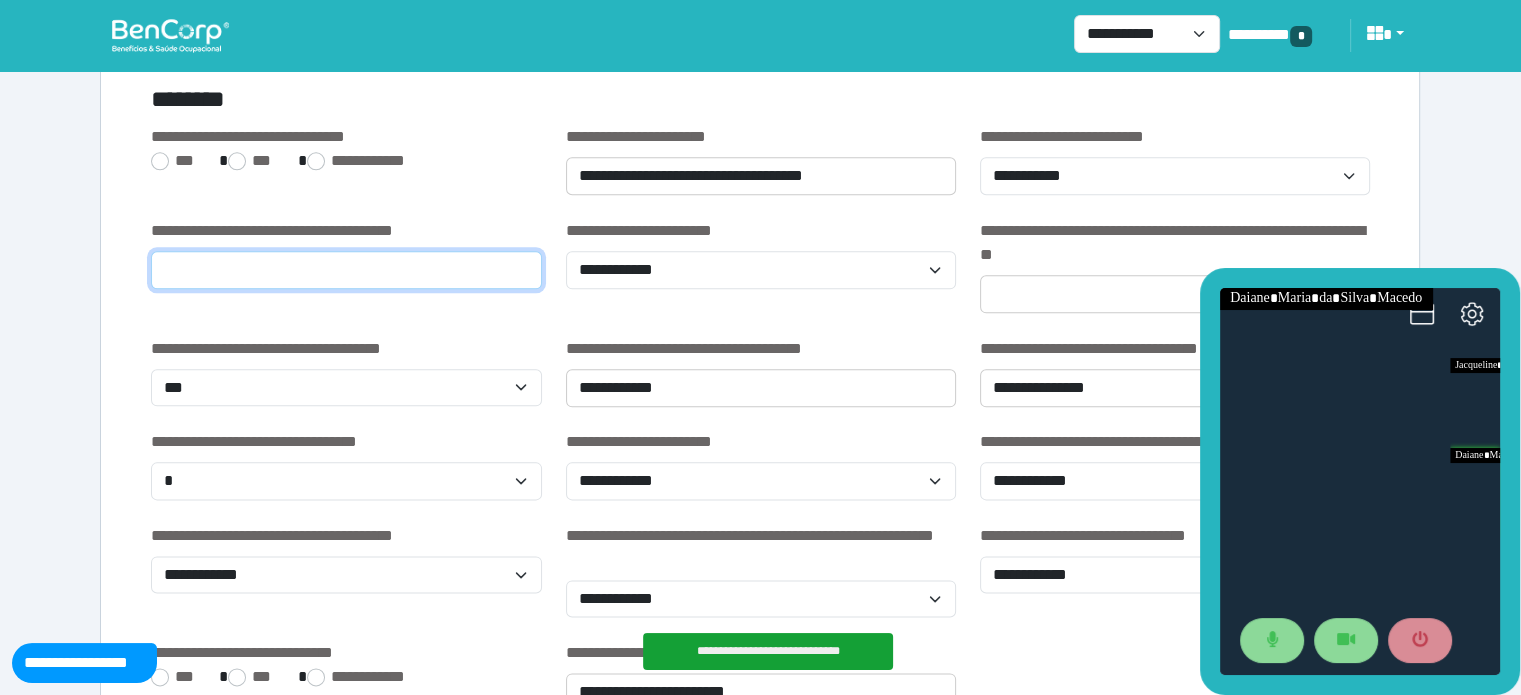 click on "*" at bounding box center (346, 270) 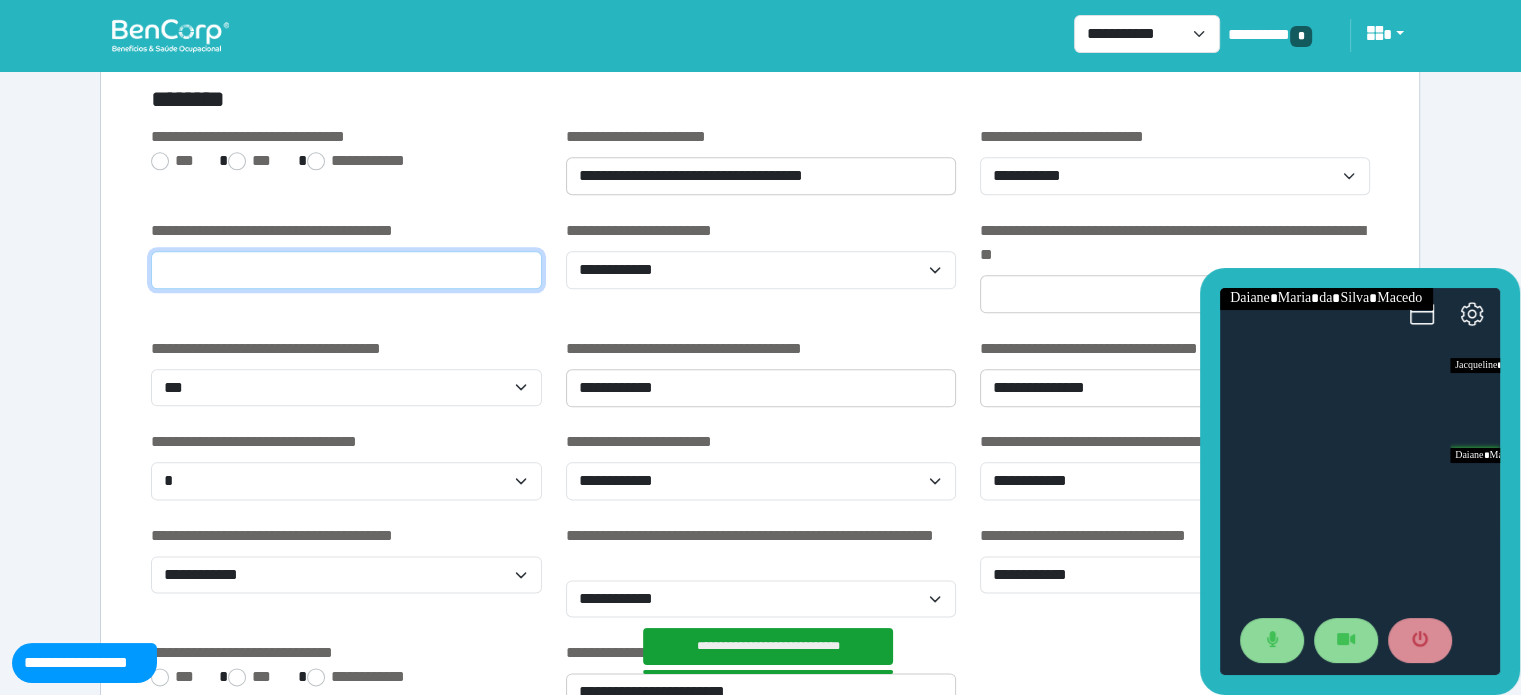 type on "*" 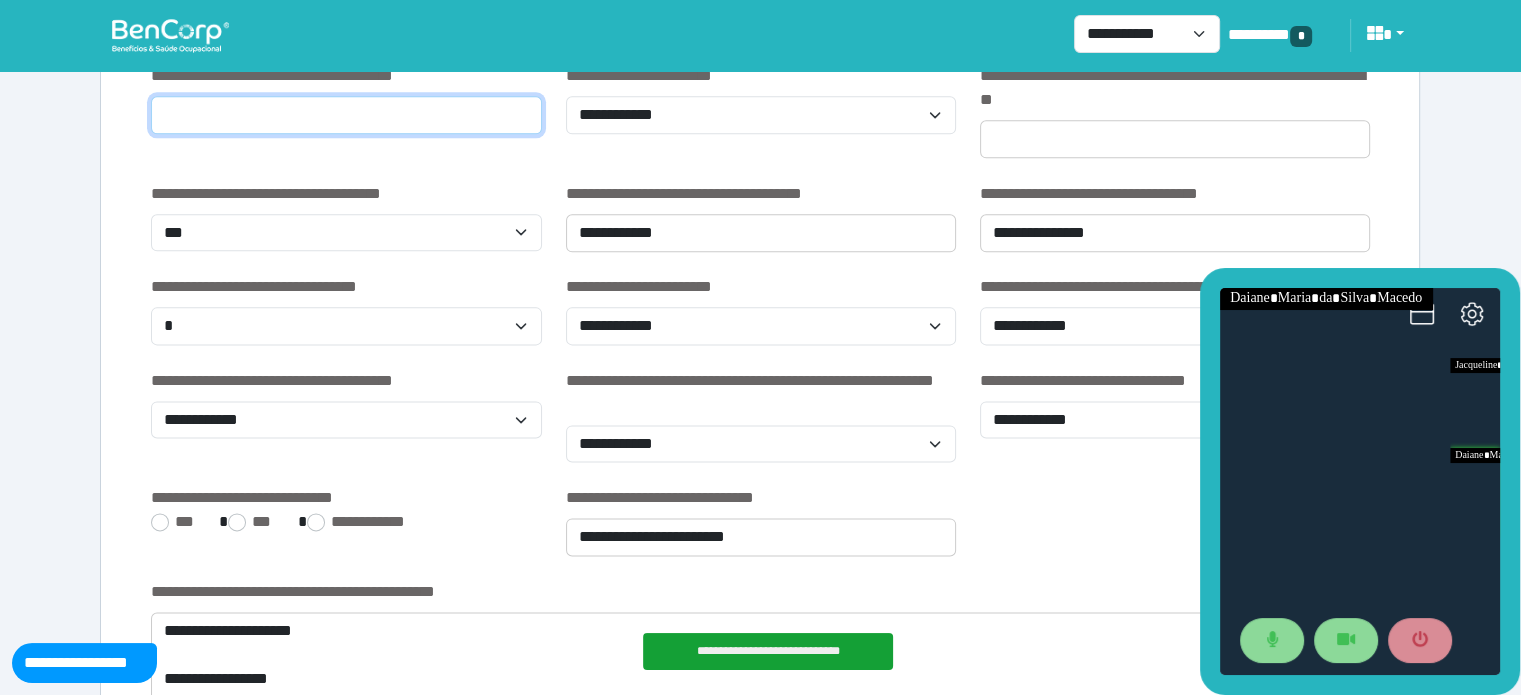 scroll, scrollTop: 2540, scrollLeft: 0, axis: vertical 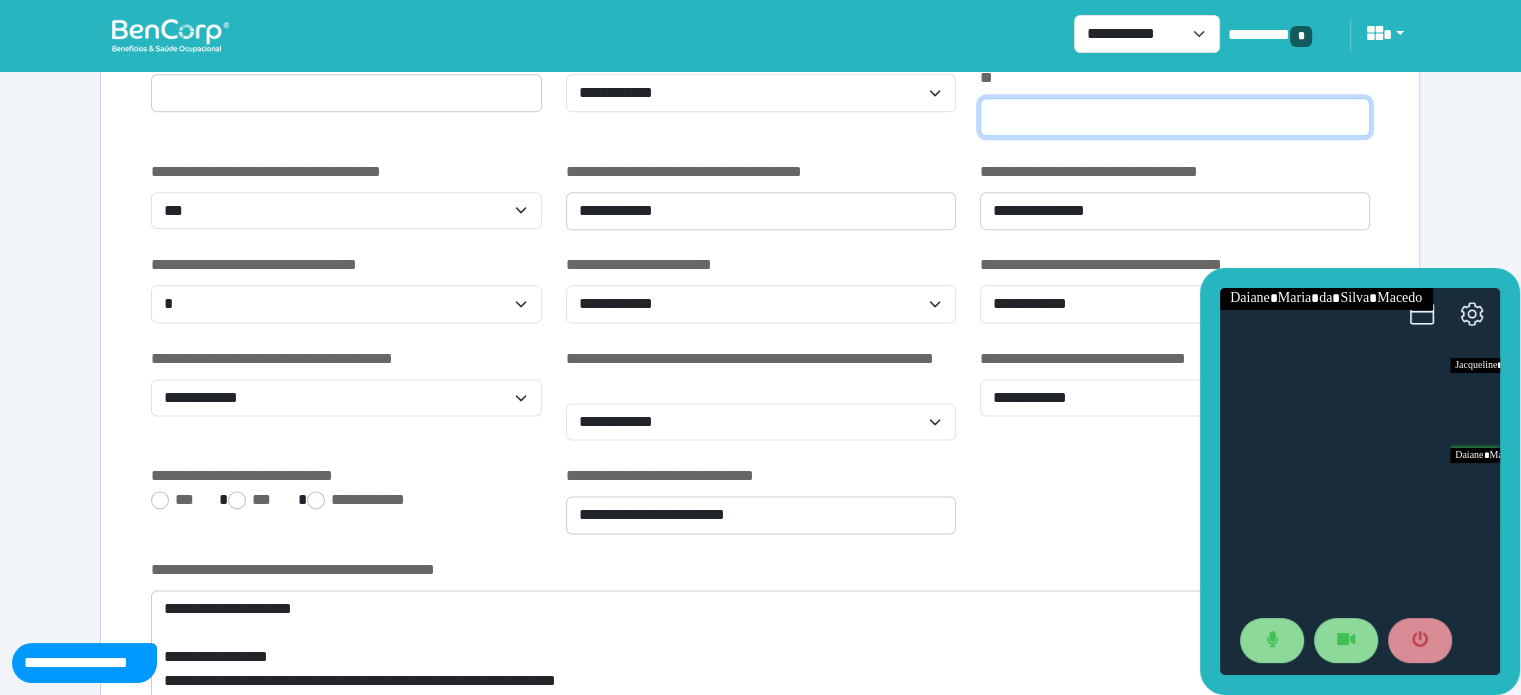 click at bounding box center (1175, 117) 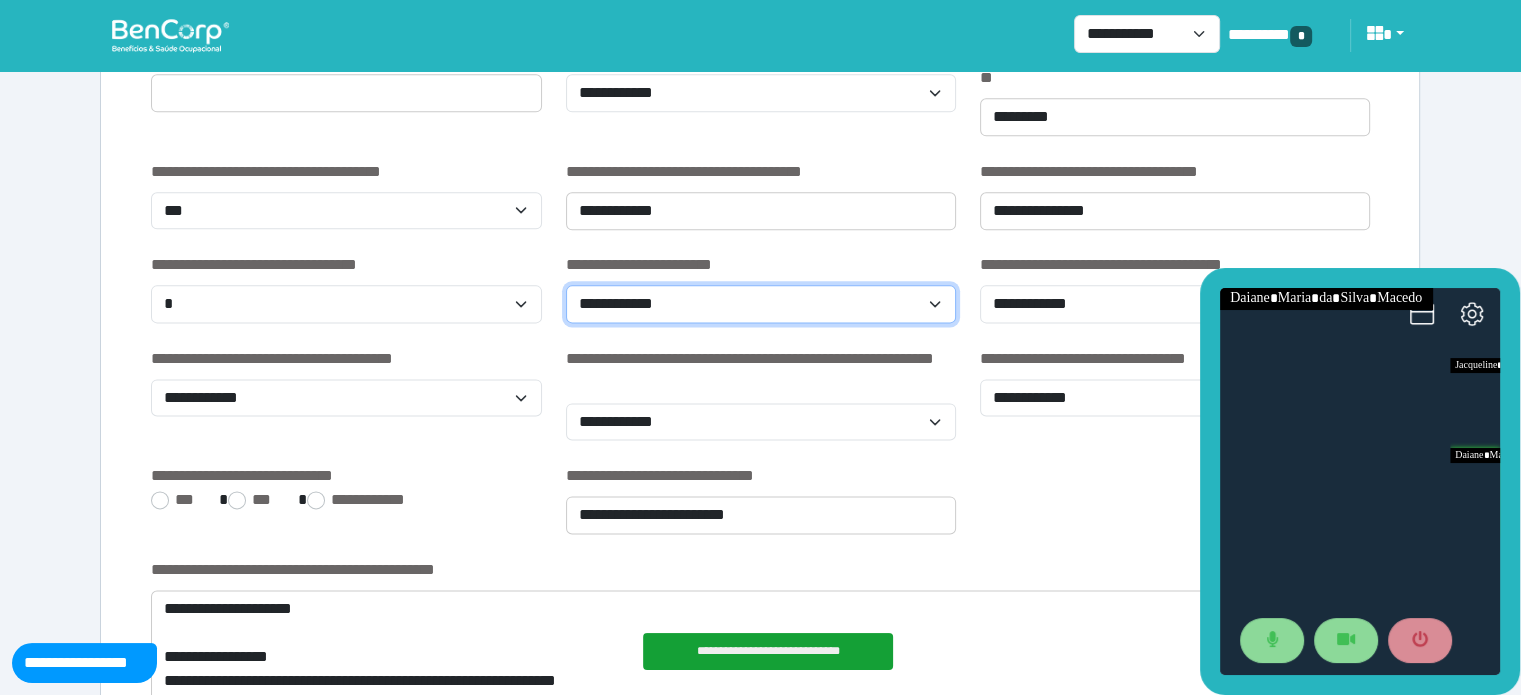 click on "**********" at bounding box center (761, 304) 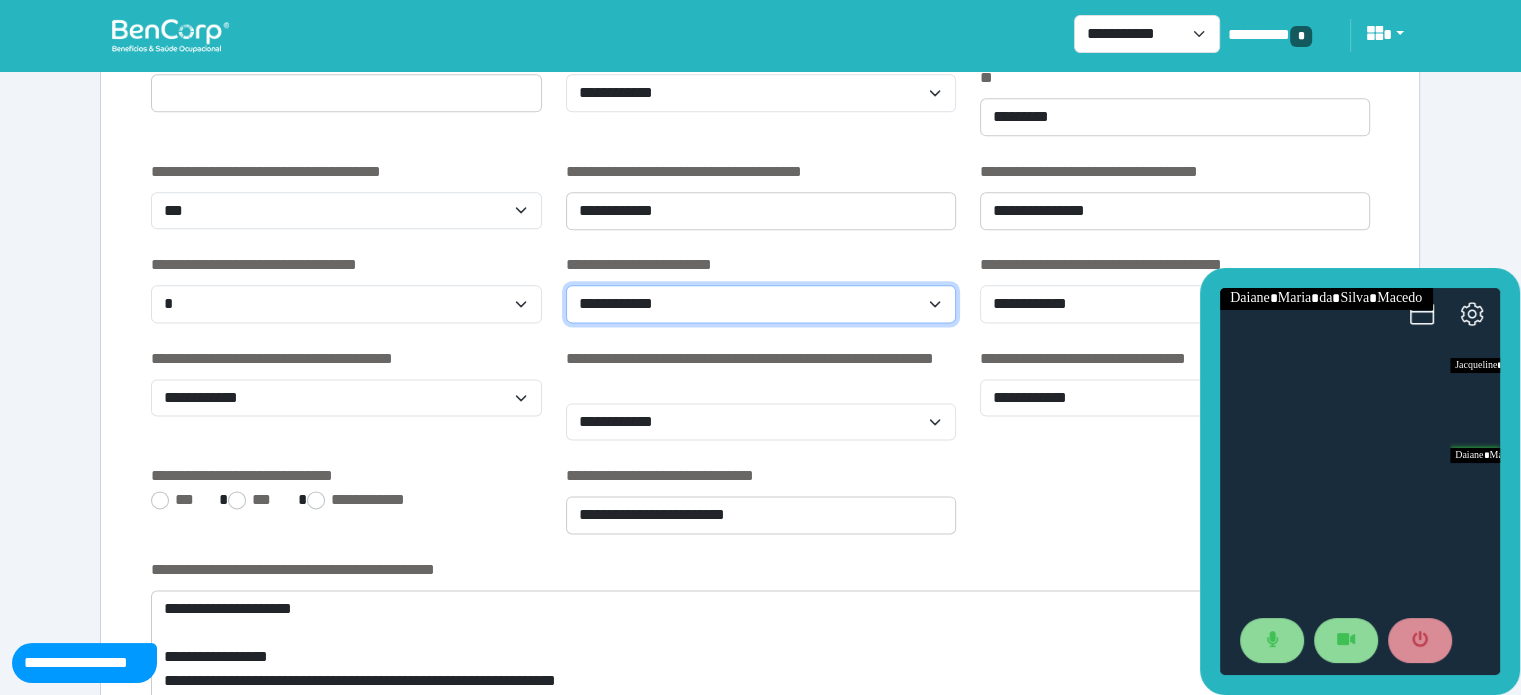 select on "***" 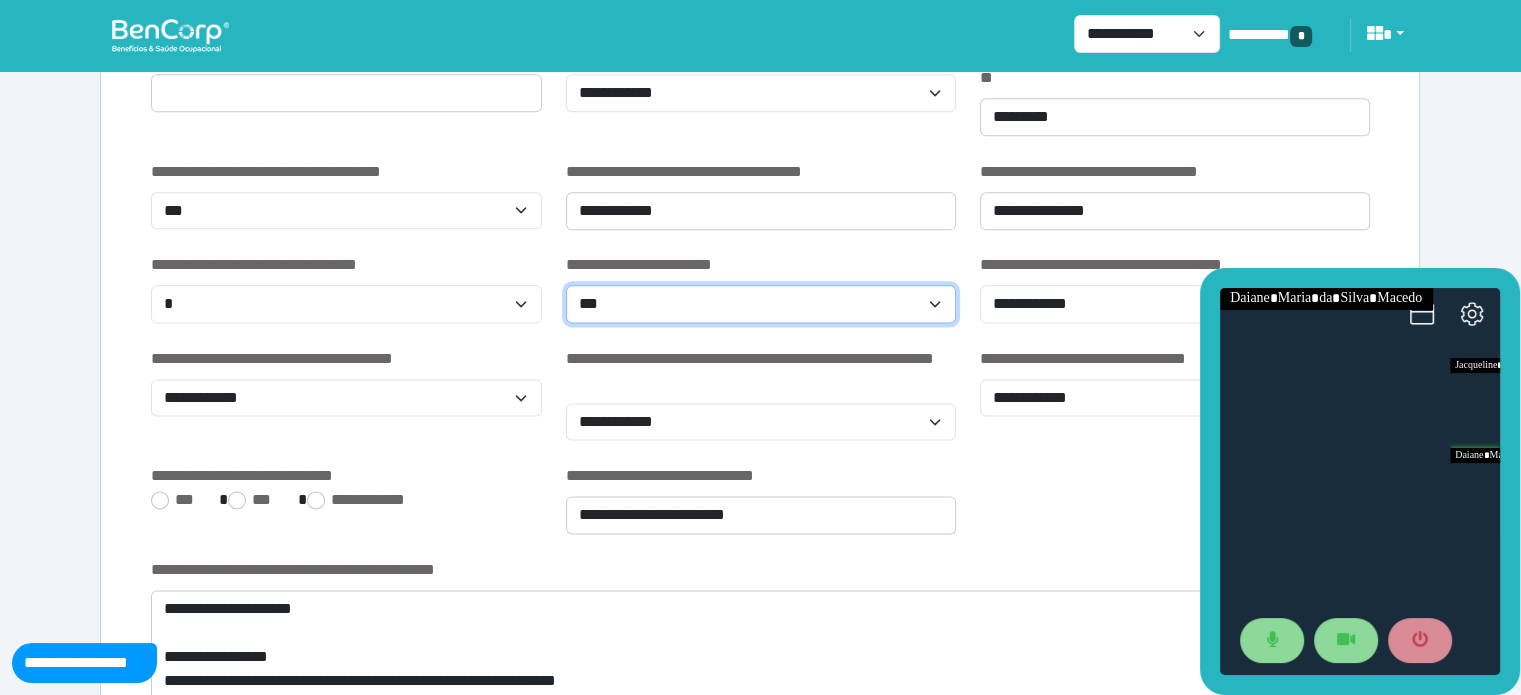 click on "**********" at bounding box center [761, 304] 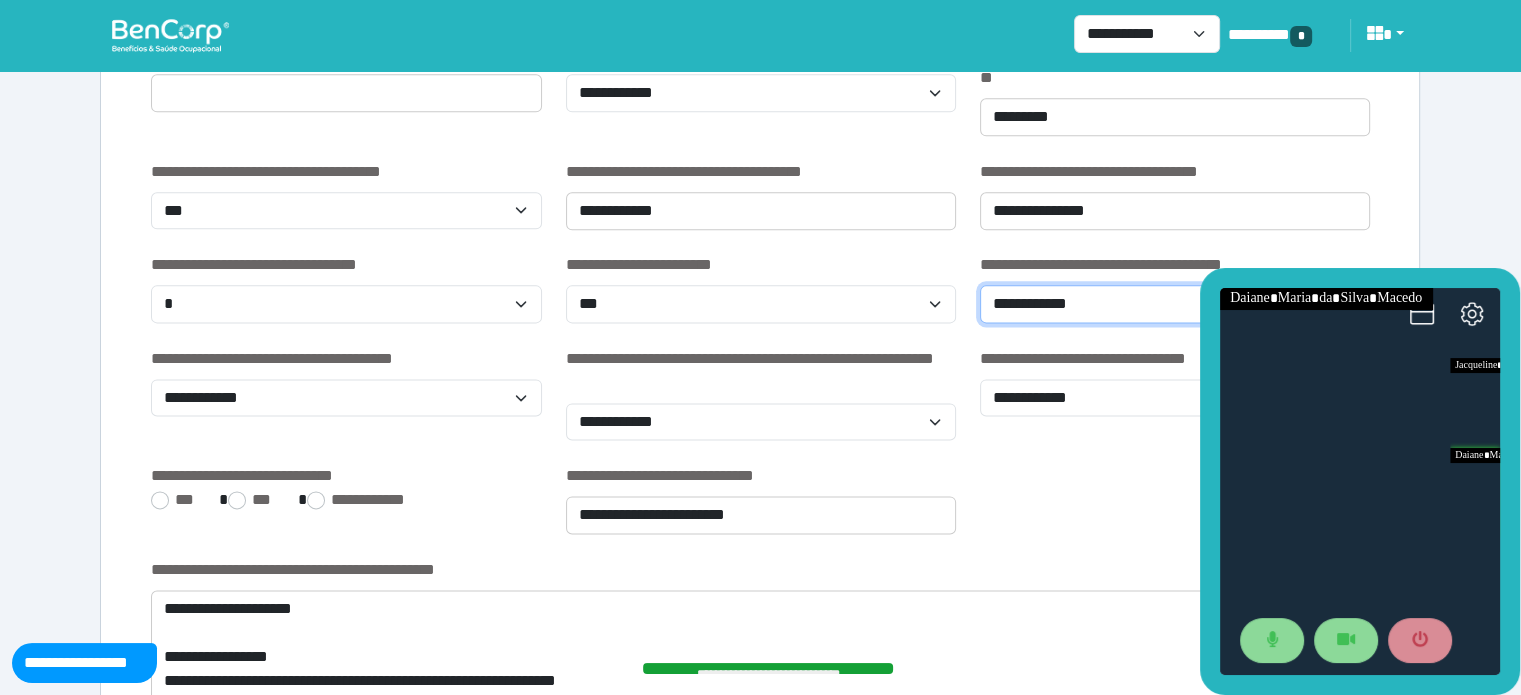 click on "**********" at bounding box center (1175, 304) 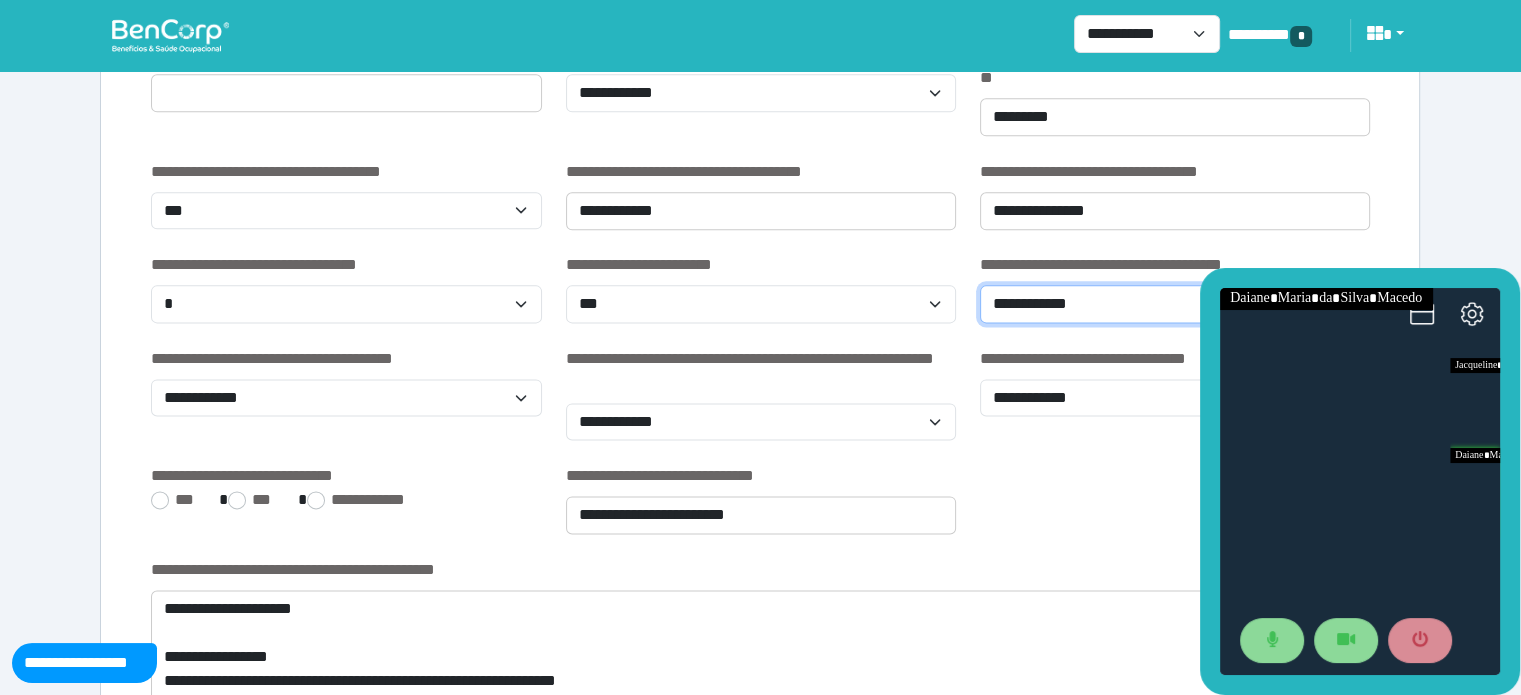 select on "*" 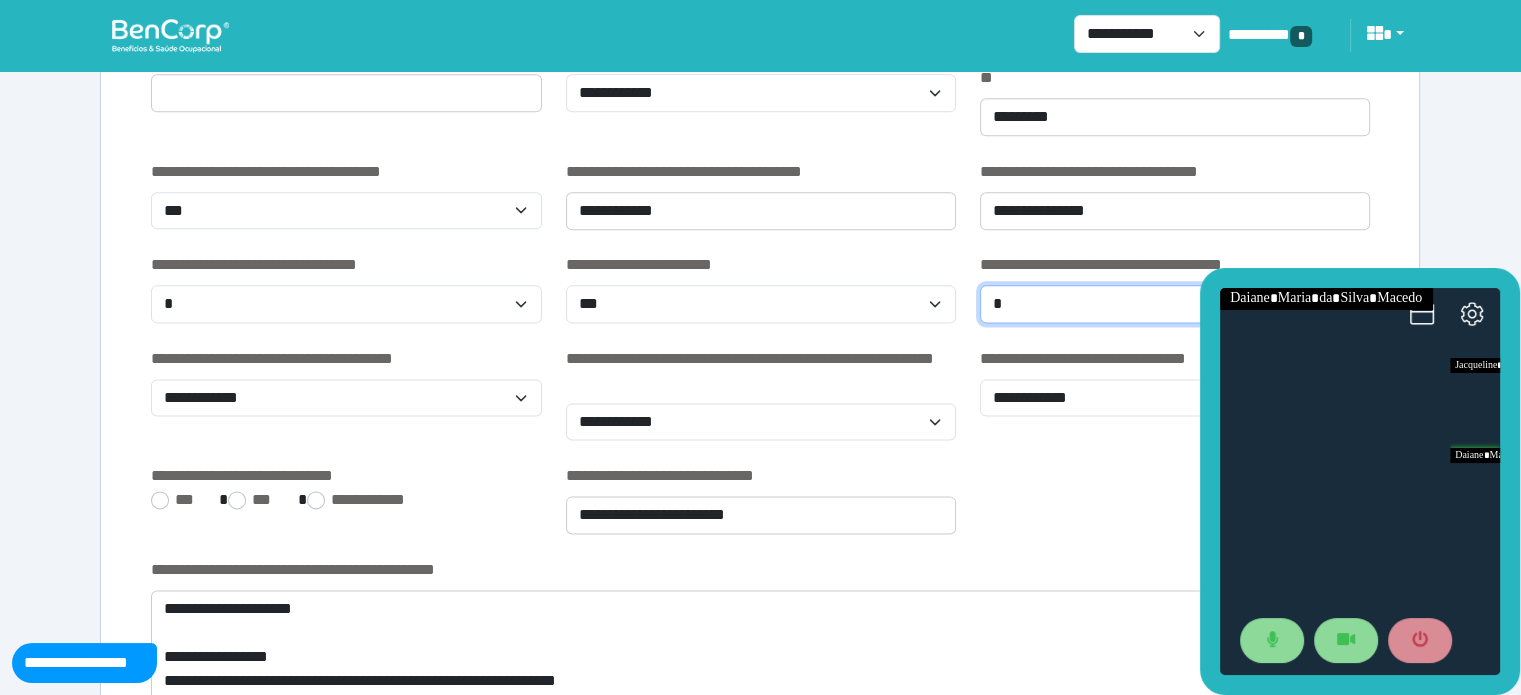 click on "**********" at bounding box center (1175, 304) 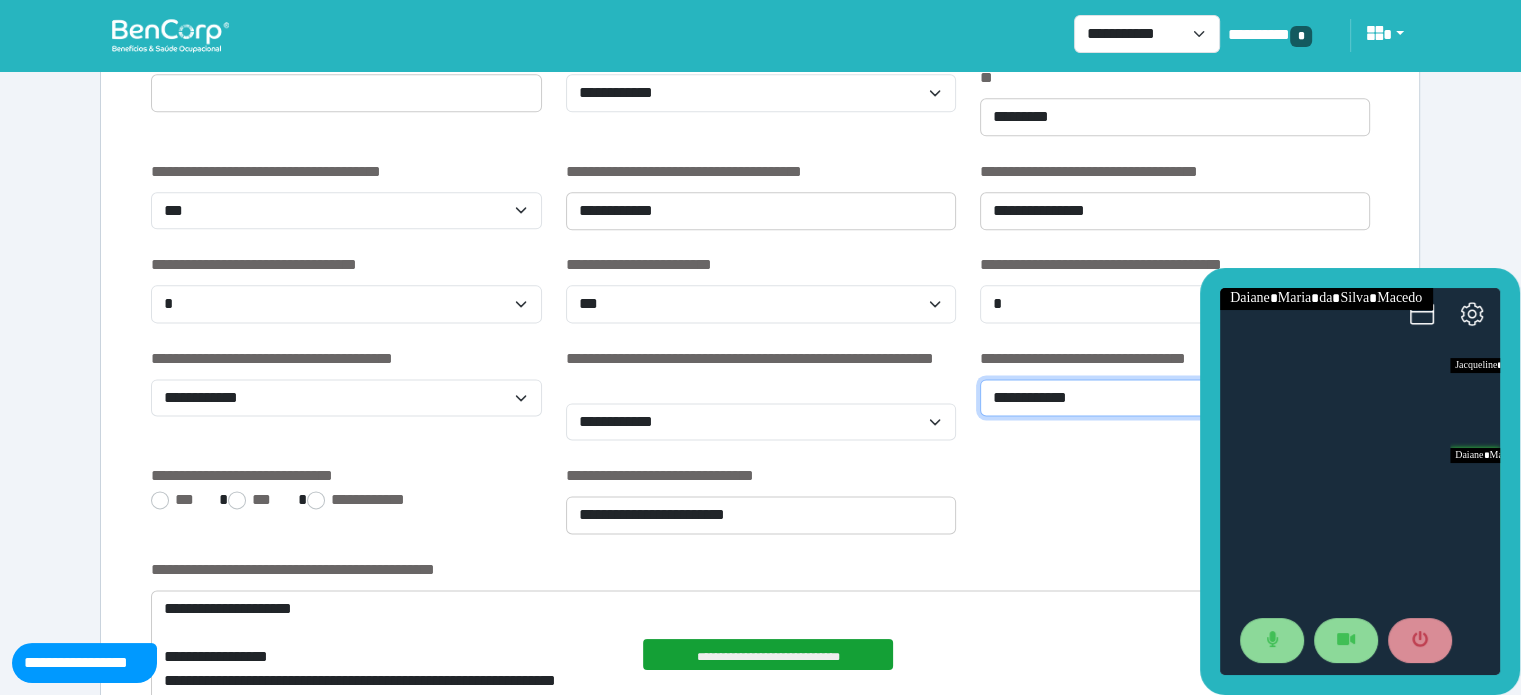 click on "**********" at bounding box center [1175, 398] 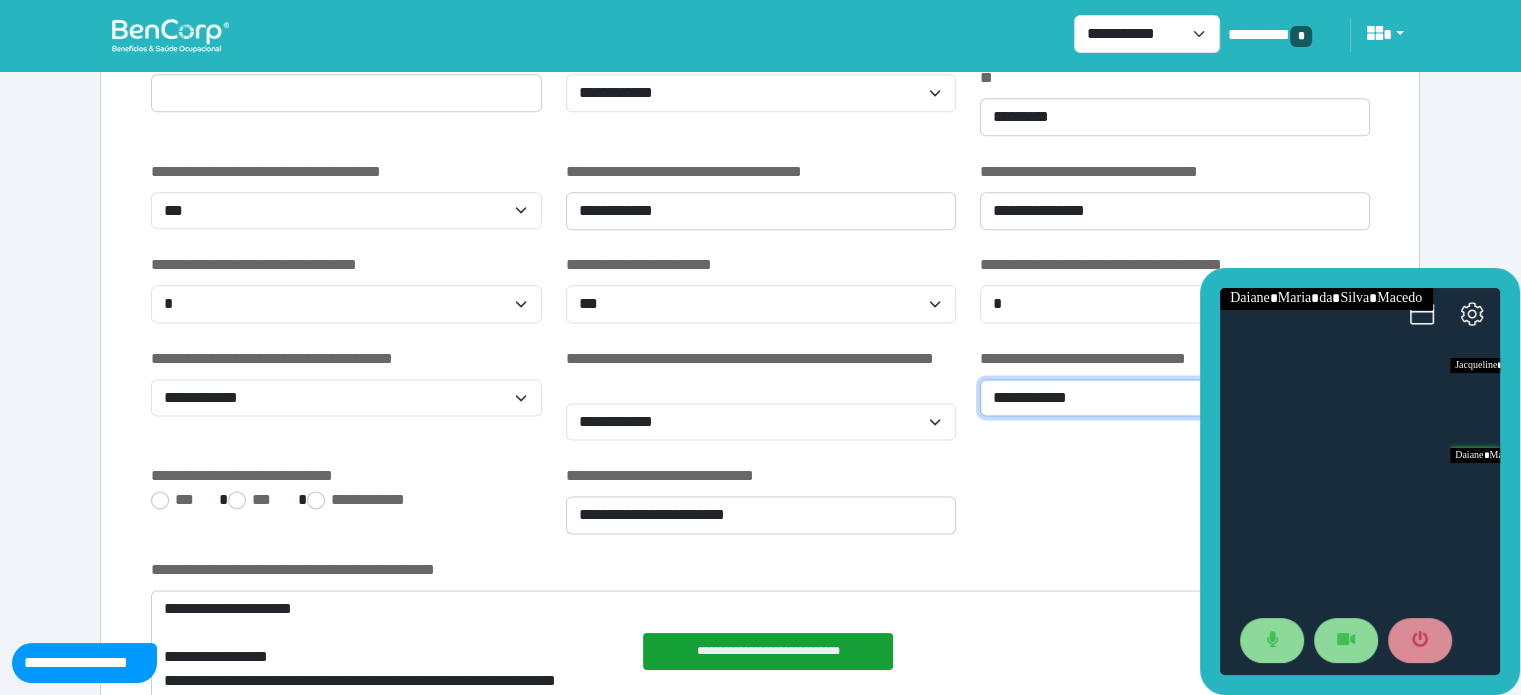 select on "*" 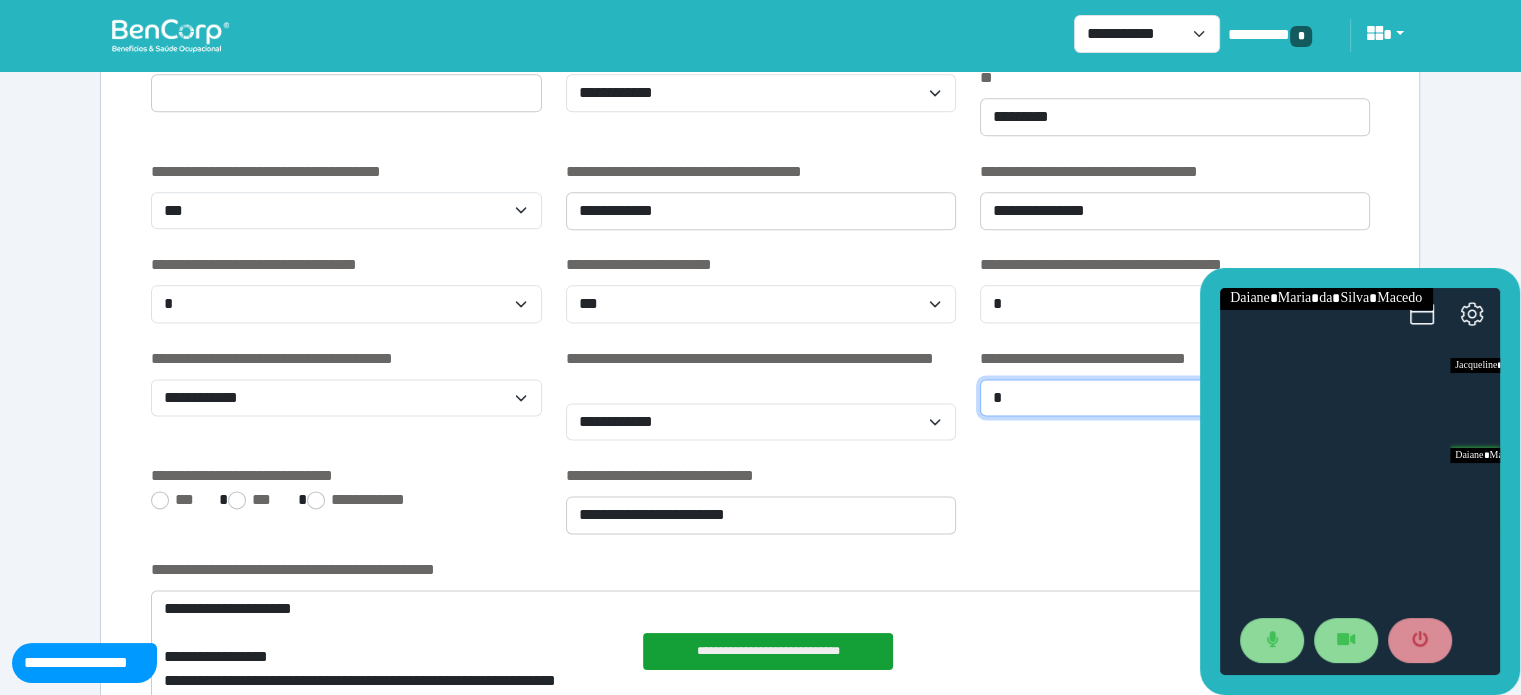 click on "**********" at bounding box center [1175, 398] 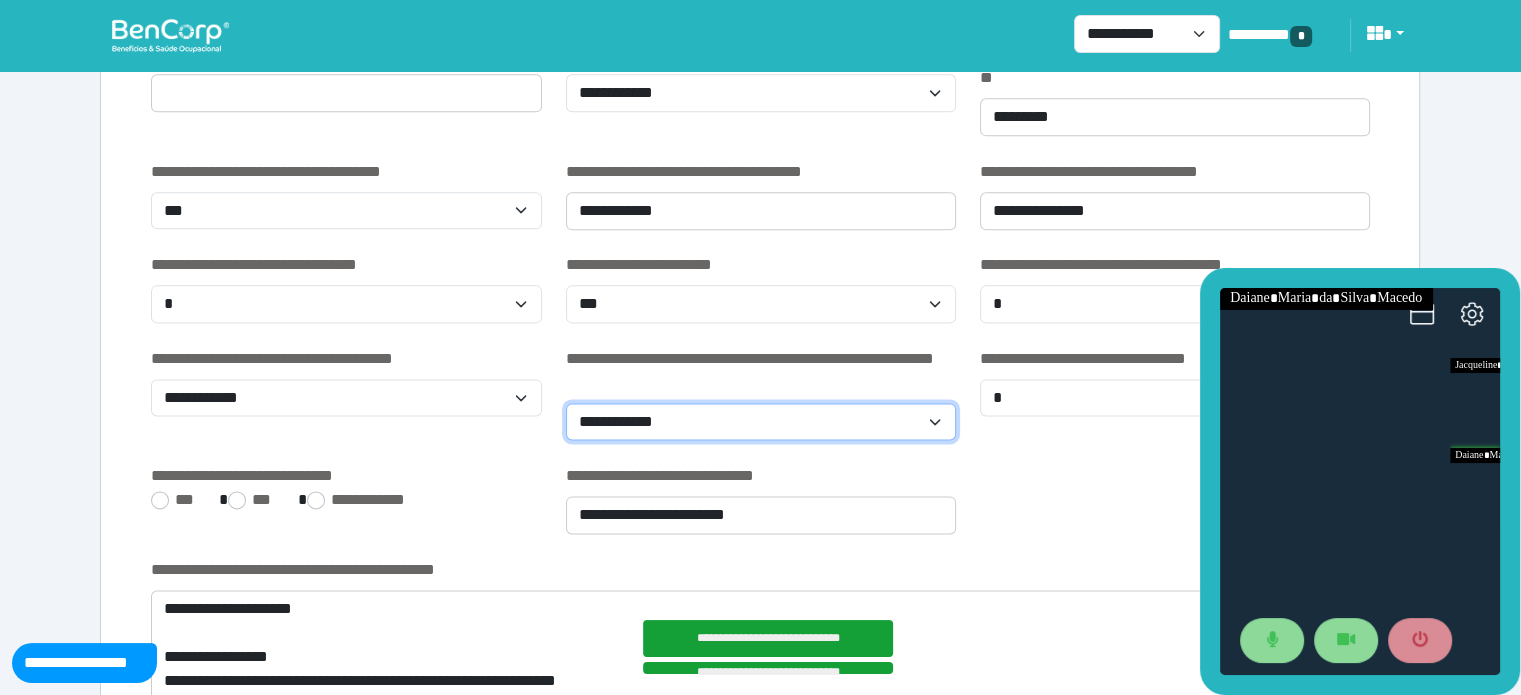 click on "**********" at bounding box center (761, 422) 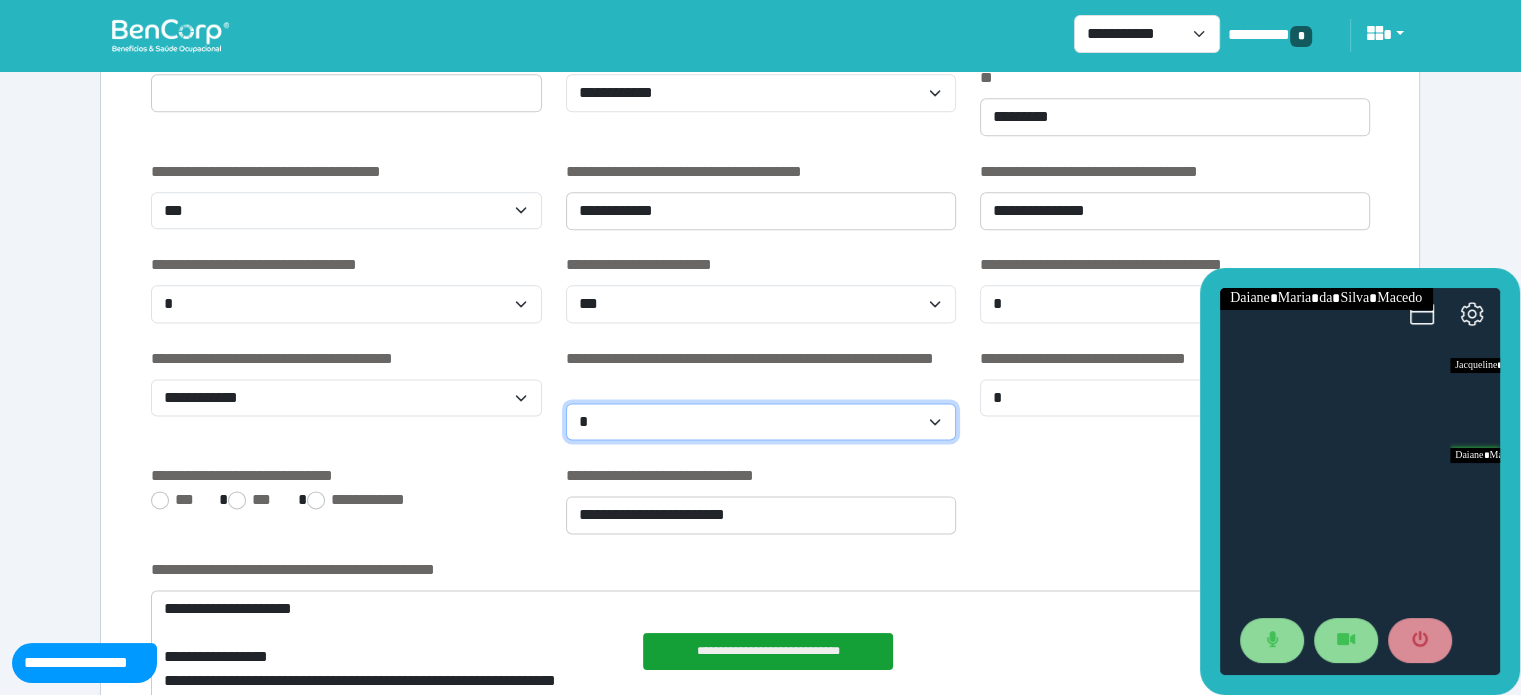 click on "**********" at bounding box center (761, 422) 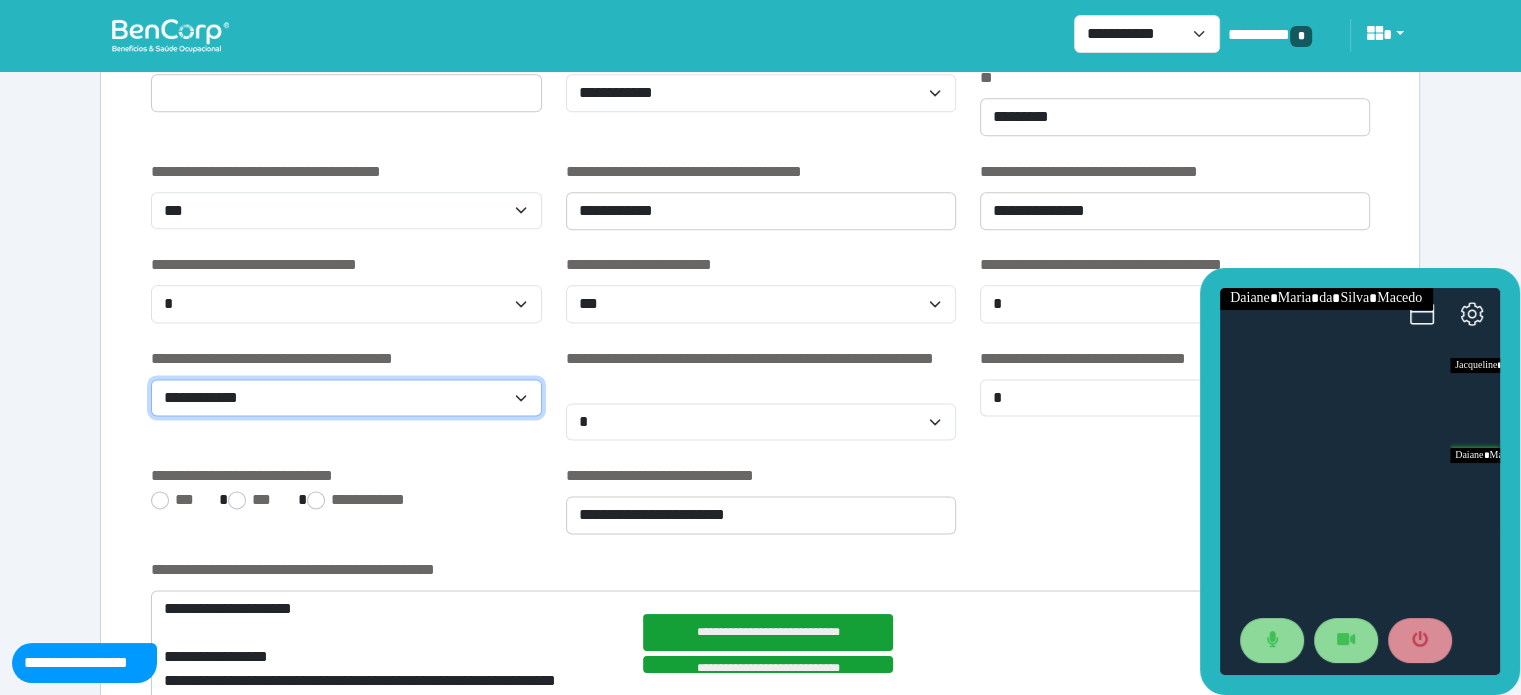 click on "**********" at bounding box center [346, 398] 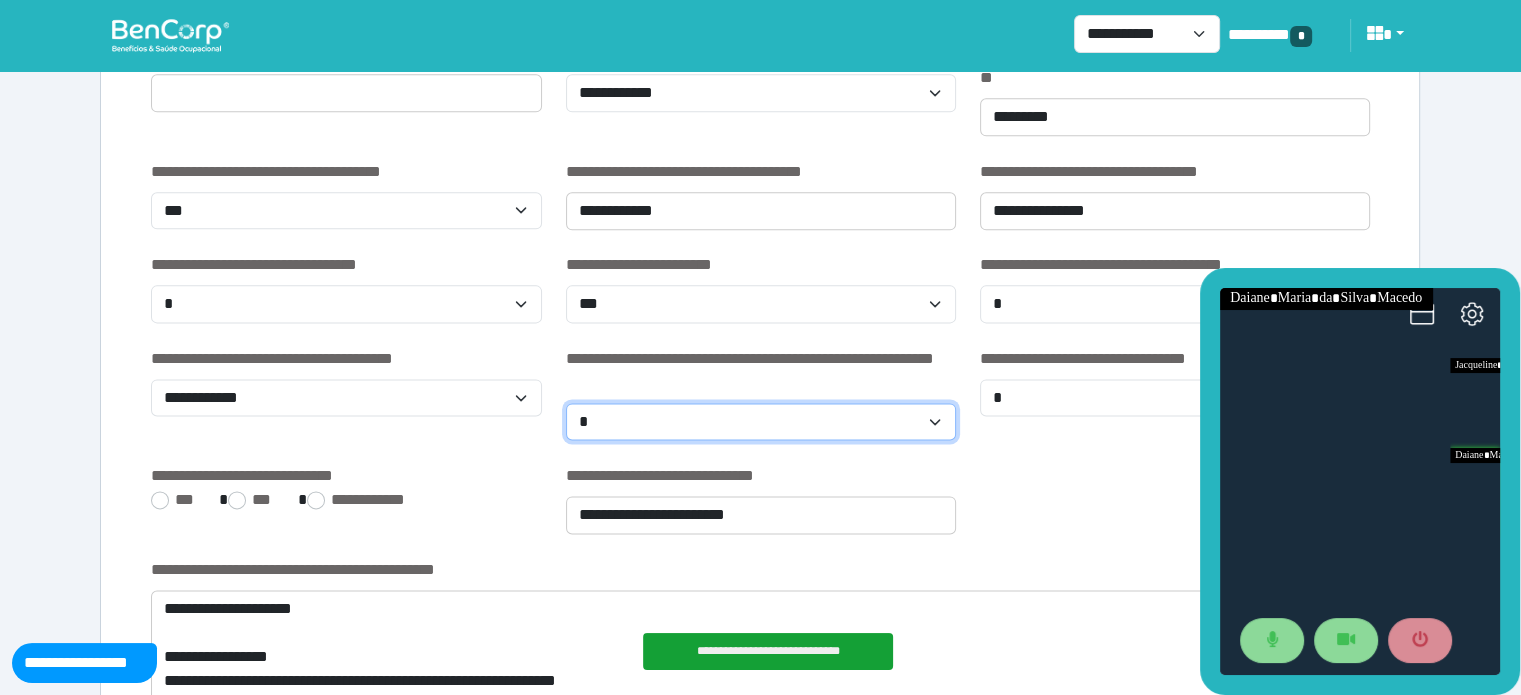 click on "**********" at bounding box center (761, 422) 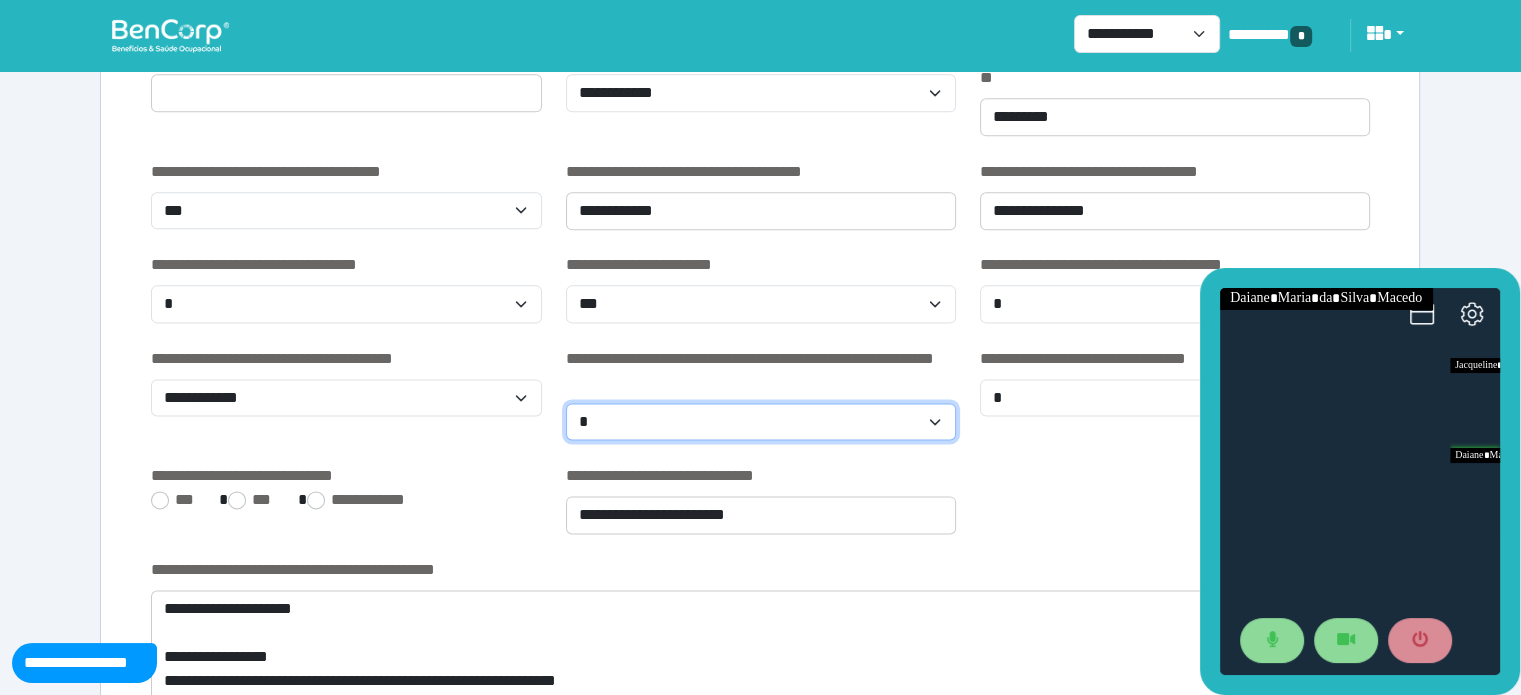 select on "*" 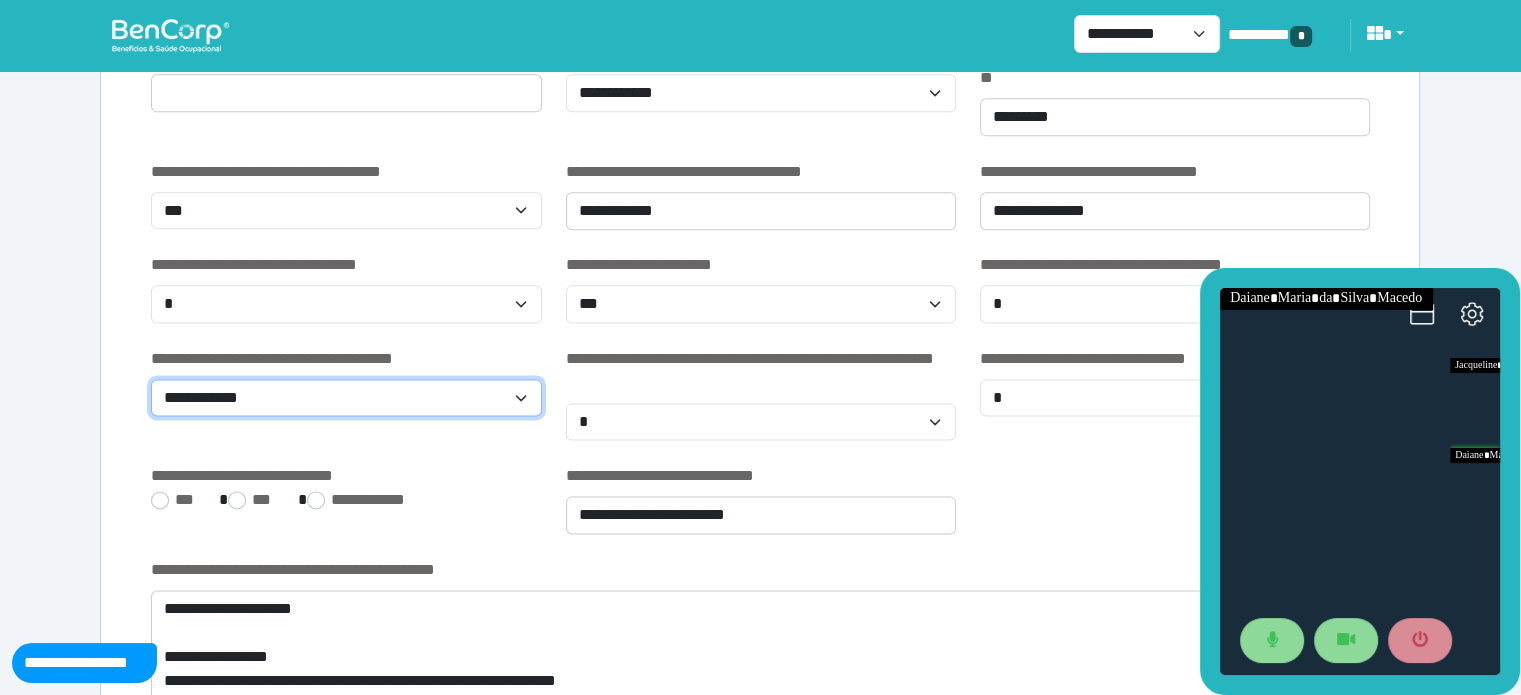 click on "**********" at bounding box center [346, 398] 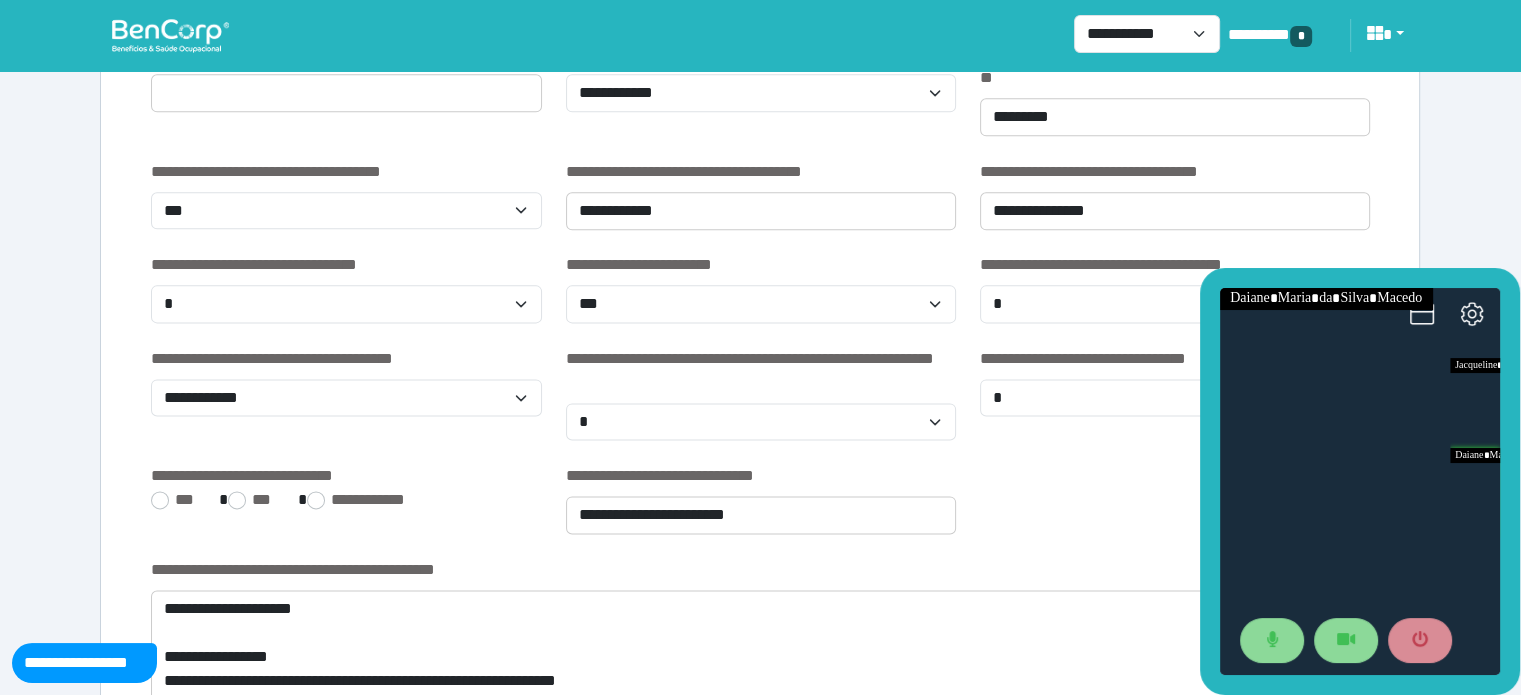 click on "**********" at bounding box center [346, 406] 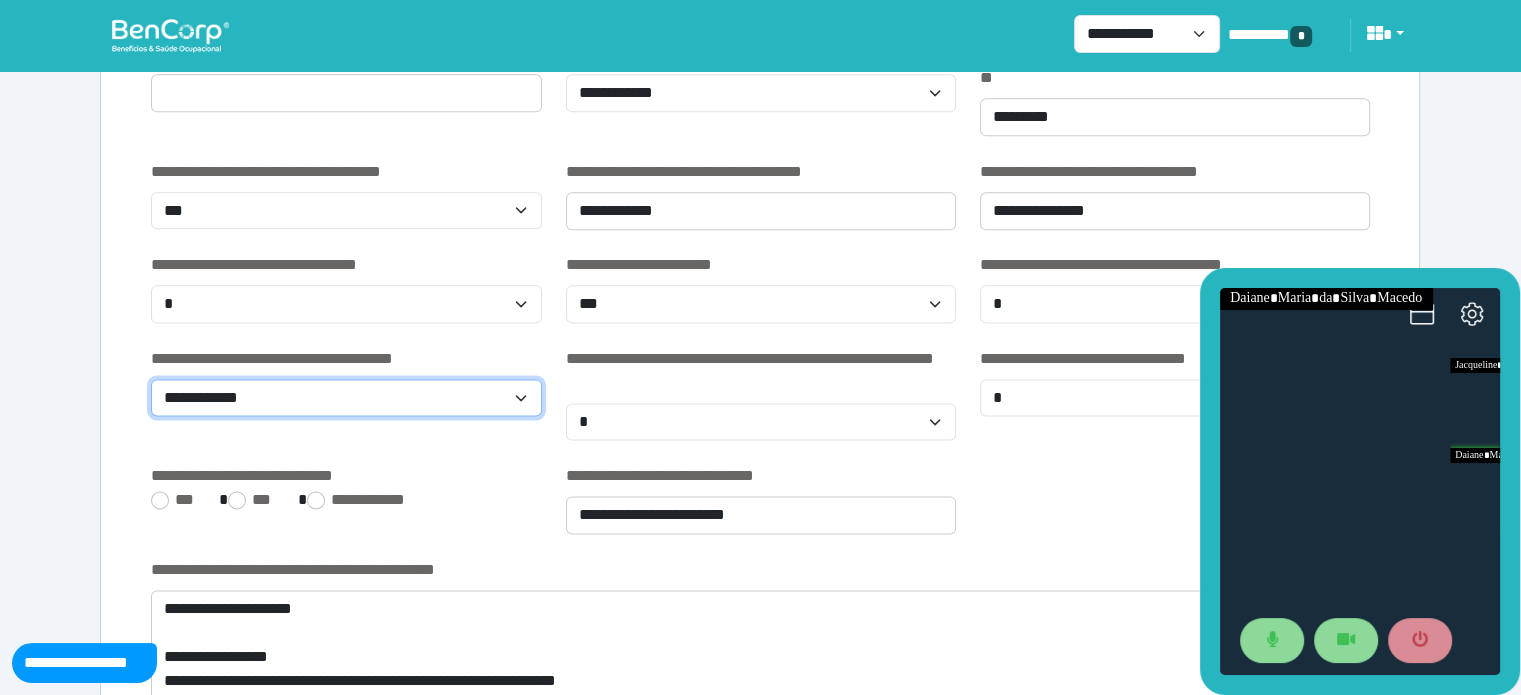 click on "**********" at bounding box center [346, 398] 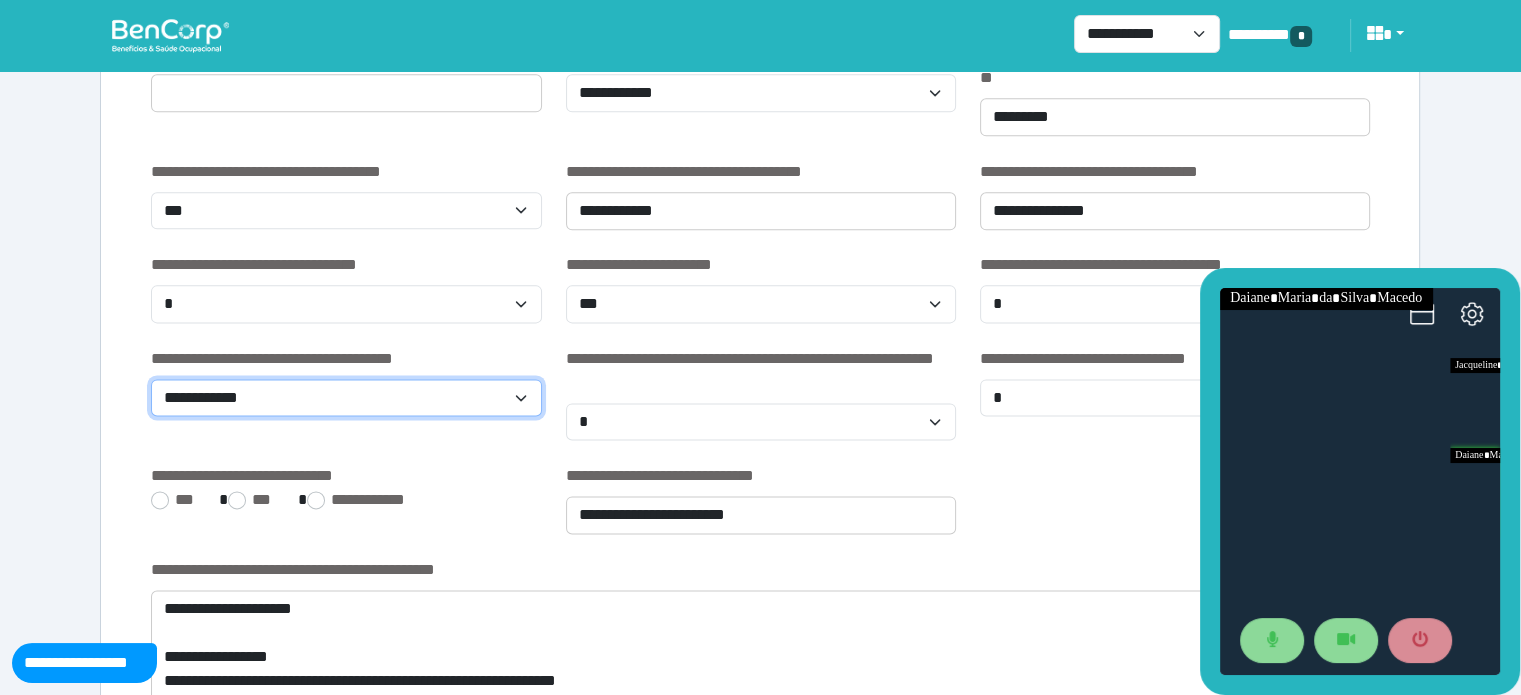 select on "*" 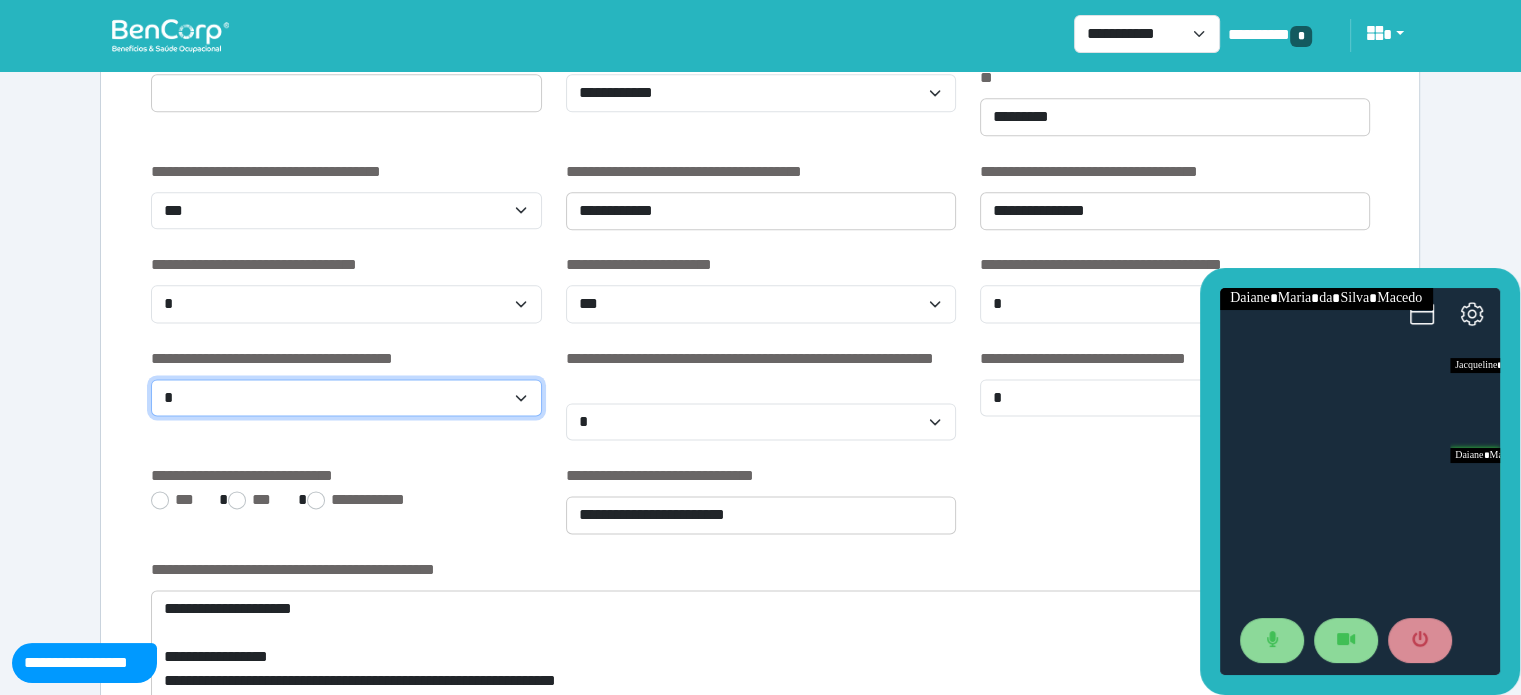 click on "**********" at bounding box center (346, 398) 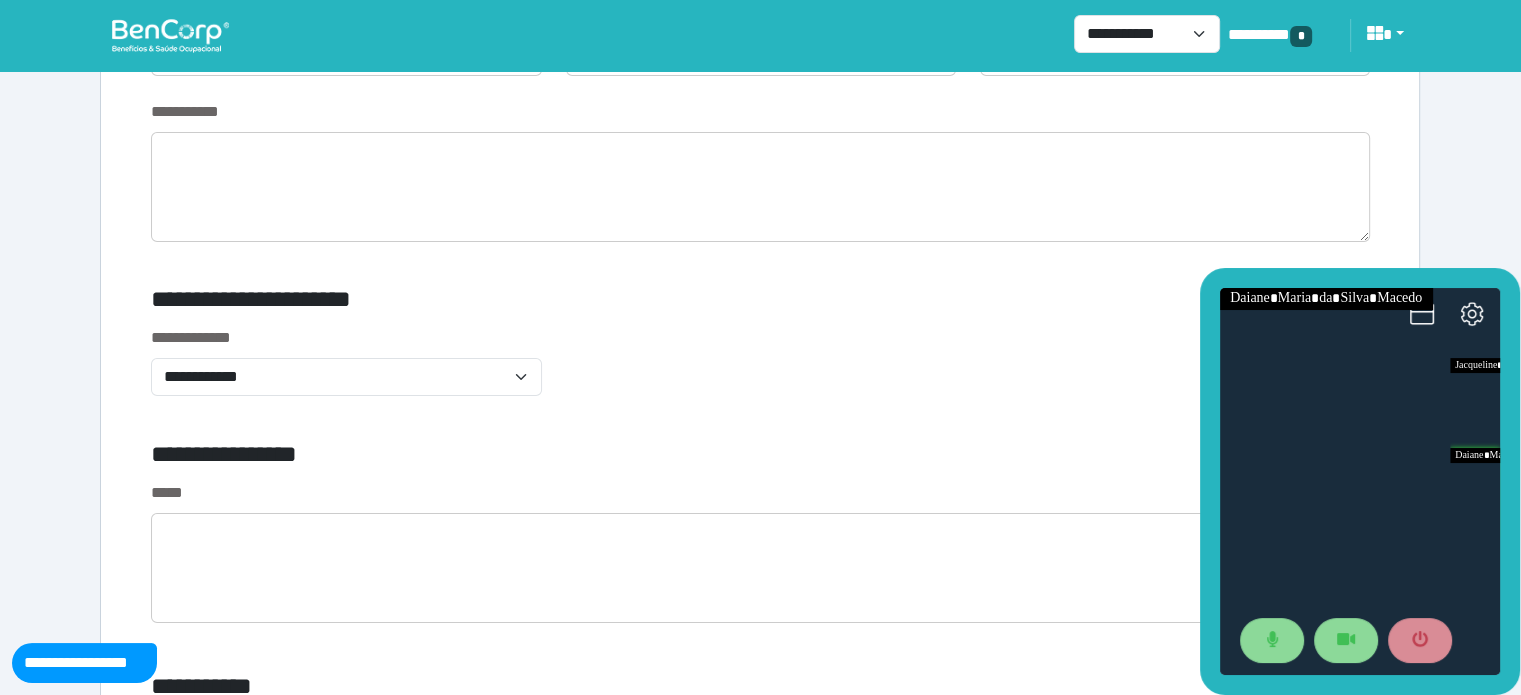 scroll, scrollTop: 6923, scrollLeft: 0, axis: vertical 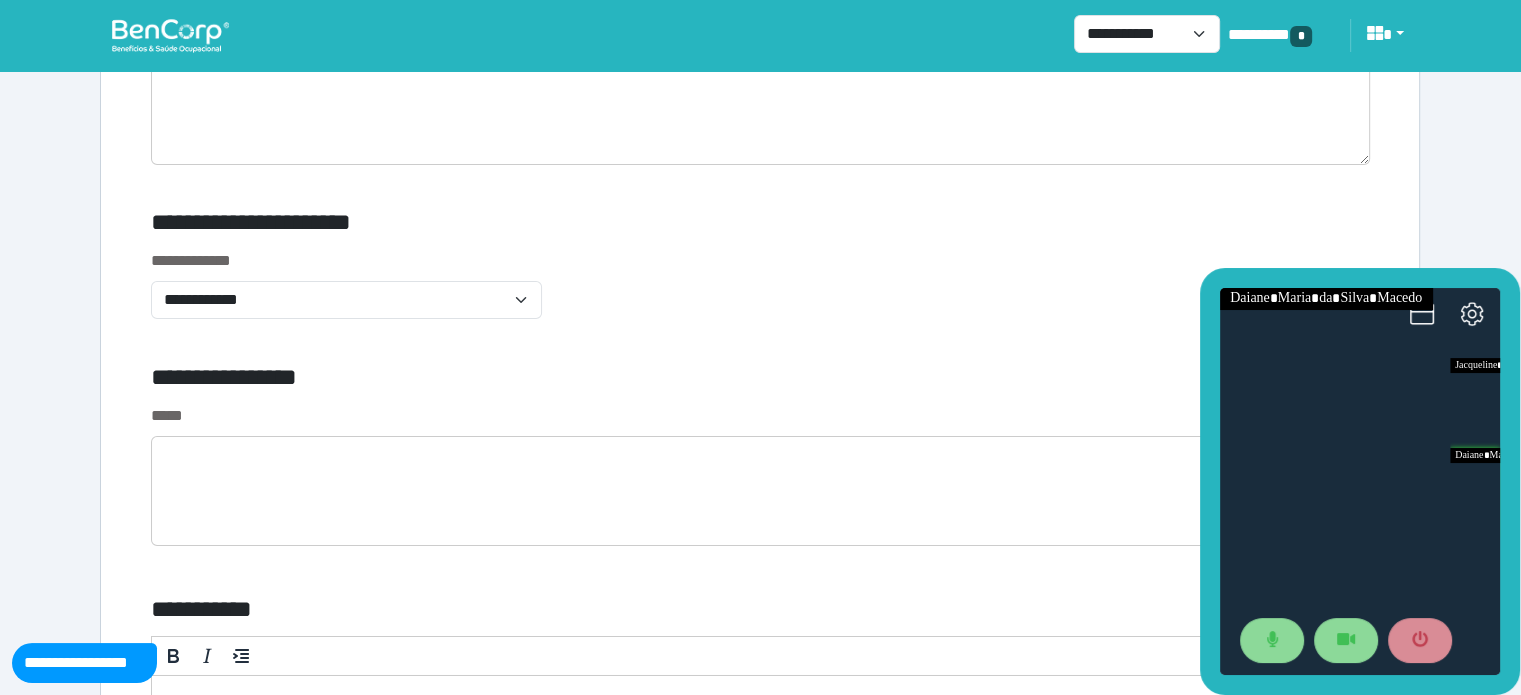 drag, startPoint x: 1531, startPoint y: 214, endPoint x: 229, endPoint y: 289, distance: 1304.1583 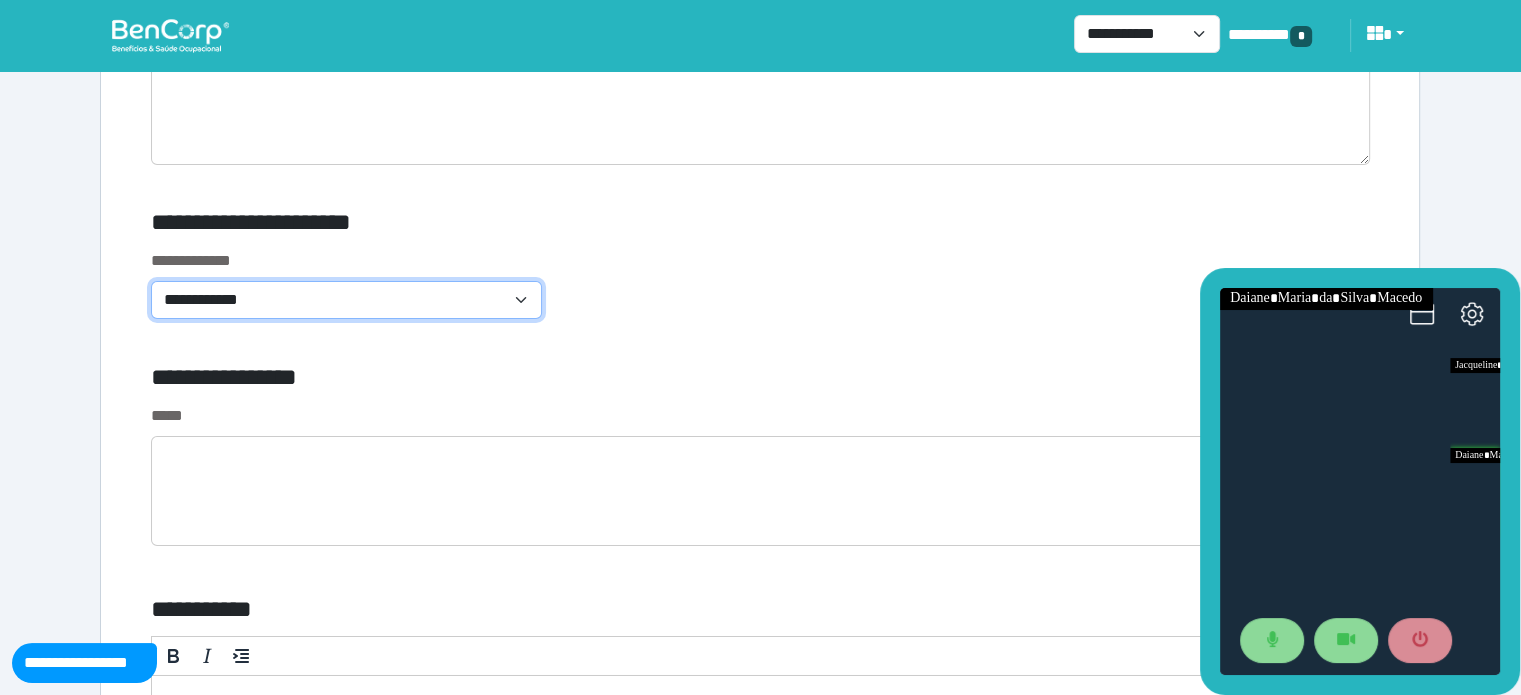 click on "**********" at bounding box center [346, 300] 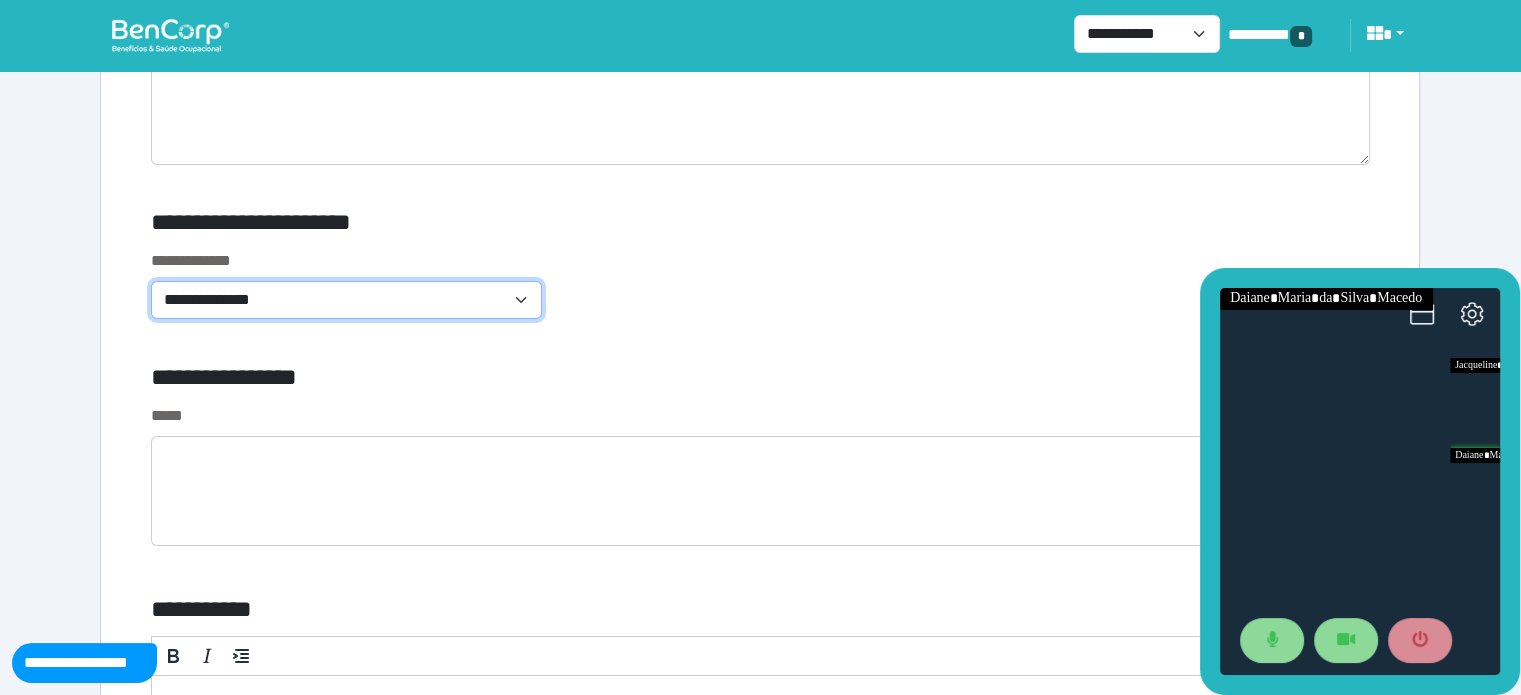 click on "**********" at bounding box center [346, 300] 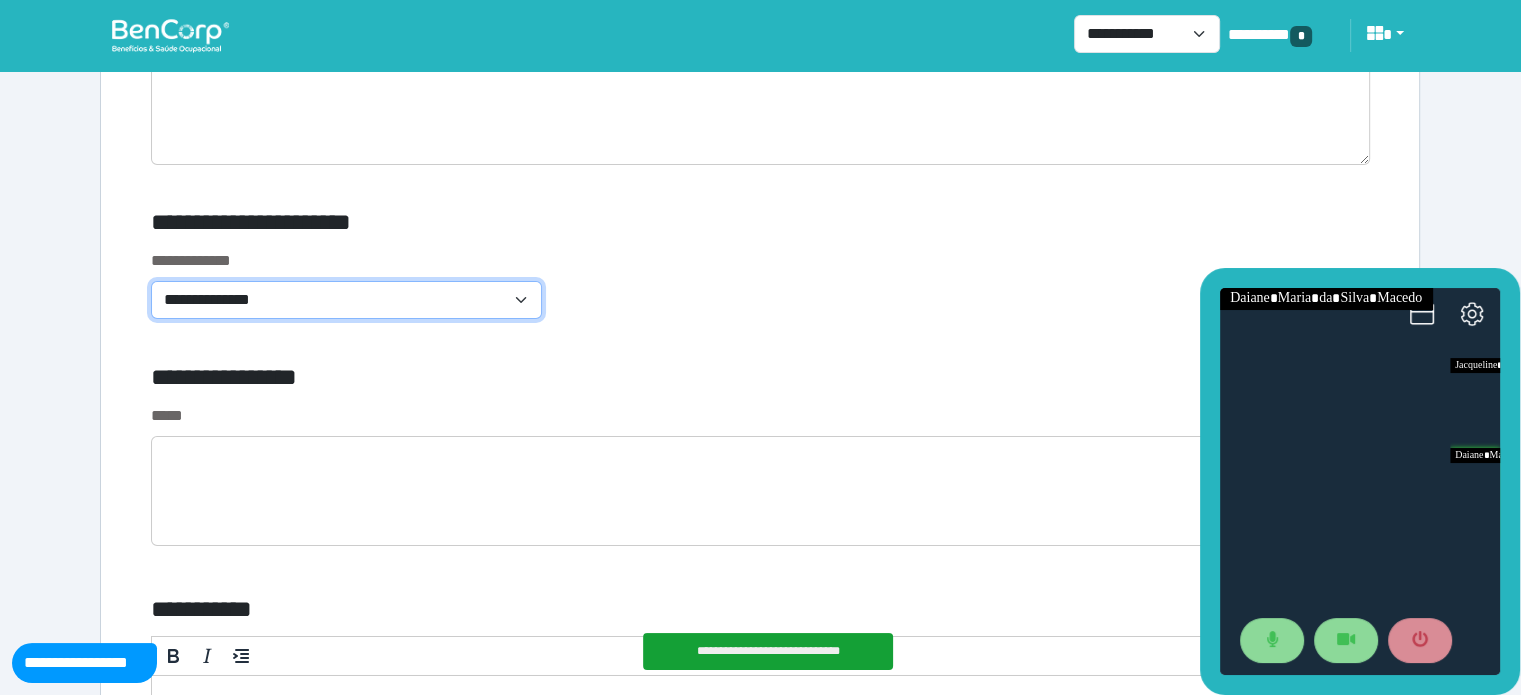 drag, startPoint x: 317, startPoint y: 295, endPoint x: 220, endPoint y: 415, distance: 154.30165 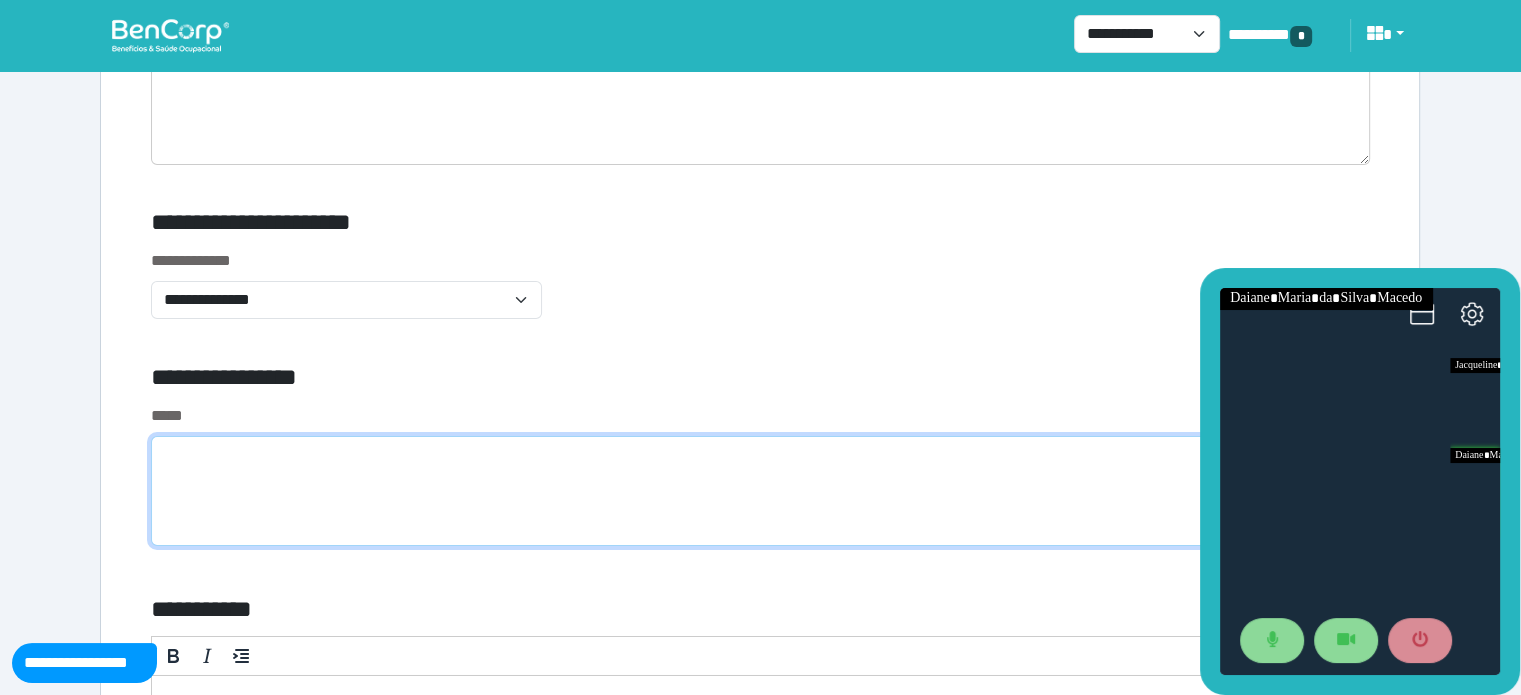 click at bounding box center [760, 491] 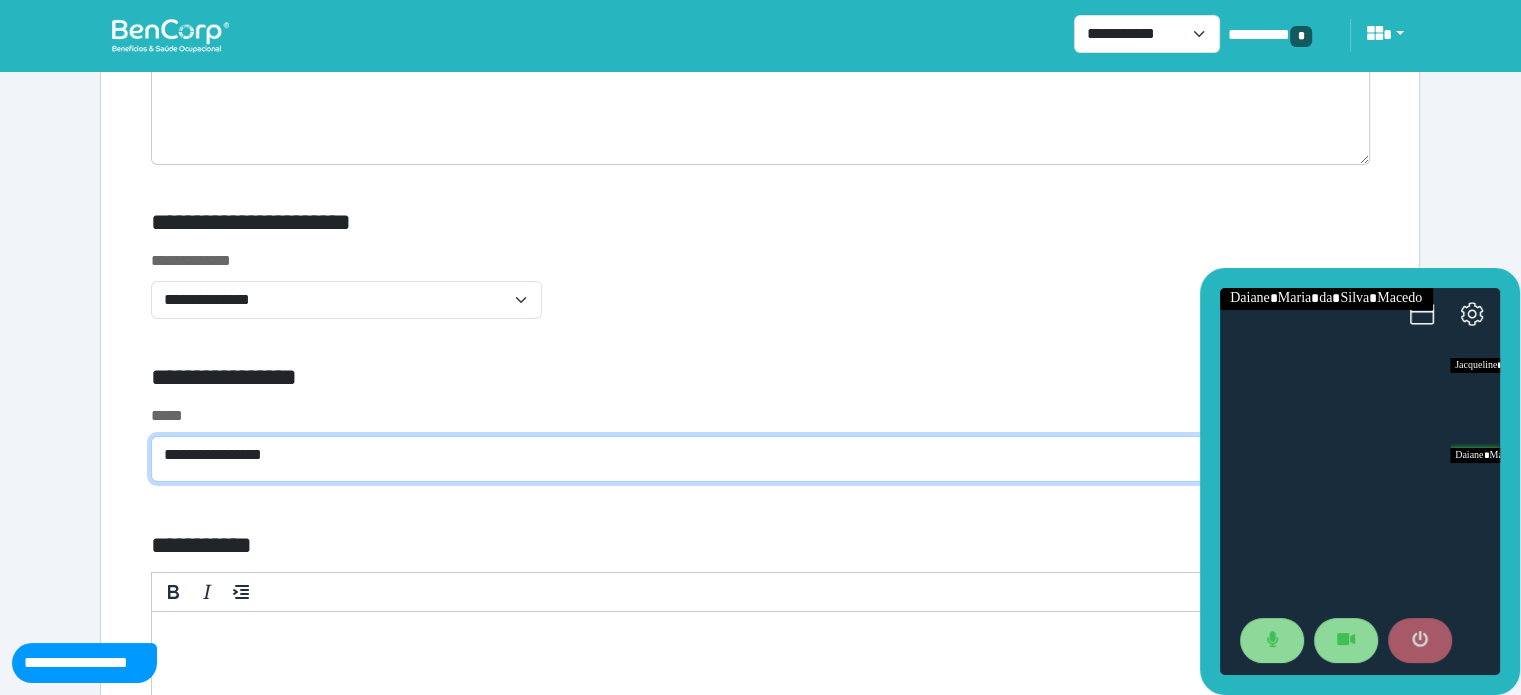 type on "**********" 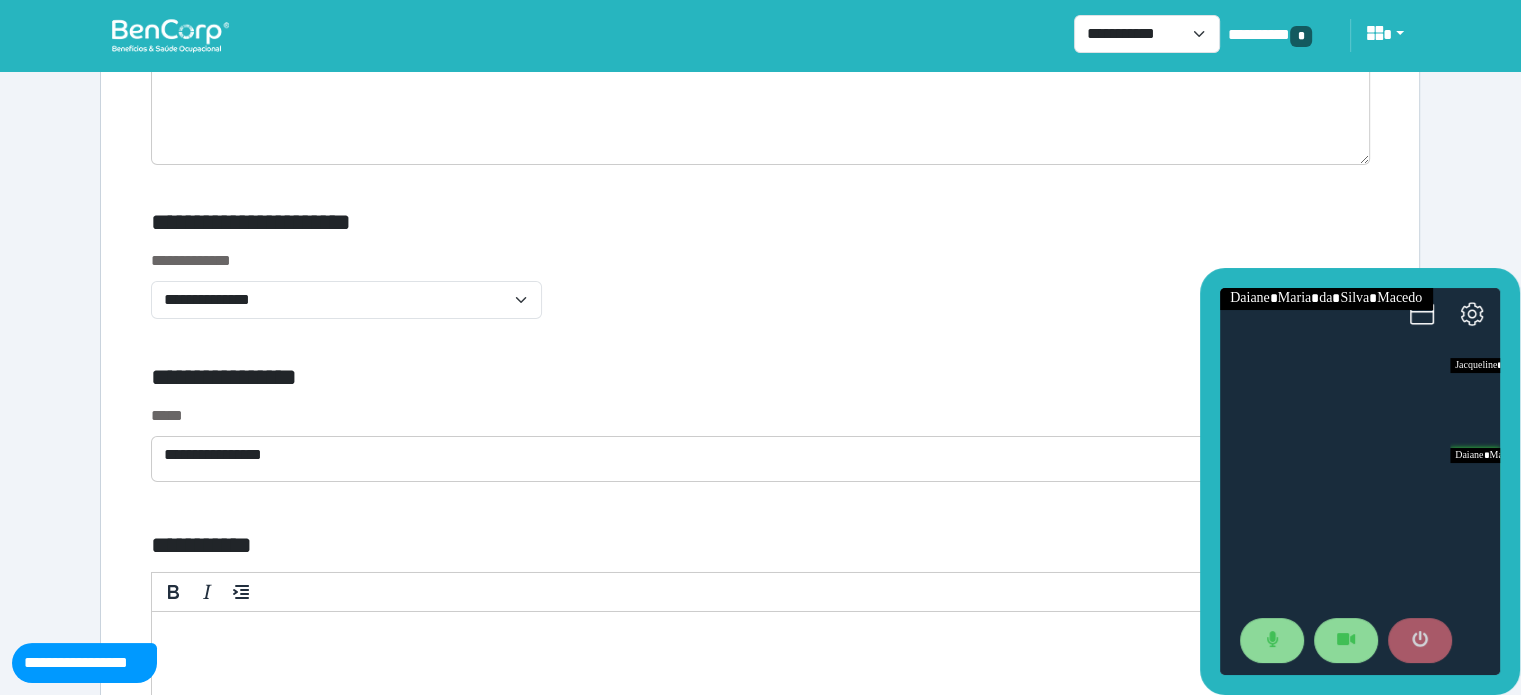 click at bounding box center [1420, 641] 